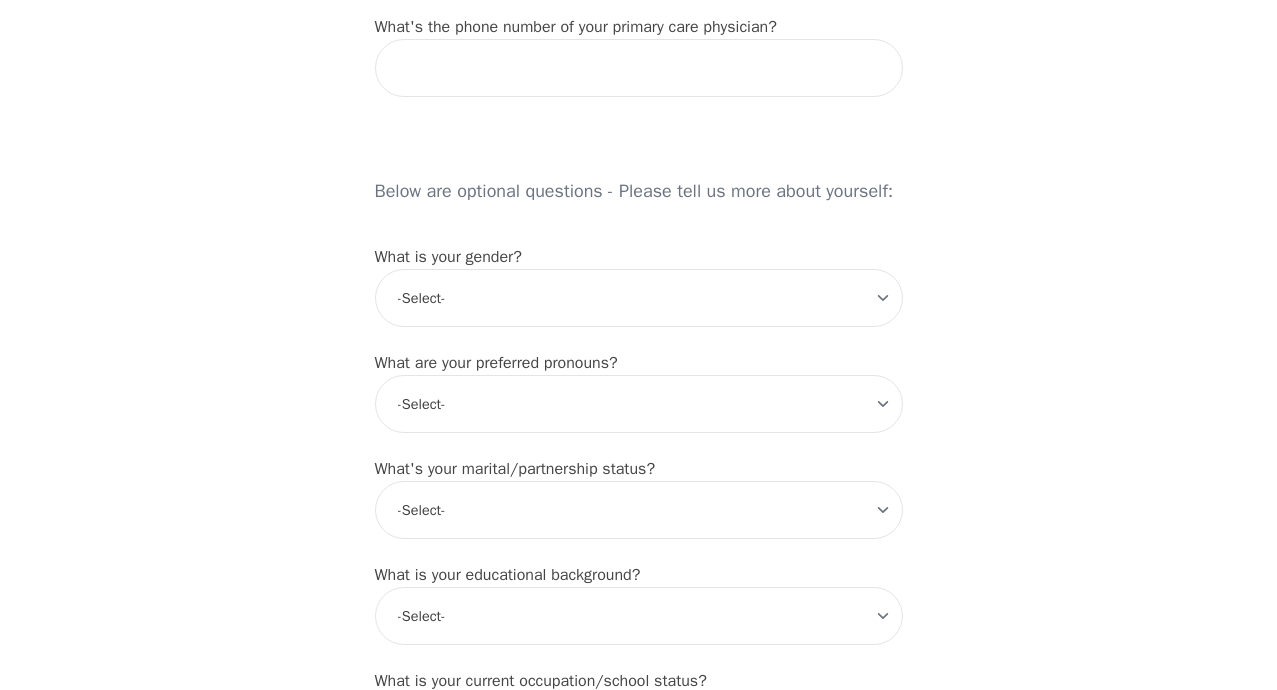scroll, scrollTop: 1500, scrollLeft: 0, axis: vertical 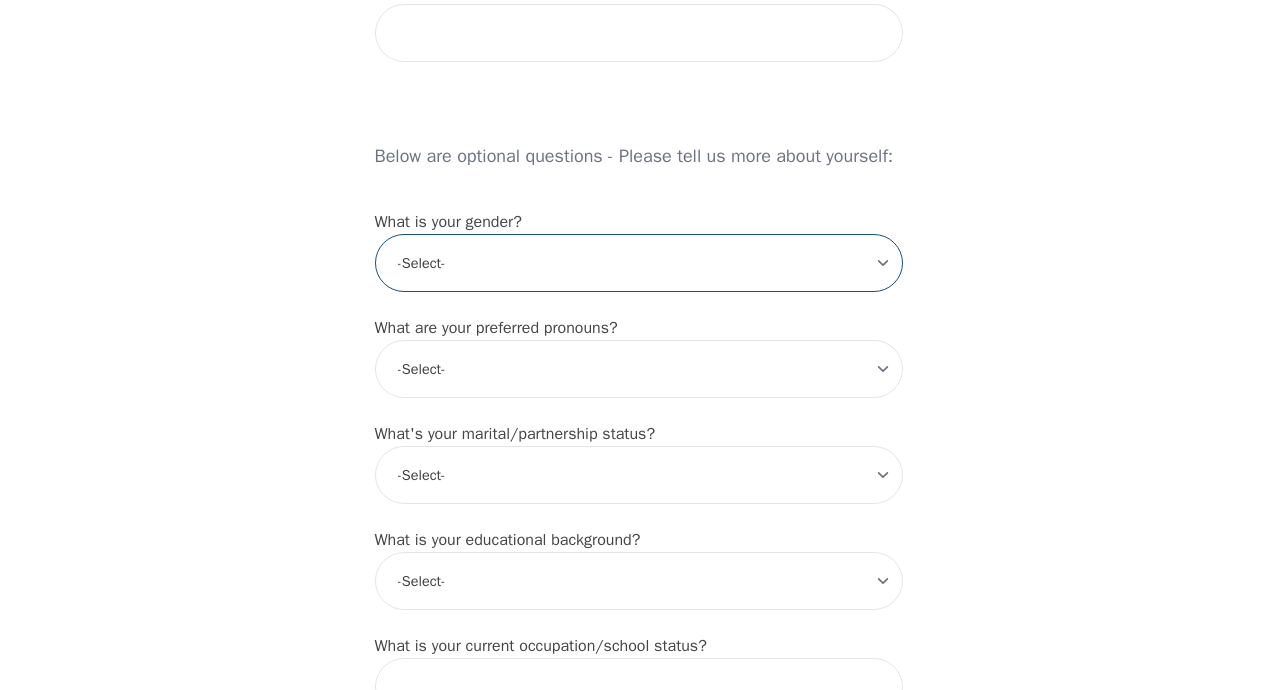 click on "-Select- [DEMOGRAPHIC_DATA] [DEMOGRAPHIC_DATA] [DEMOGRAPHIC_DATA] [DEMOGRAPHIC_DATA] [DEMOGRAPHIC_DATA] prefer_not_to_say" at bounding box center (639, 263) 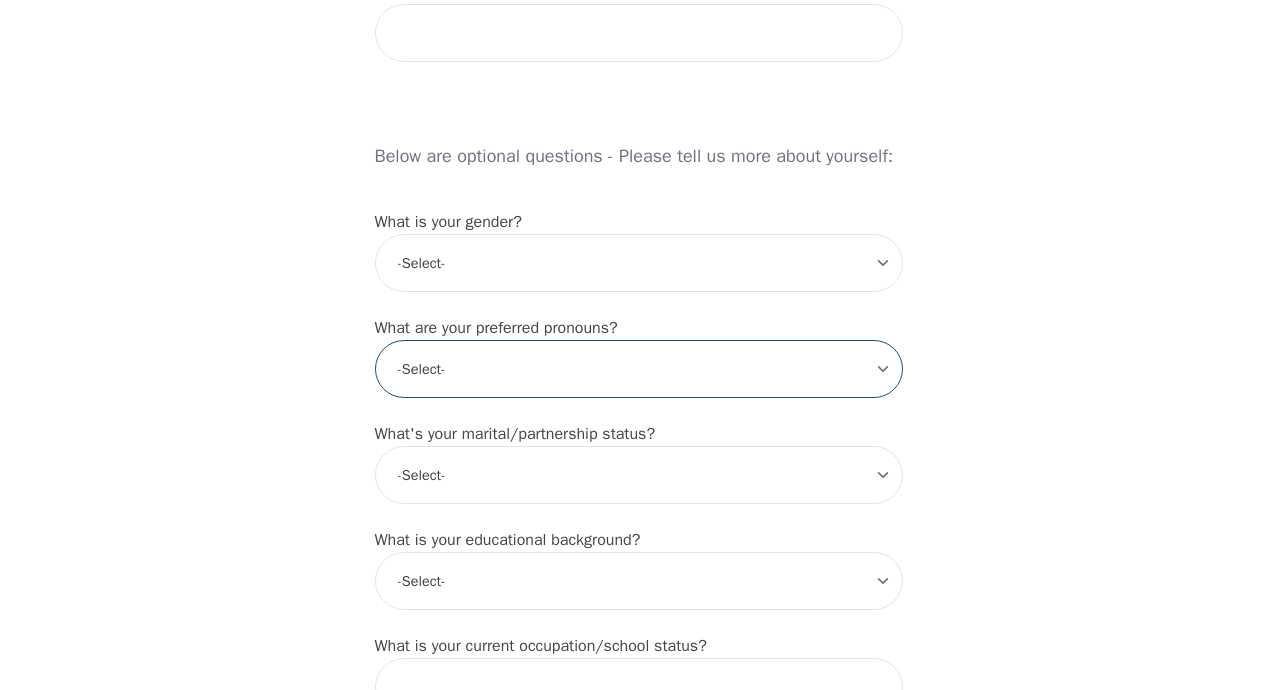 click on "-Select- he/him she/her they/them ze/zir xe/xem ey/em ve/ver tey/ter e/e per/per prefer_not_to_say" at bounding box center (639, 369) 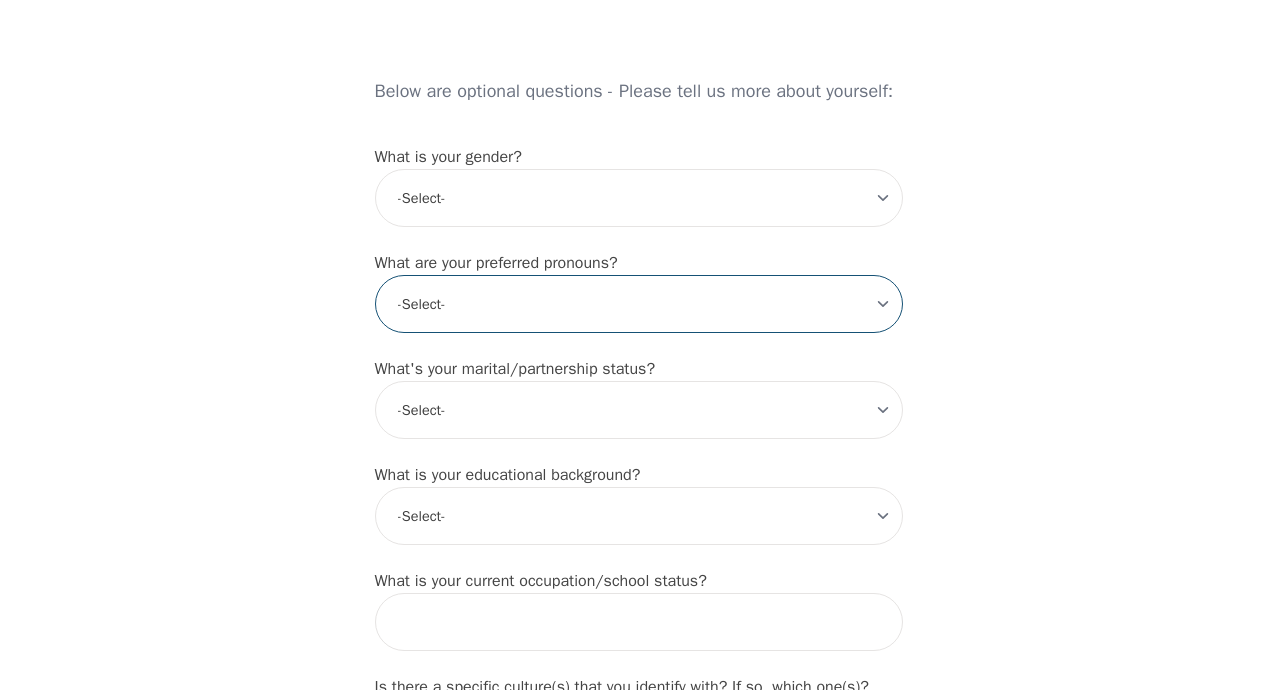 scroll, scrollTop: 1700, scrollLeft: 0, axis: vertical 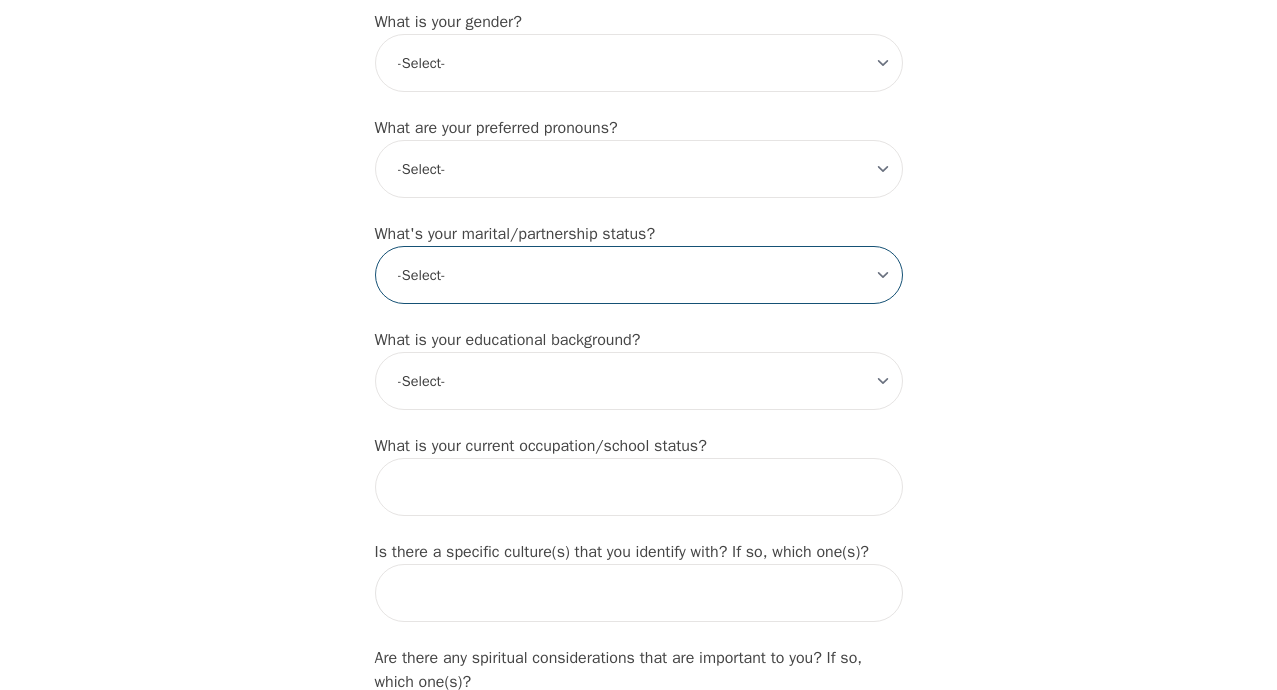 click on "-Select- Single Partnered Married Common Law Widowed Separated Divorced" at bounding box center [639, 275] 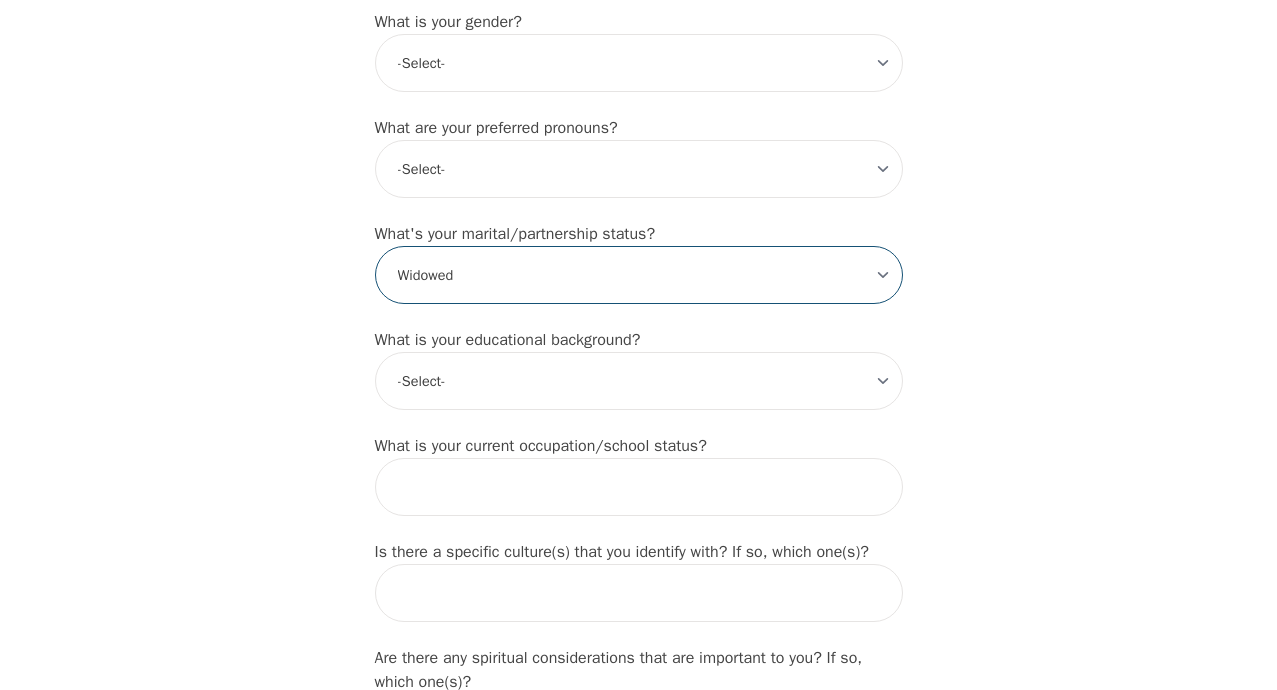 click on "-Select- Single Partnered Married Common Law Widowed Separated Divorced" at bounding box center (639, 275) 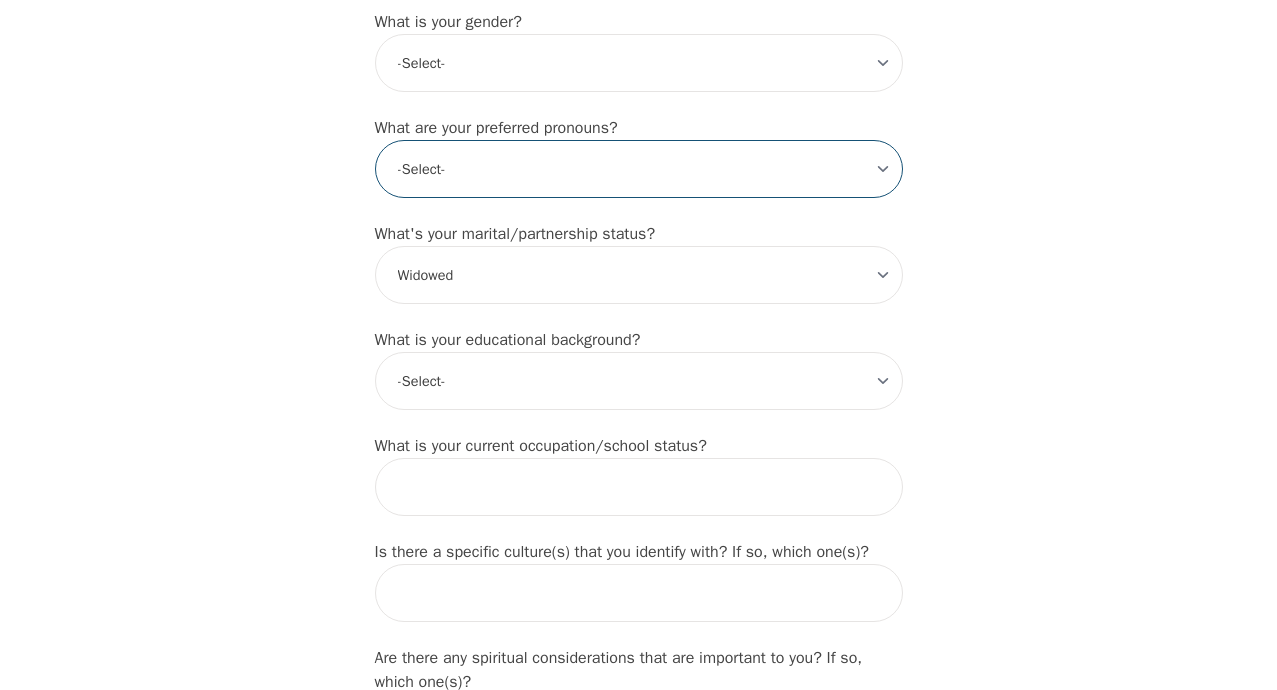 click on "-Select- he/him she/her they/them ze/zir xe/xem ey/em ve/ver tey/ter e/e per/per prefer_not_to_say" at bounding box center [639, 169] 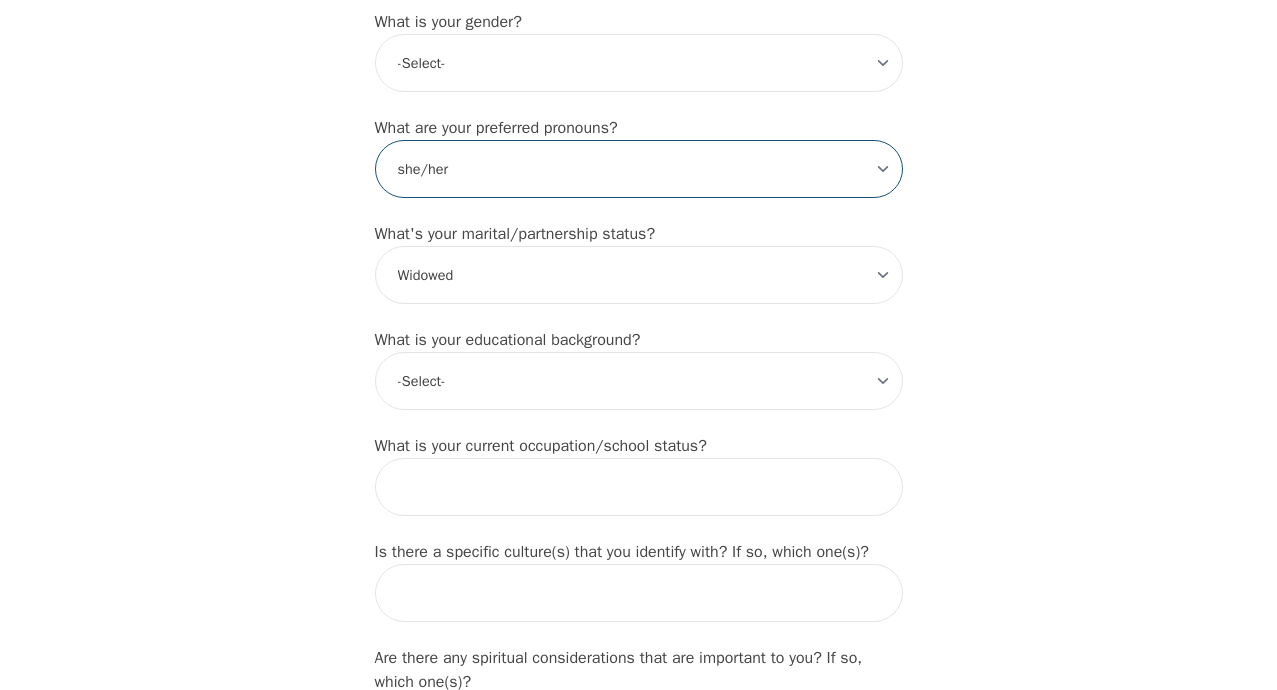click on "-Select- he/him she/her they/them ze/zir xe/xem ey/em ve/ver tey/ter e/e per/per prefer_not_to_say" at bounding box center [639, 169] 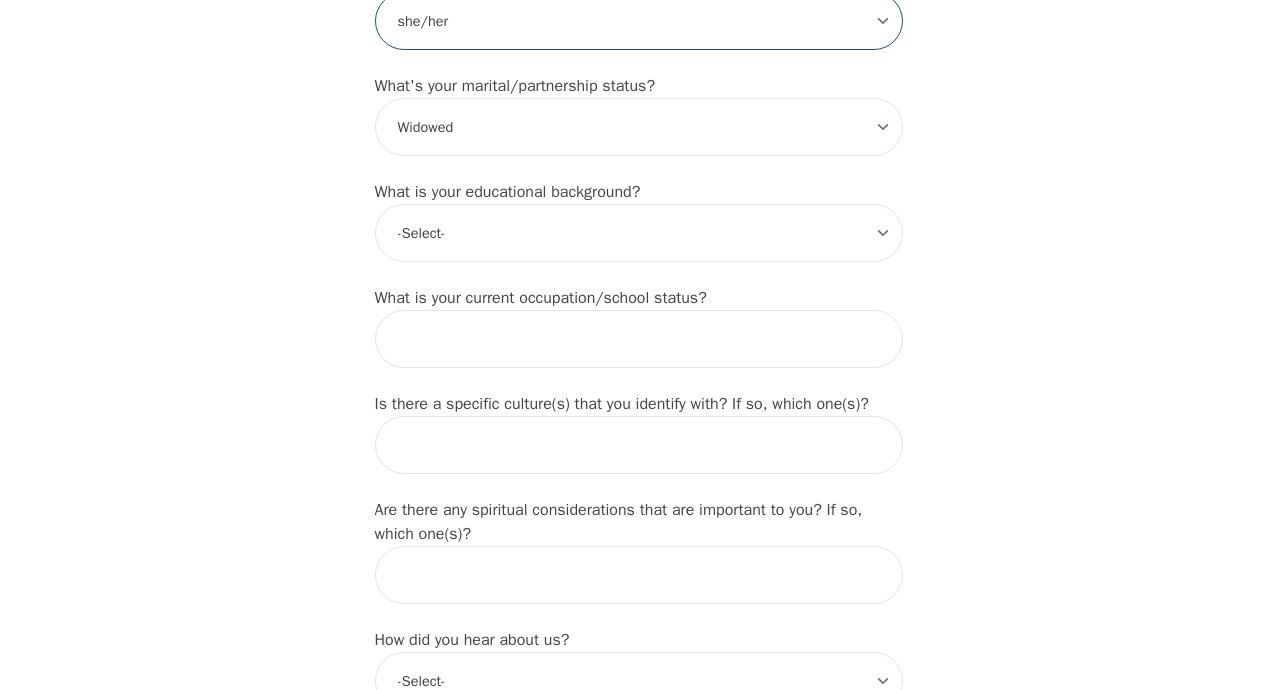 scroll, scrollTop: 1900, scrollLeft: 0, axis: vertical 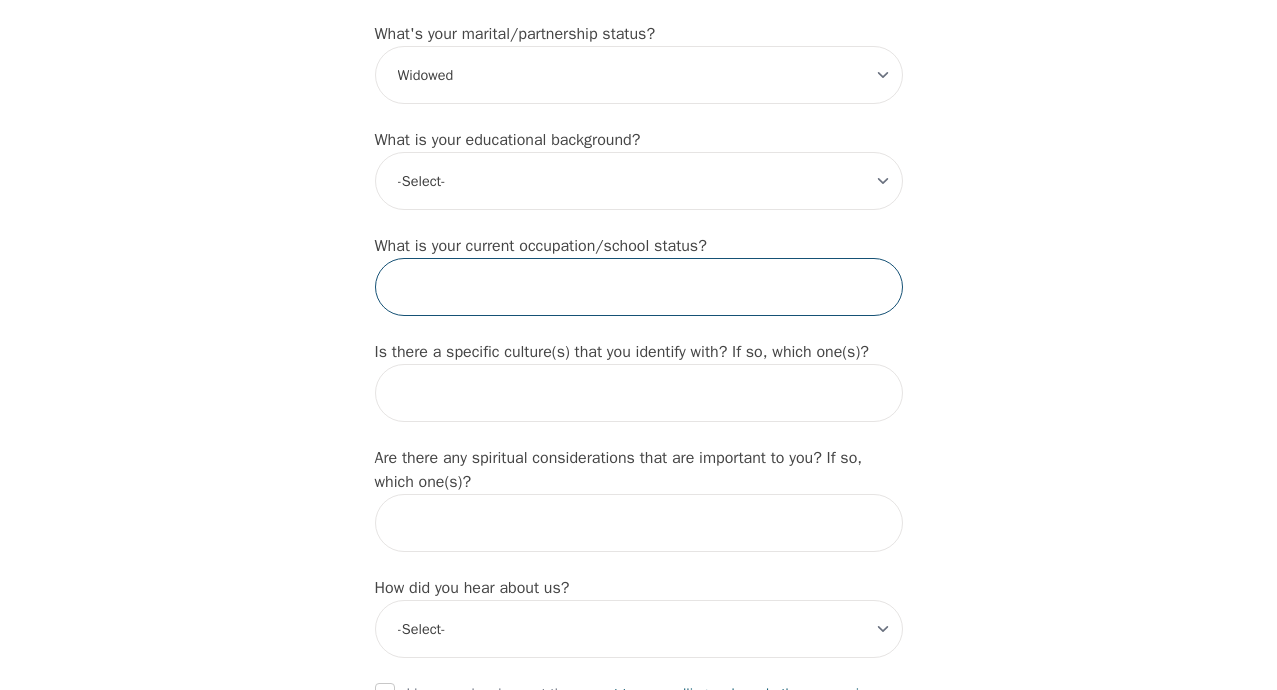 click at bounding box center [639, 287] 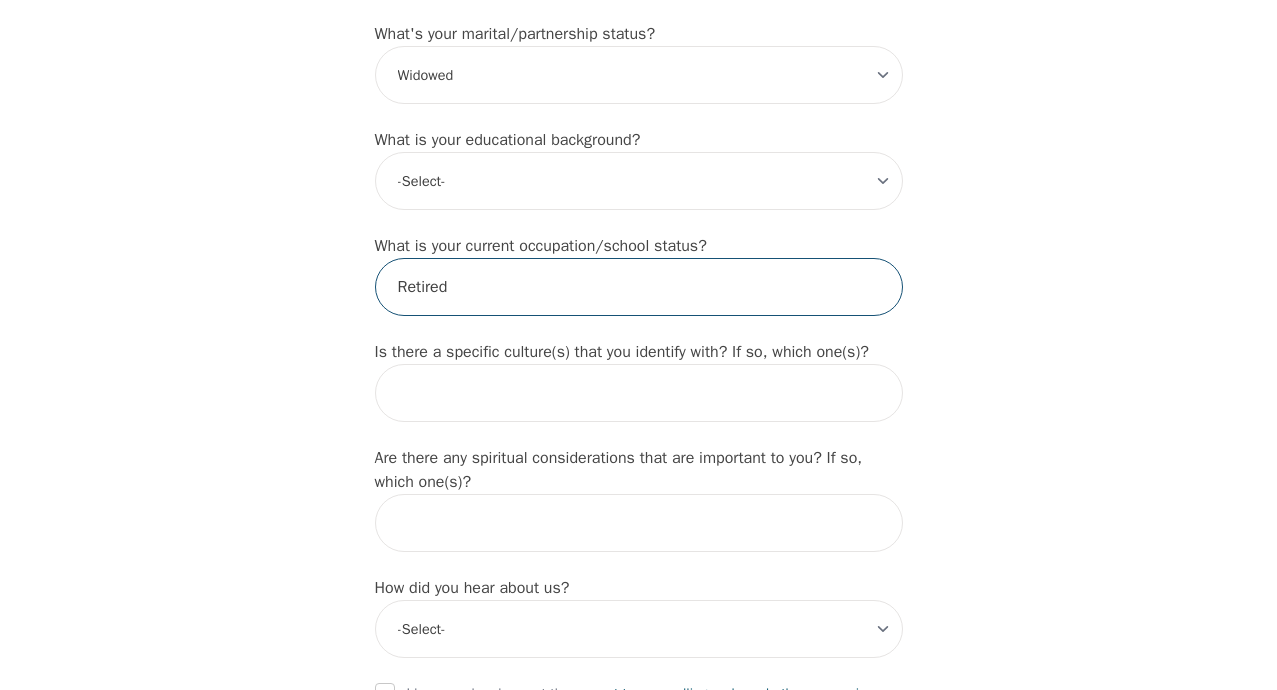 type on "Retired" 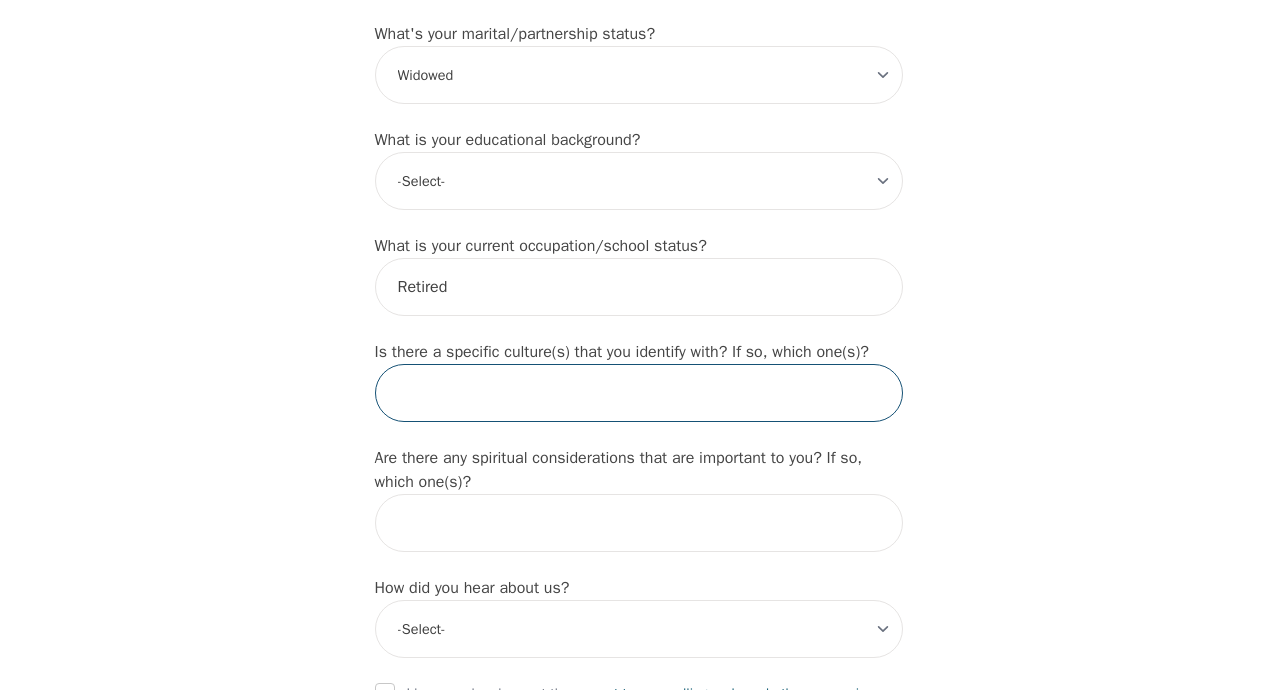 click at bounding box center (639, 393) 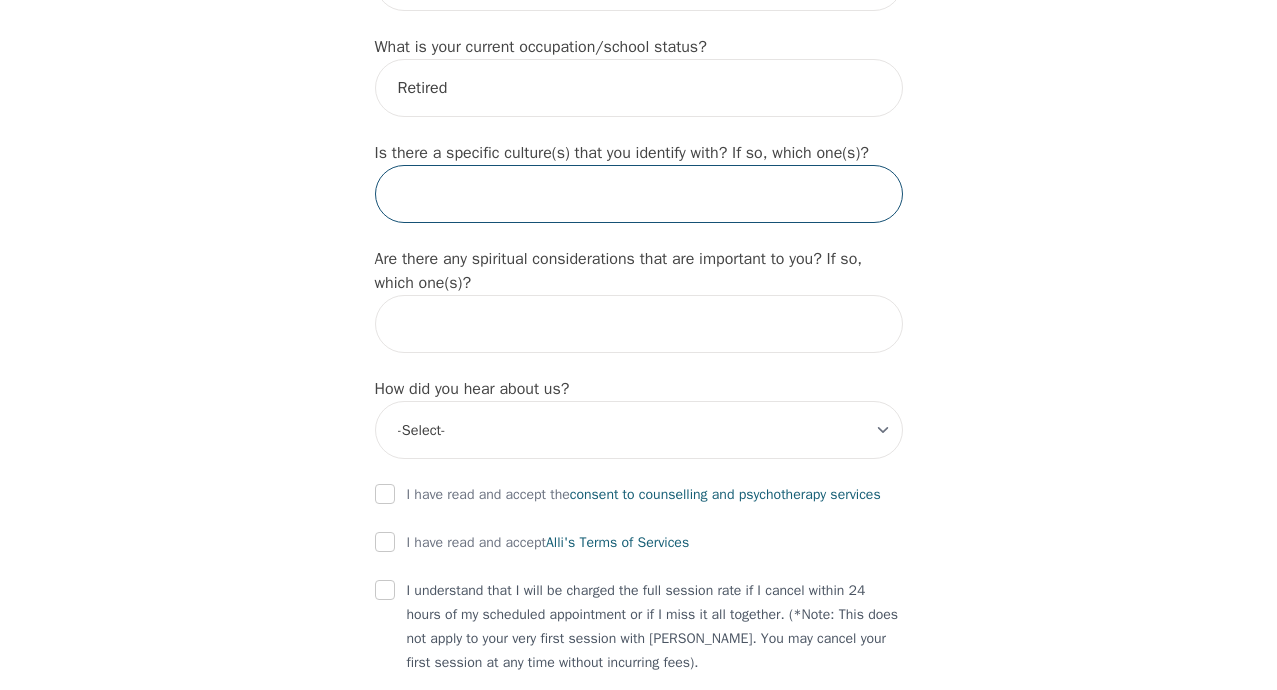 scroll, scrollTop: 2100, scrollLeft: 0, axis: vertical 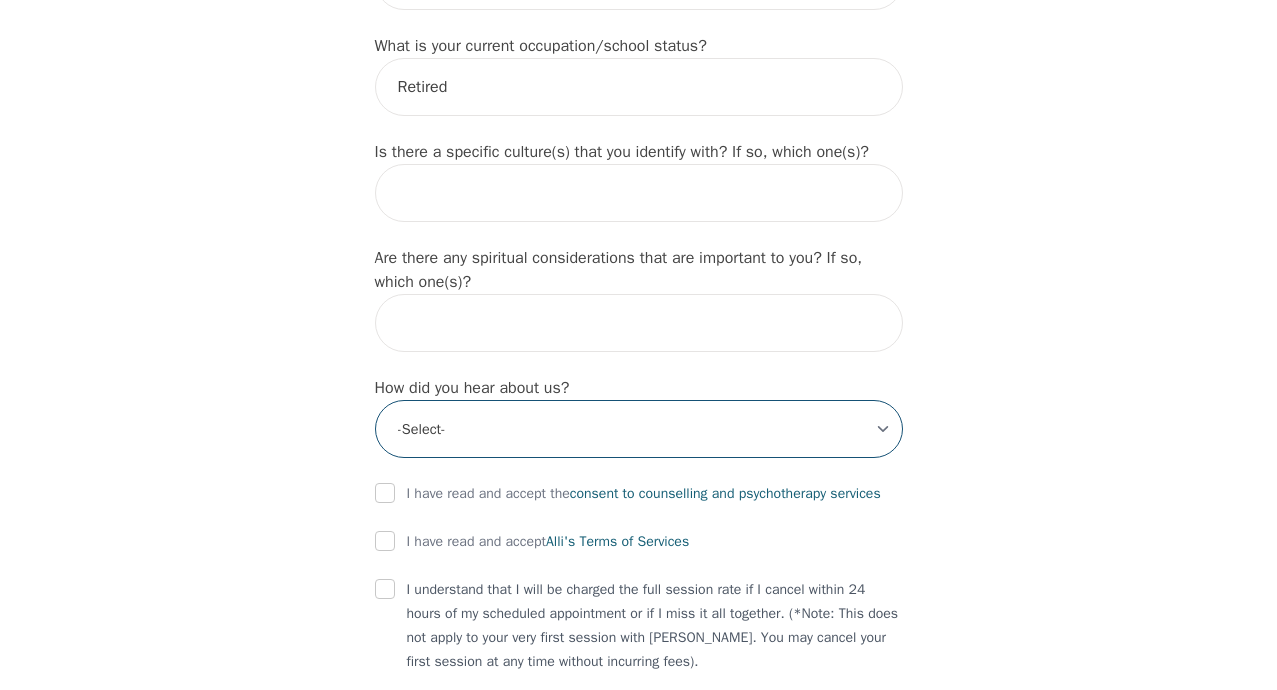 click on "-Select- Physician/Specialist Friend Facebook Instagram Google Search Google Ads Facebook/Instagram Ads Other" at bounding box center [639, 429] 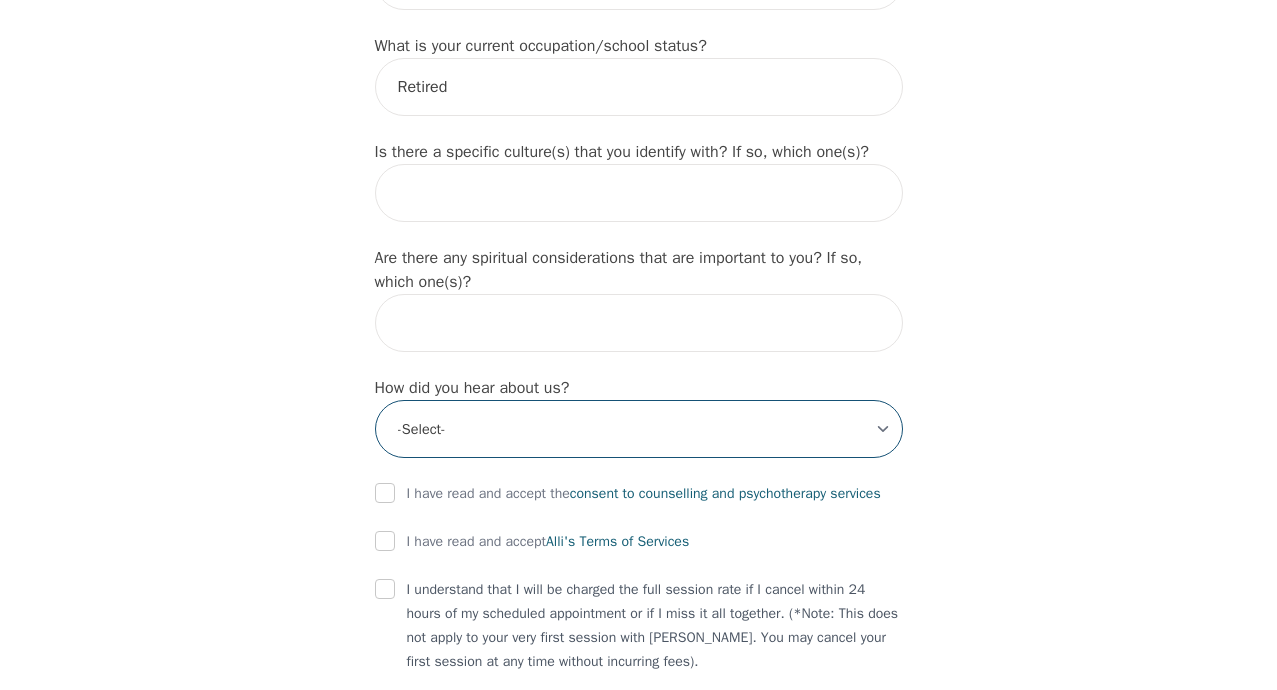 select on "Facebook" 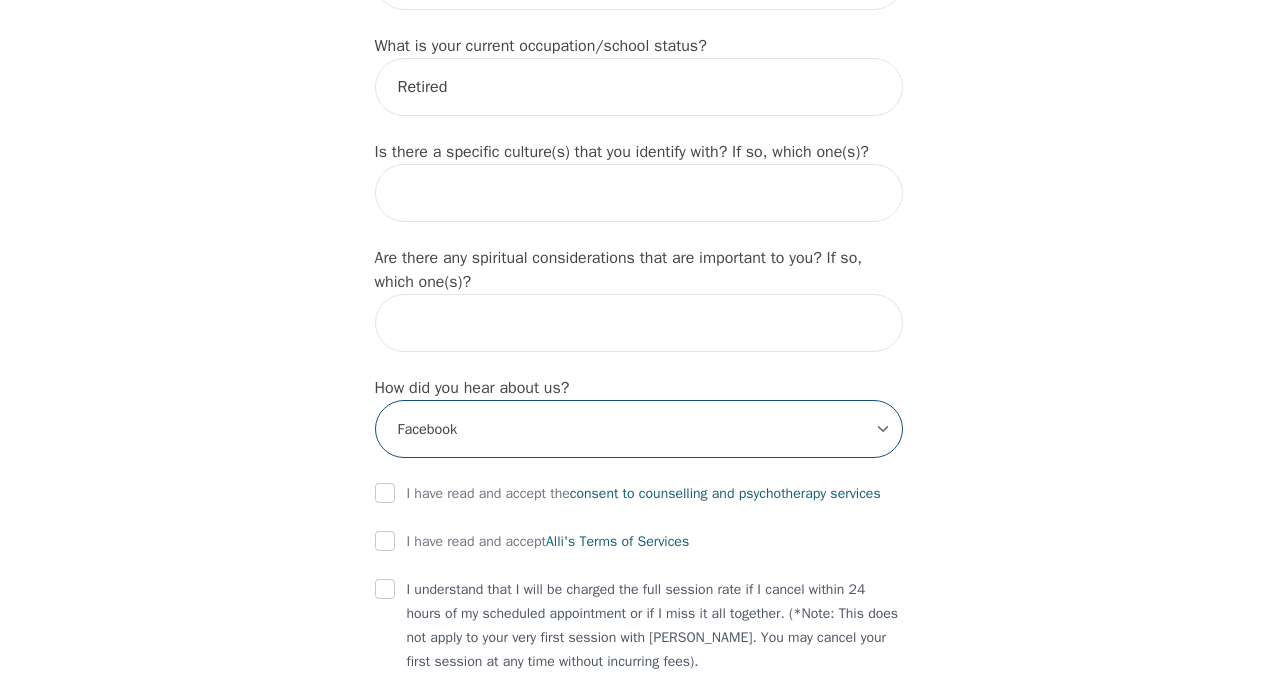 click on "-Select- Physician/Specialist Friend Facebook Instagram Google Search Google Ads Facebook/Instagram Ads Other" at bounding box center (639, 429) 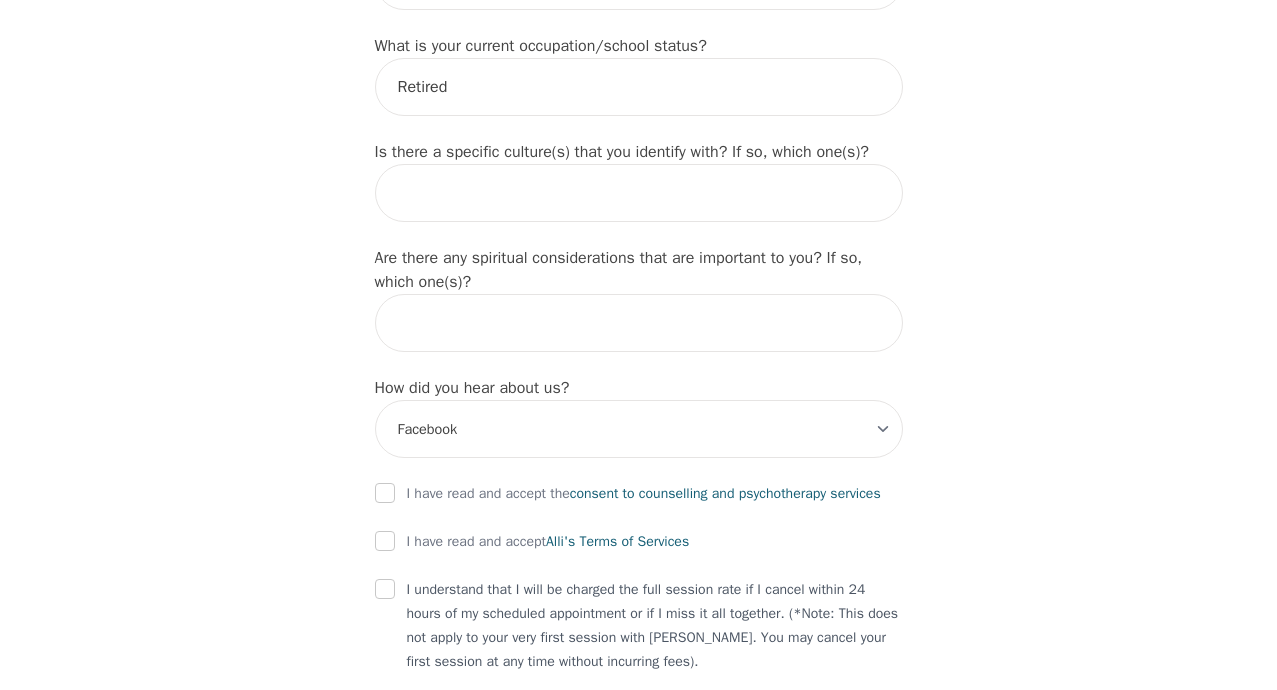 click on "Are there any spiritual considerations that are important to you? If so, which one(s)?" at bounding box center (619, 270) 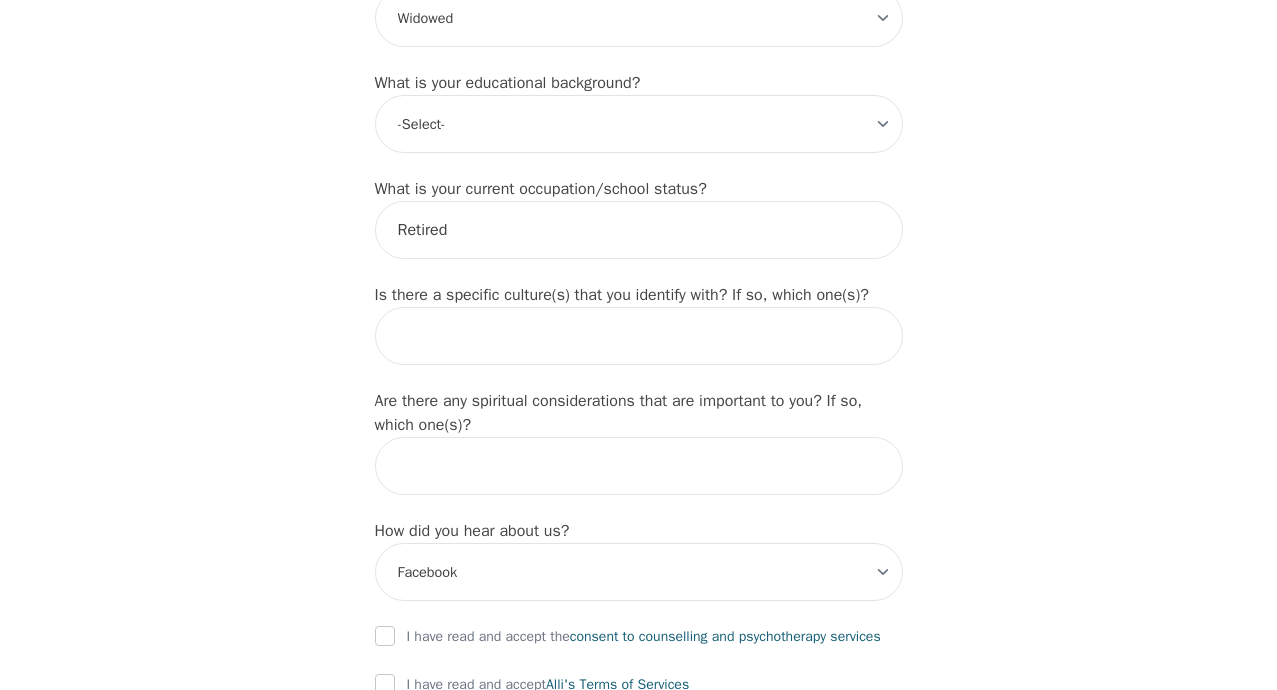 scroll, scrollTop: 2000, scrollLeft: 0, axis: vertical 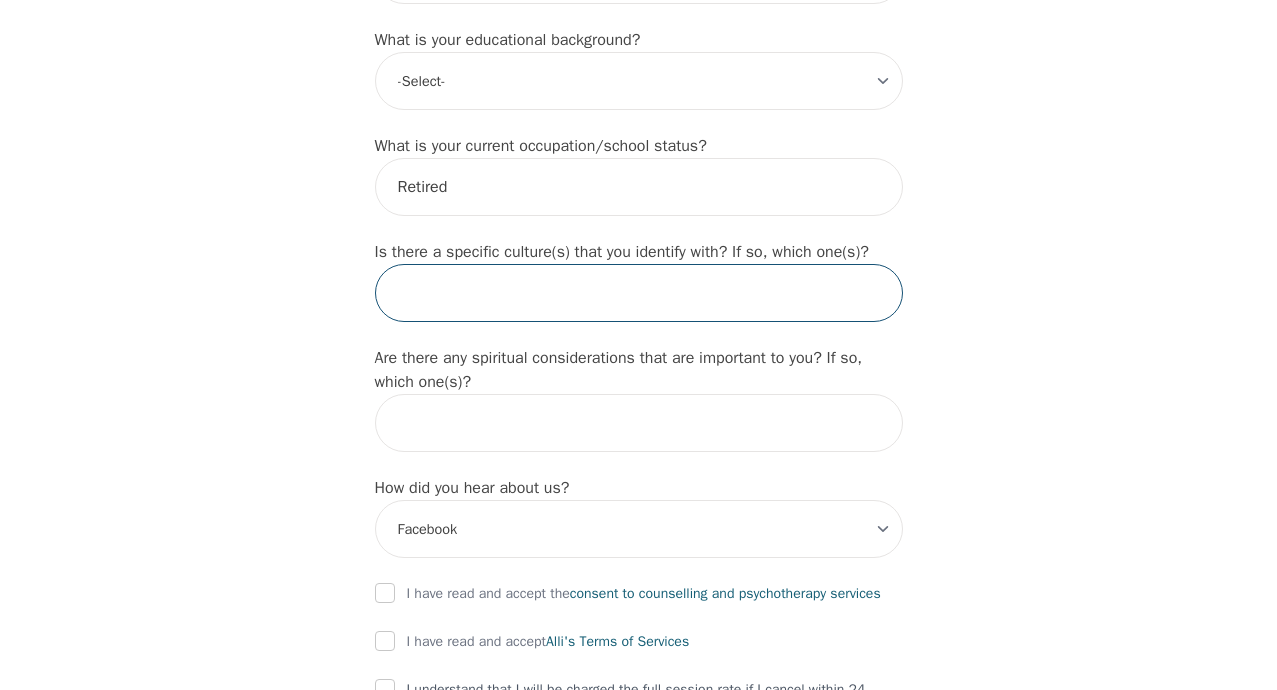 click at bounding box center [639, 293] 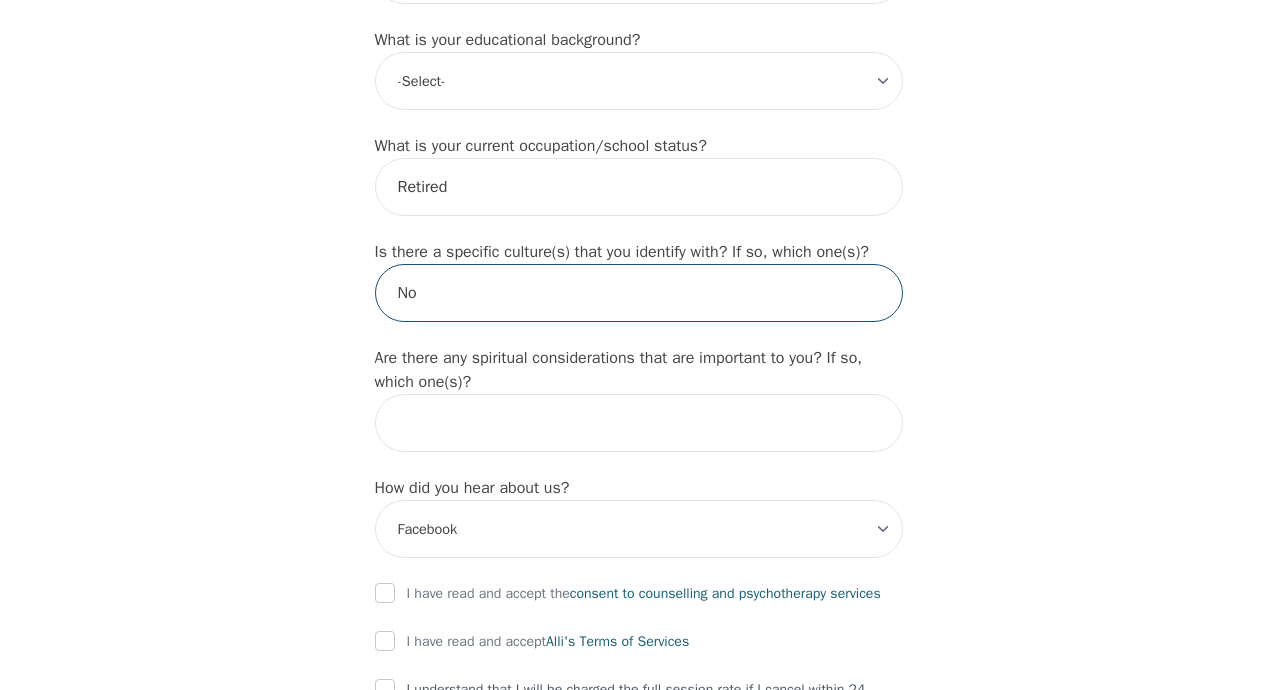 type on "No" 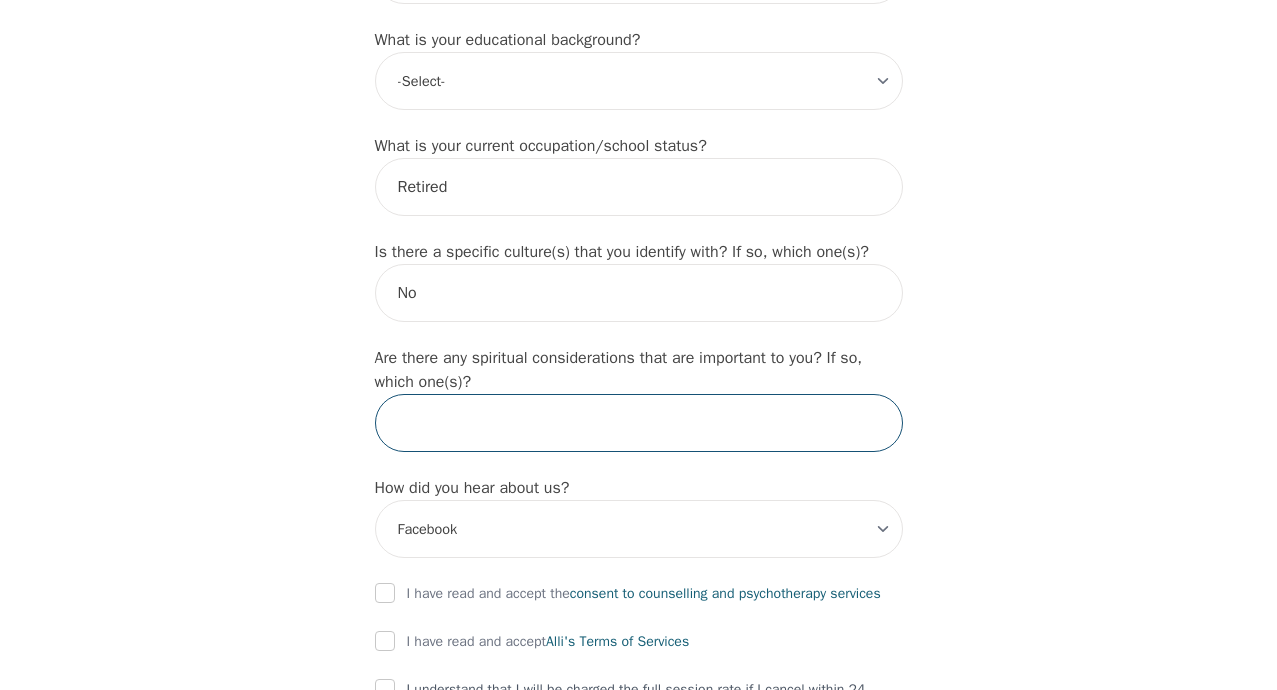 click at bounding box center (639, 423) 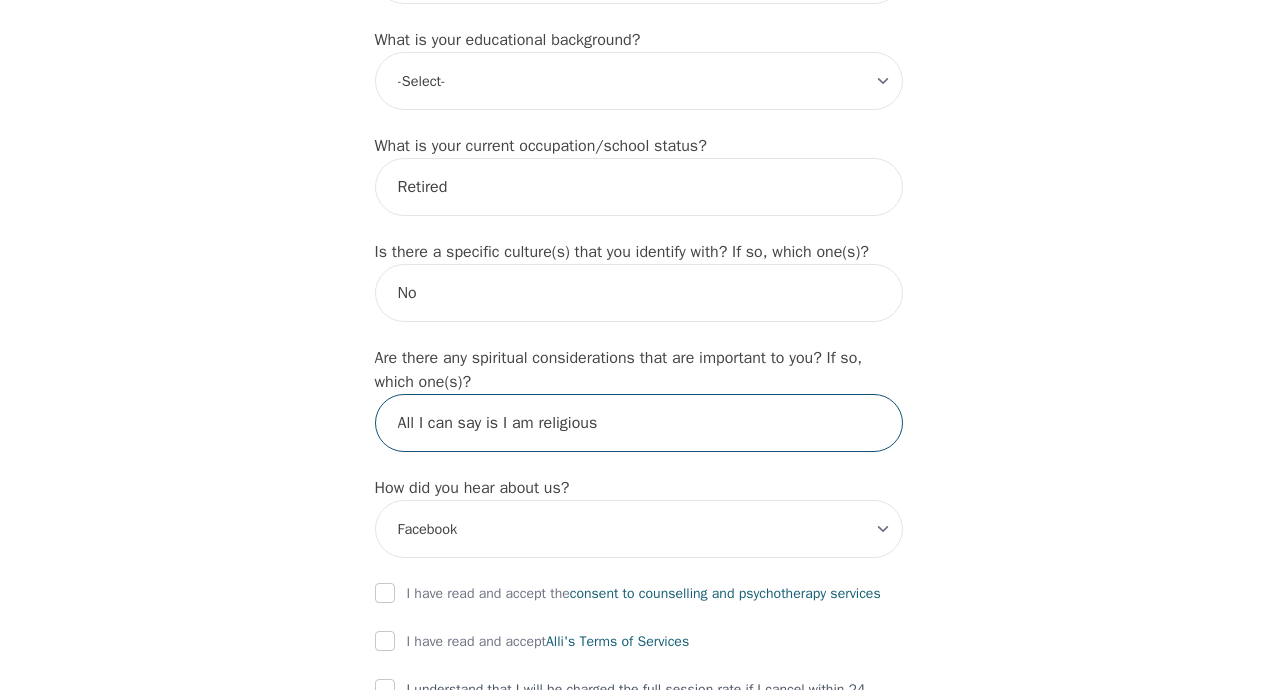 click on "All I can say is I am religious" at bounding box center [639, 423] 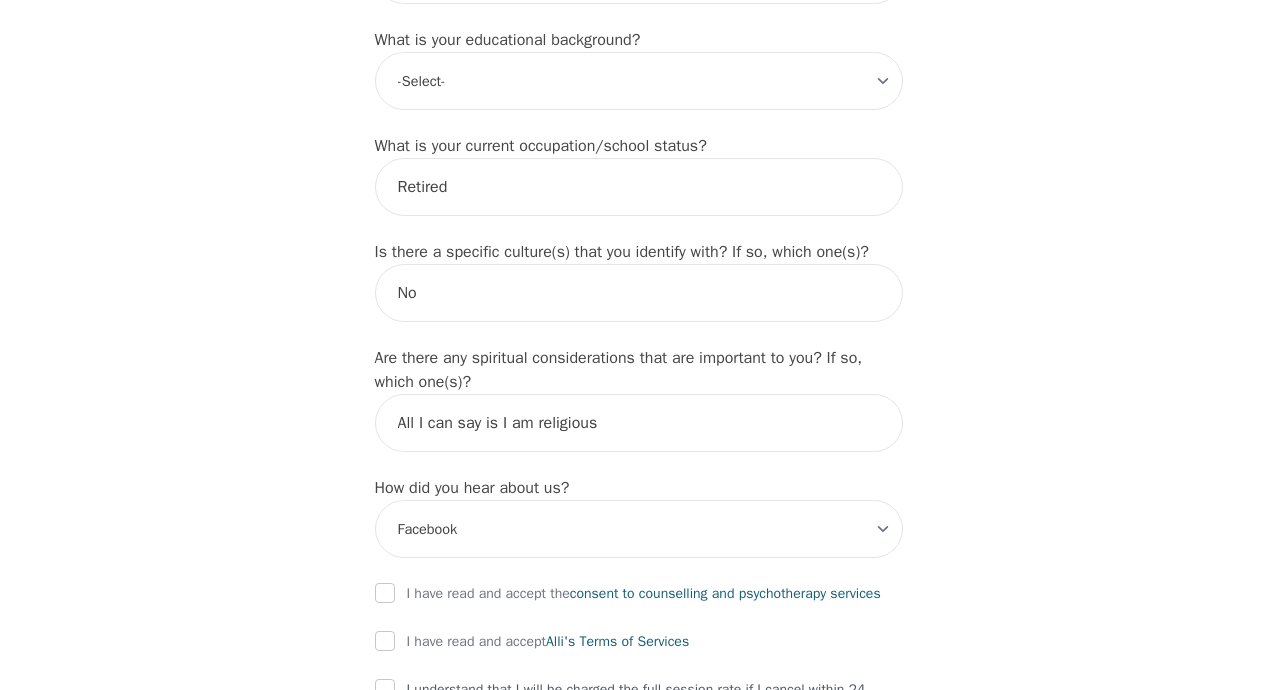 drag, startPoint x: 565, startPoint y: 426, endPoint x: 968, endPoint y: 198, distance: 463.0259 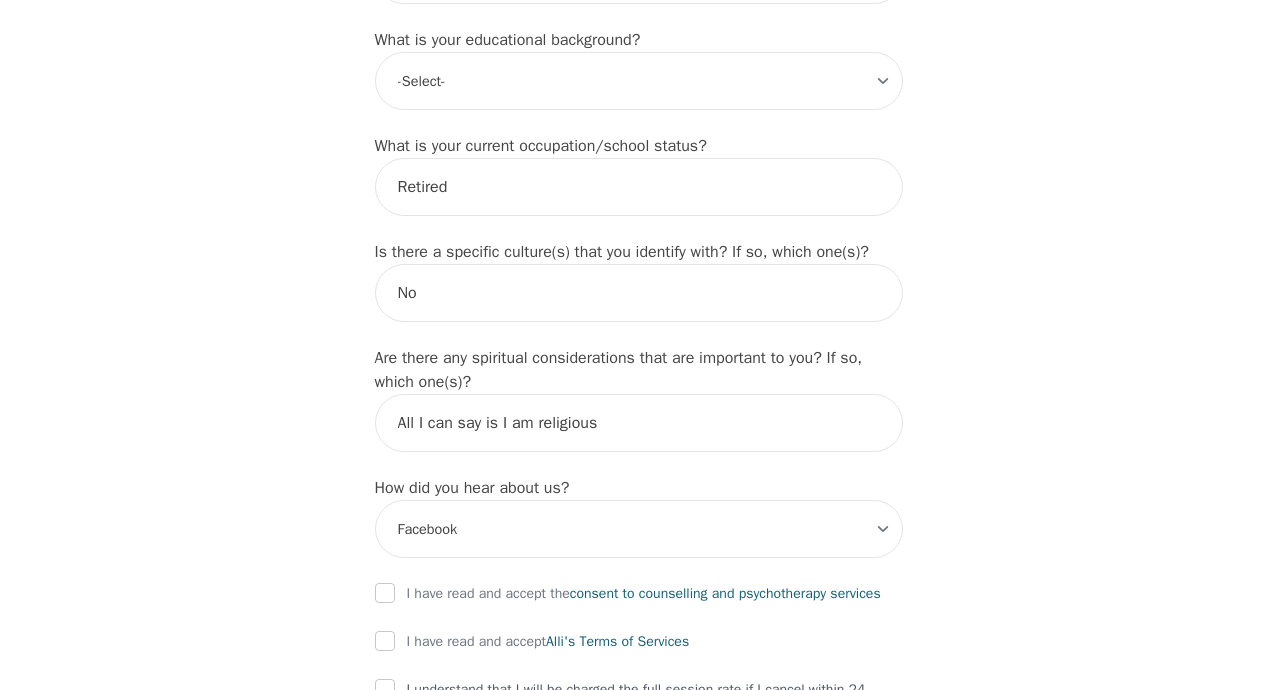 click on "Intake Assessment for [PERSON_NAME] Part 1 of 2: Tell Us About Yourself Please complete the following information before your initial session. This step is crucial to kickstart your therapeutic journey with your therapist: What's your first name? (This will be the name on your insurance receipt) [PERSON_NAME] What's your last name? [PERSON_NAME] What's your preferred name? [OPTIONAL] What's your email? [EMAIL_ADDRESS][PERSON_NAME][DOMAIN_NAME] What's your phone number? [PHONE_NUMBER] What's your address? What's your unit number? [OPTIONAL] What's your date of birth? What's the name of your emergency contact? [PERSON_NAME] What's the phone number of your emergency contact? [PHONE_NUMBER] What's the full name of your primary care physician? What's the phone number of your primary care physician? Below are optional questions - Please tell us more about yourself: What is your gender? -Select- [DEMOGRAPHIC_DATA] [DEMOGRAPHIC_DATA] [DEMOGRAPHIC_DATA] [DEMOGRAPHIC_DATA] [DEMOGRAPHIC_DATA] prefer_not_to_say What are your preferred pronouns? -Select- he/him she/her they/them ze/zir xe/xem ey/em ve/ver tey/ter e/e" at bounding box center [638, -491] 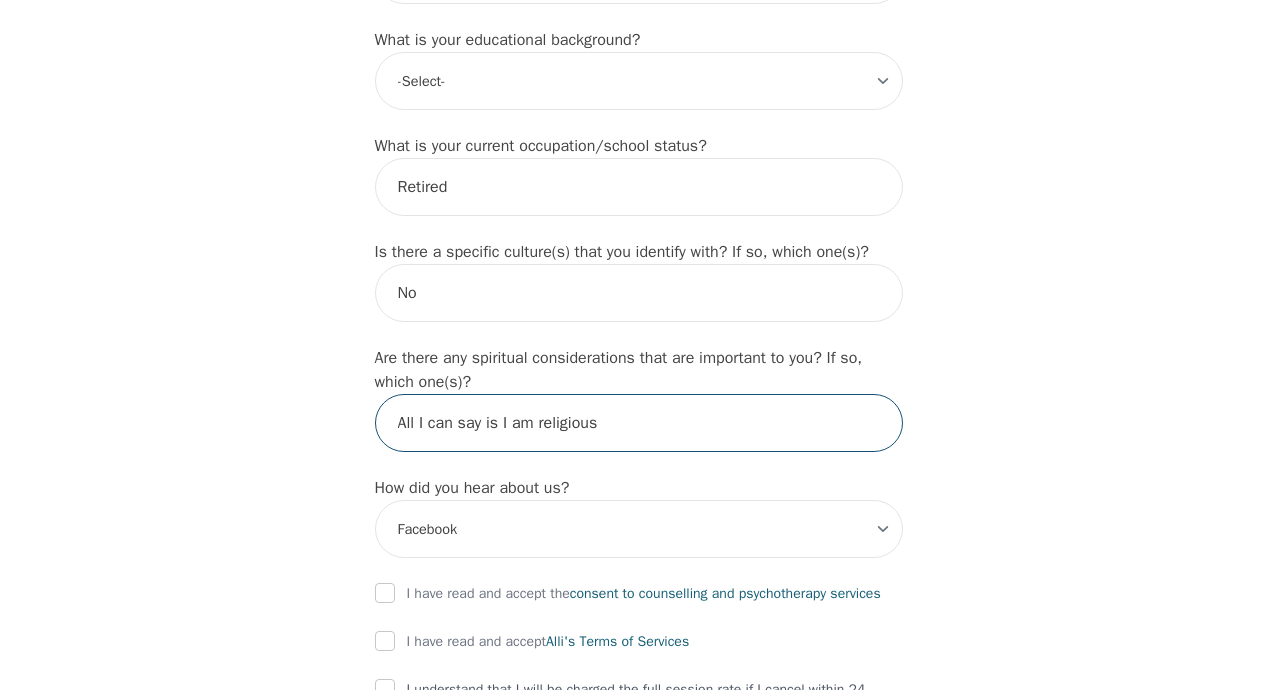 drag, startPoint x: 613, startPoint y: 426, endPoint x: 420, endPoint y: 433, distance: 193.1269 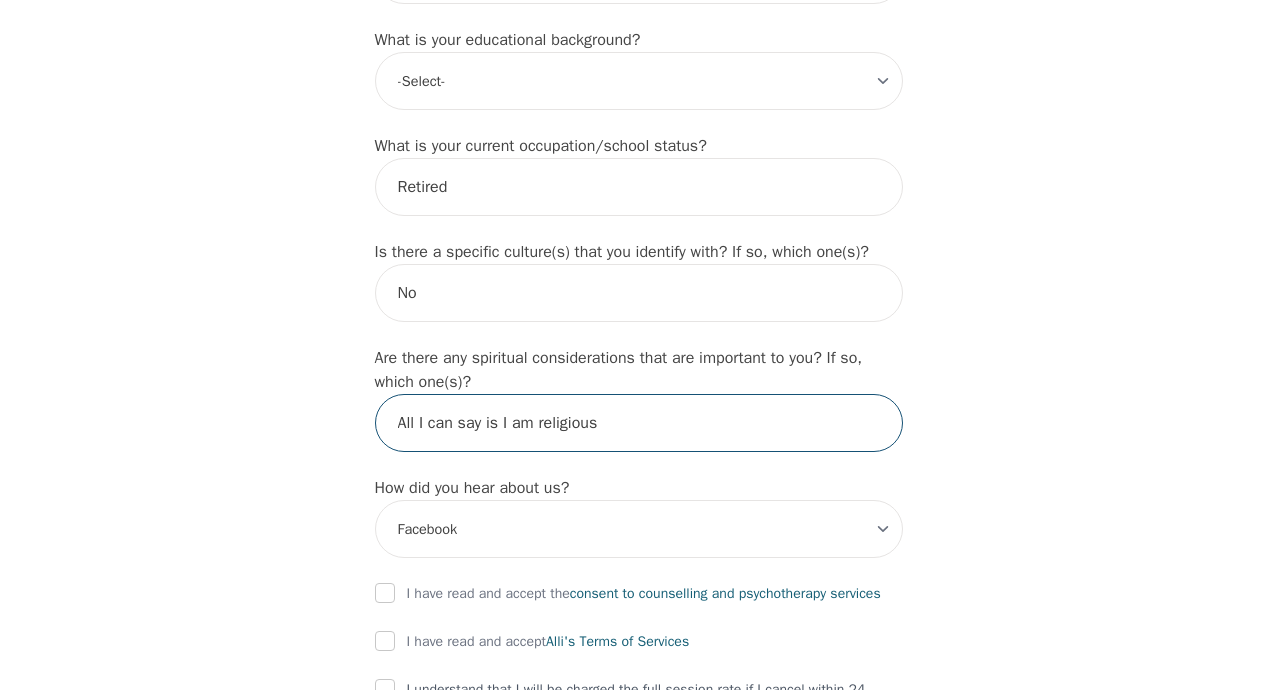 click on "Intake Assessment for [PERSON_NAME] Part 1 of 2: Tell Us About Yourself Please complete the following information before your initial session. This step is crucial to kickstart your therapeutic journey with your therapist: What's your first name? (This will be the name on your insurance receipt) [PERSON_NAME] What's your last name? [PERSON_NAME] What's your preferred name? [OPTIONAL] What's your email? [EMAIL_ADDRESS][PERSON_NAME][DOMAIN_NAME] What's your phone number? [PHONE_NUMBER] What's your address? What's your unit number? [OPTIONAL] What's your date of birth? What's the name of your emergency contact? [PERSON_NAME] What's the phone number of your emergency contact? [PHONE_NUMBER] What's the full name of your primary care physician? What's the phone number of your primary care physician? Below are optional questions - Please tell us more about yourself: What is your gender? -Select- [DEMOGRAPHIC_DATA] [DEMOGRAPHIC_DATA] [DEMOGRAPHIC_DATA] [DEMOGRAPHIC_DATA] [DEMOGRAPHIC_DATA] prefer_not_to_say What are your preferred pronouns? -Select- he/him she/her they/them ze/zir xe/xem ey/em ve/ver tey/ter e/e" at bounding box center [638, -491] 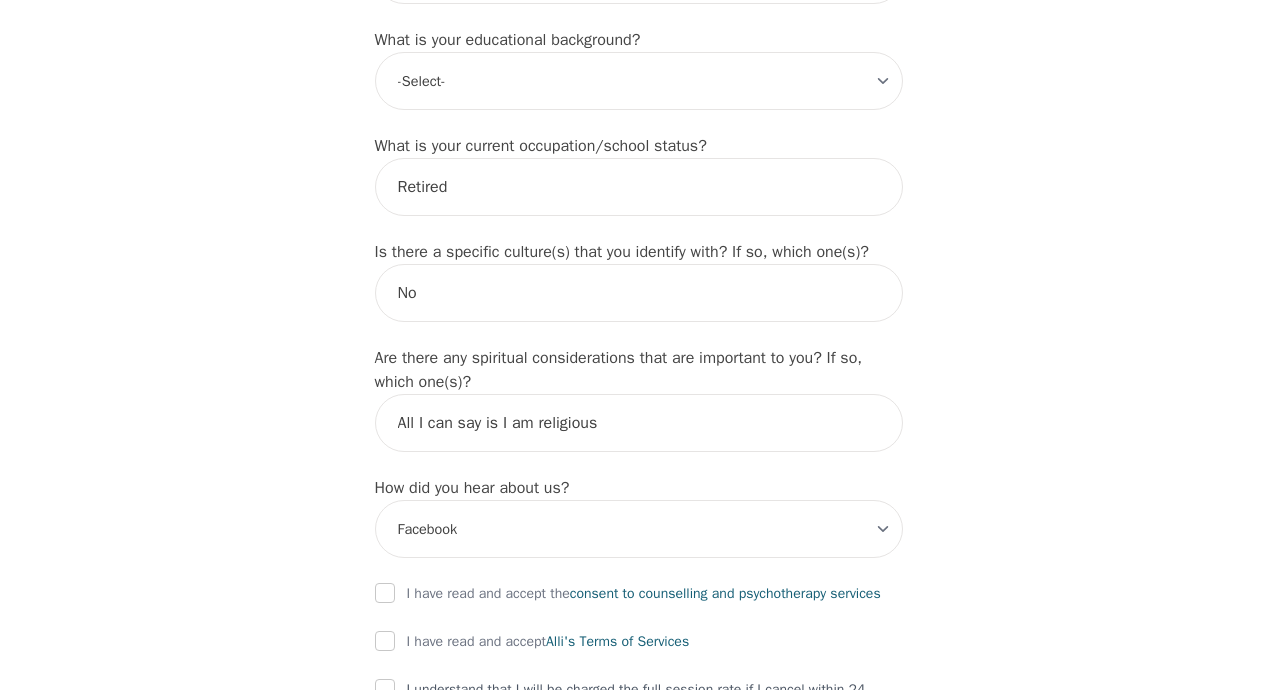 drag, startPoint x: 527, startPoint y: 436, endPoint x: 1065, endPoint y: 348, distance: 545.14954 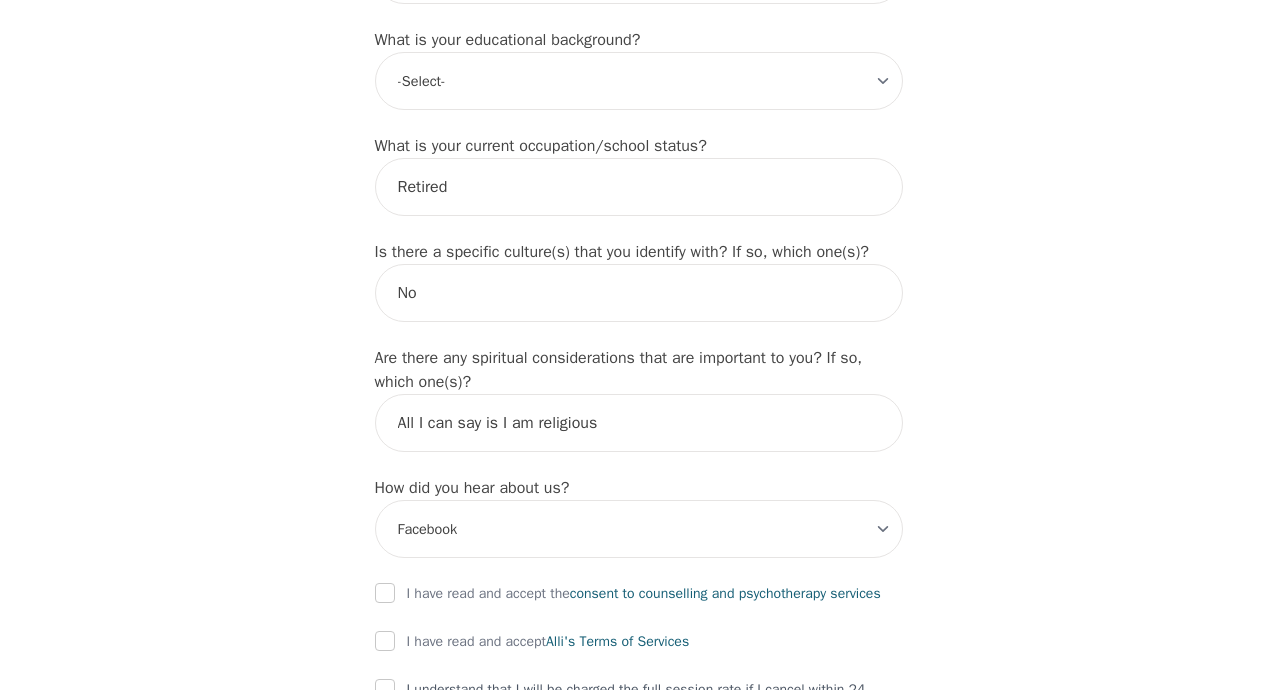 click on "Intake Assessment for [PERSON_NAME] Part 1 of 2: Tell Us About Yourself Please complete the following information before your initial session. This step is crucial to kickstart your therapeutic journey with your therapist: What's your first name? (This will be the name on your insurance receipt) [PERSON_NAME] What's your last name? [PERSON_NAME] What's your preferred name? [OPTIONAL] What's your email? [EMAIL_ADDRESS][PERSON_NAME][DOMAIN_NAME] What's your phone number? [PHONE_NUMBER] What's your address? What's your unit number? [OPTIONAL] What's your date of birth? What's the name of your emergency contact? [PERSON_NAME] What's the phone number of your emergency contact? [PHONE_NUMBER] What's the full name of your primary care physician? What's the phone number of your primary care physician? Below are optional questions - Please tell us more about yourself: What is your gender? -Select- [DEMOGRAPHIC_DATA] [DEMOGRAPHIC_DATA] [DEMOGRAPHIC_DATA] [DEMOGRAPHIC_DATA] [DEMOGRAPHIC_DATA] prefer_not_to_say What are your preferred pronouns? -Select- he/him she/her they/them ze/zir xe/xem ey/em ve/ver tey/ter e/e" at bounding box center [638, -491] 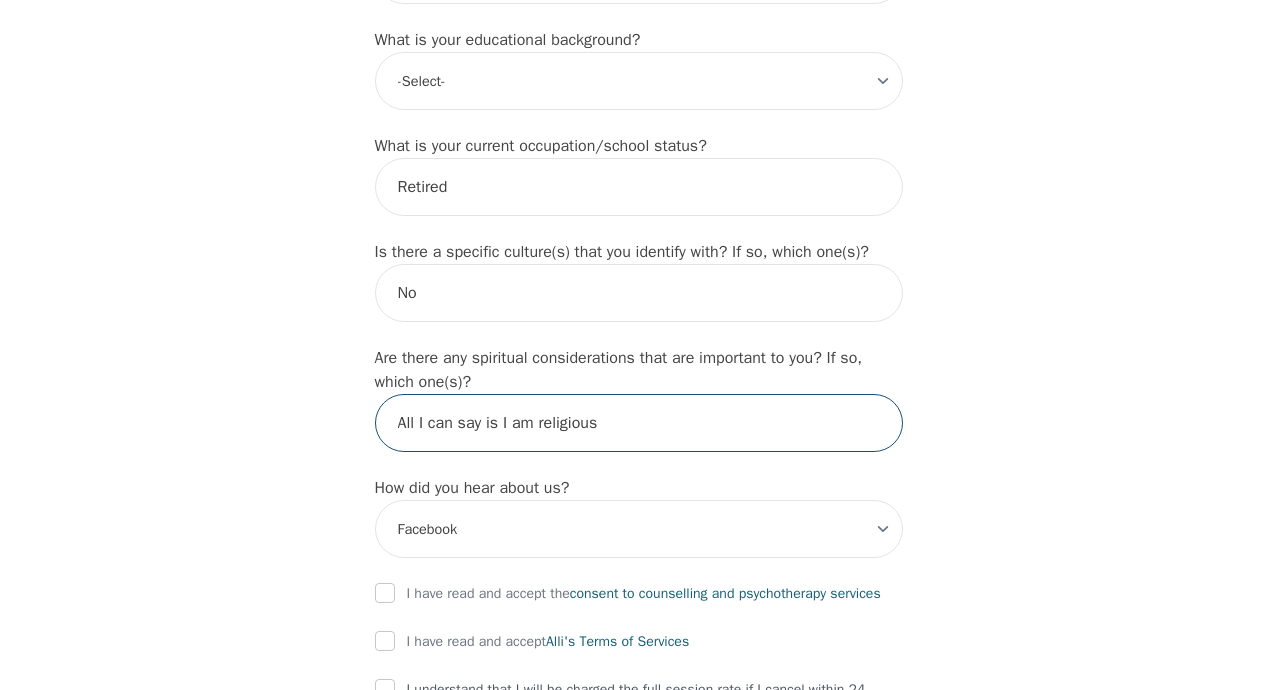 drag, startPoint x: 615, startPoint y: 421, endPoint x: 296, endPoint y: 408, distance: 319.26477 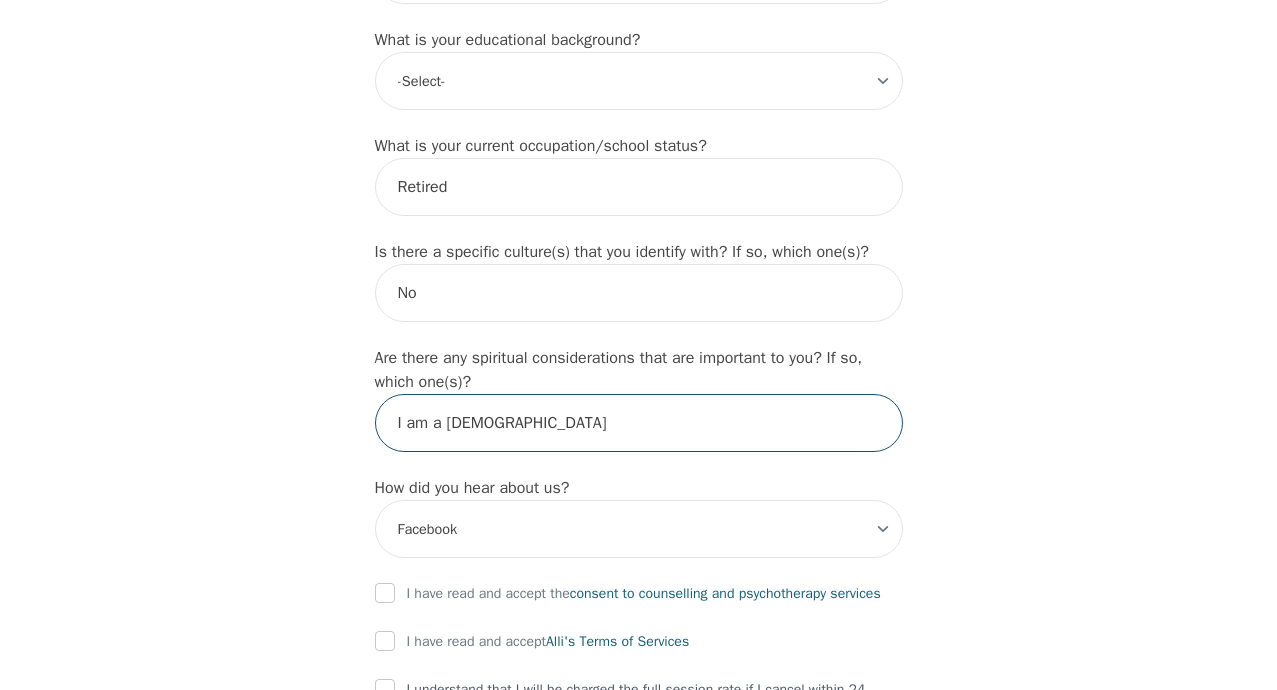 type on "I am a [DEMOGRAPHIC_DATA]" 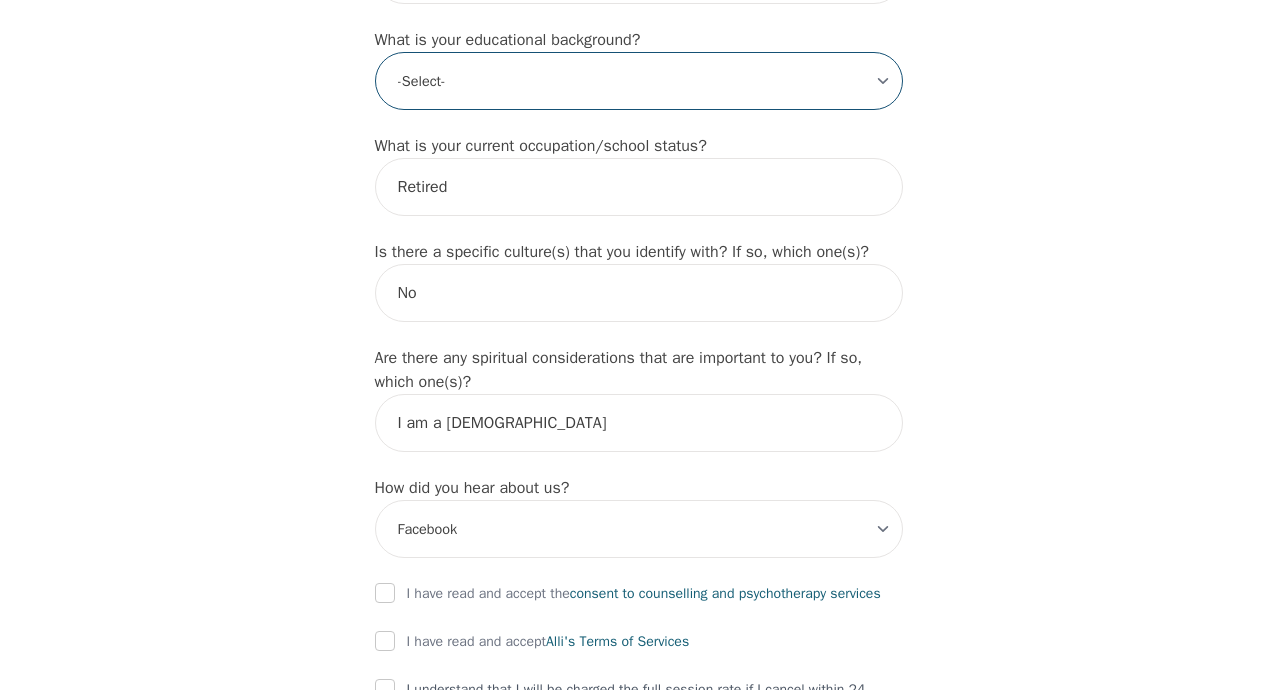 click on "-Select- Less than high school High school Associate degree Bachelor degree Master's degree Professional degree Doctorial degree" at bounding box center [639, 81] 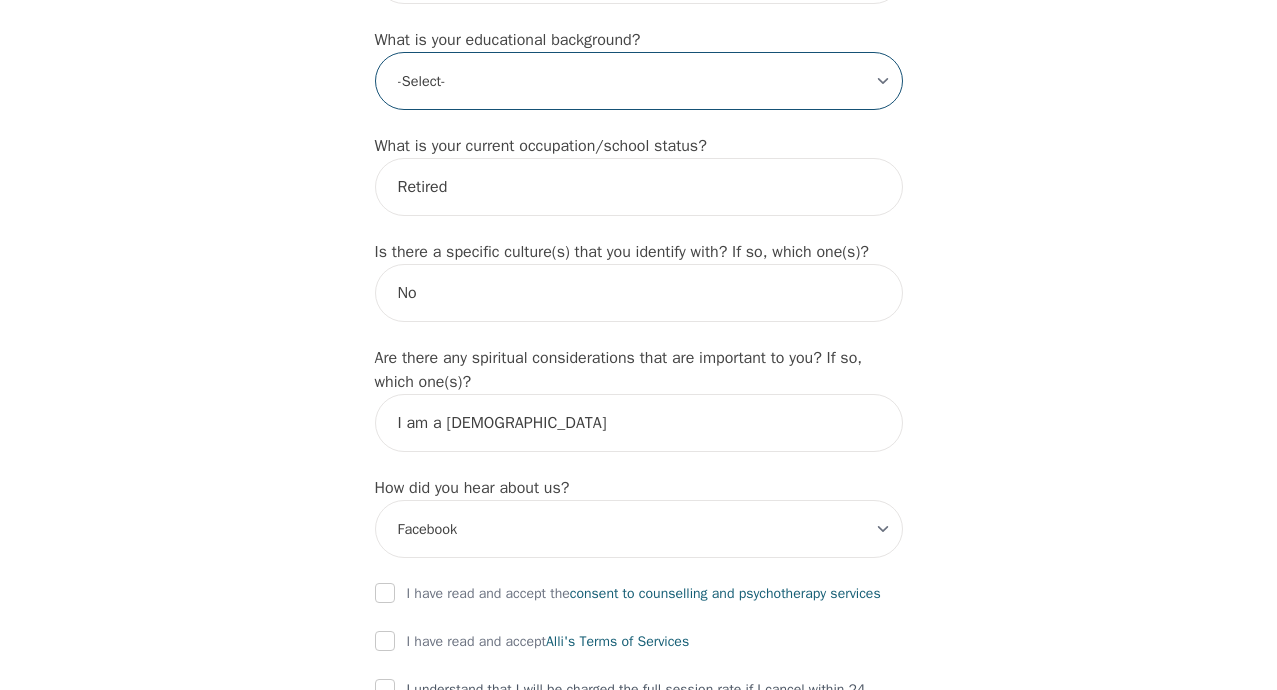 select on "High school" 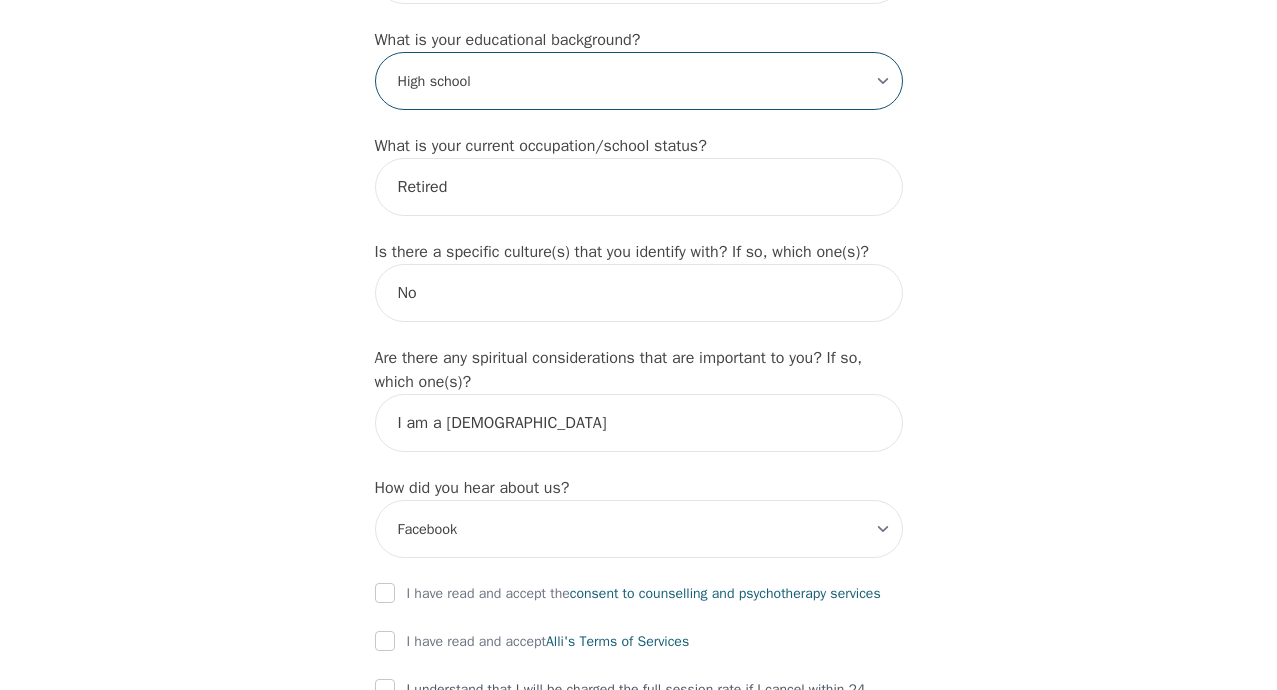 click on "-Select- Less than high school High school Associate degree Bachelor degree Master's degree Professional degree Doctorial degree" at bounding box center [639, 81] 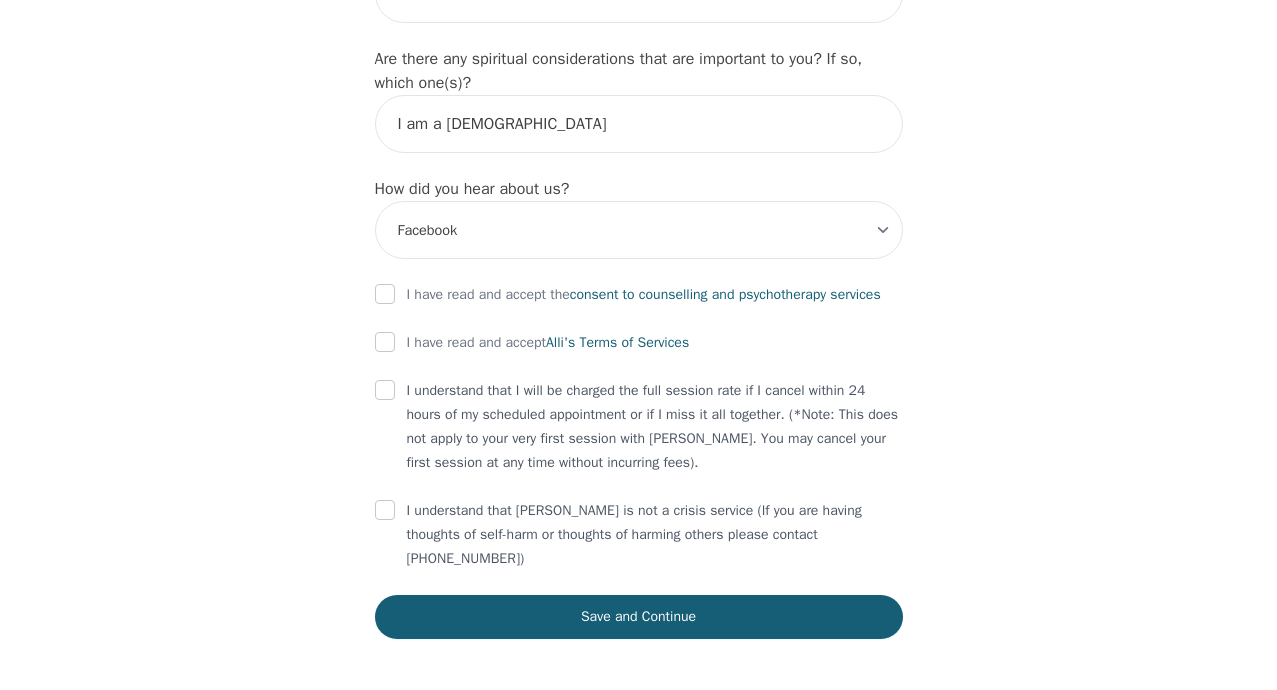 scroll, scrollTop: 2304, scrollLeft: 0, axis: vertical 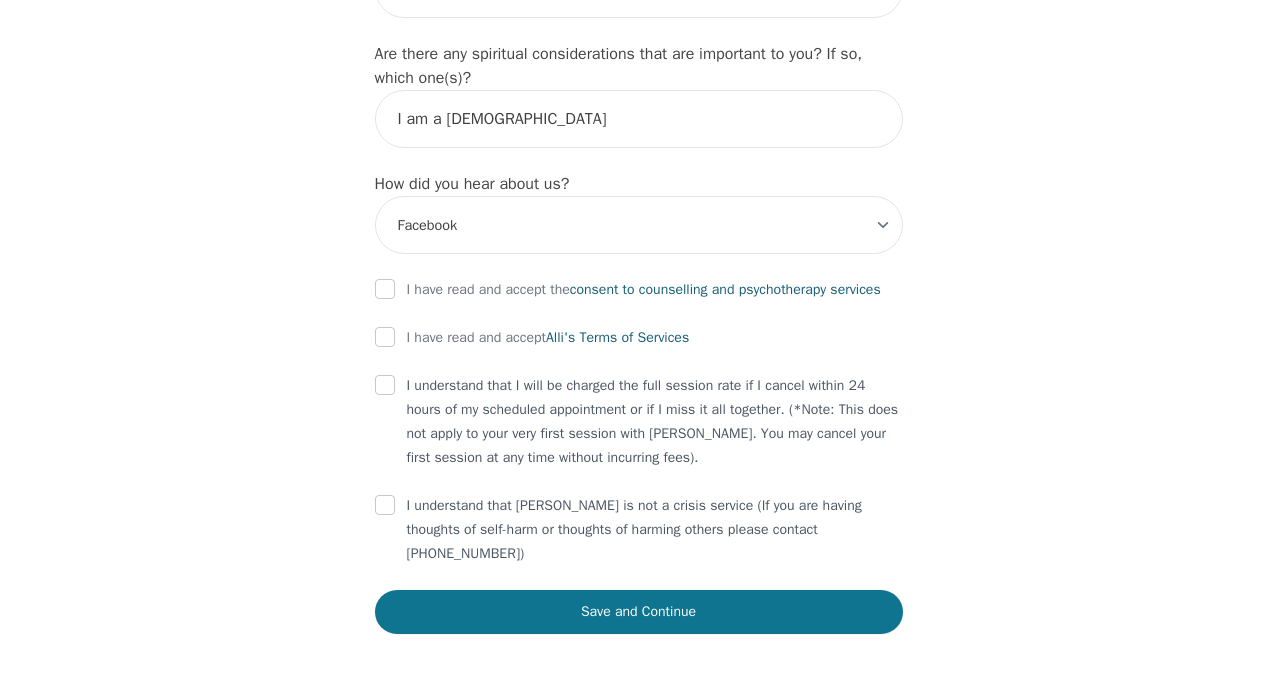 click on "Save and Continue" at bounding box center [639, 612] 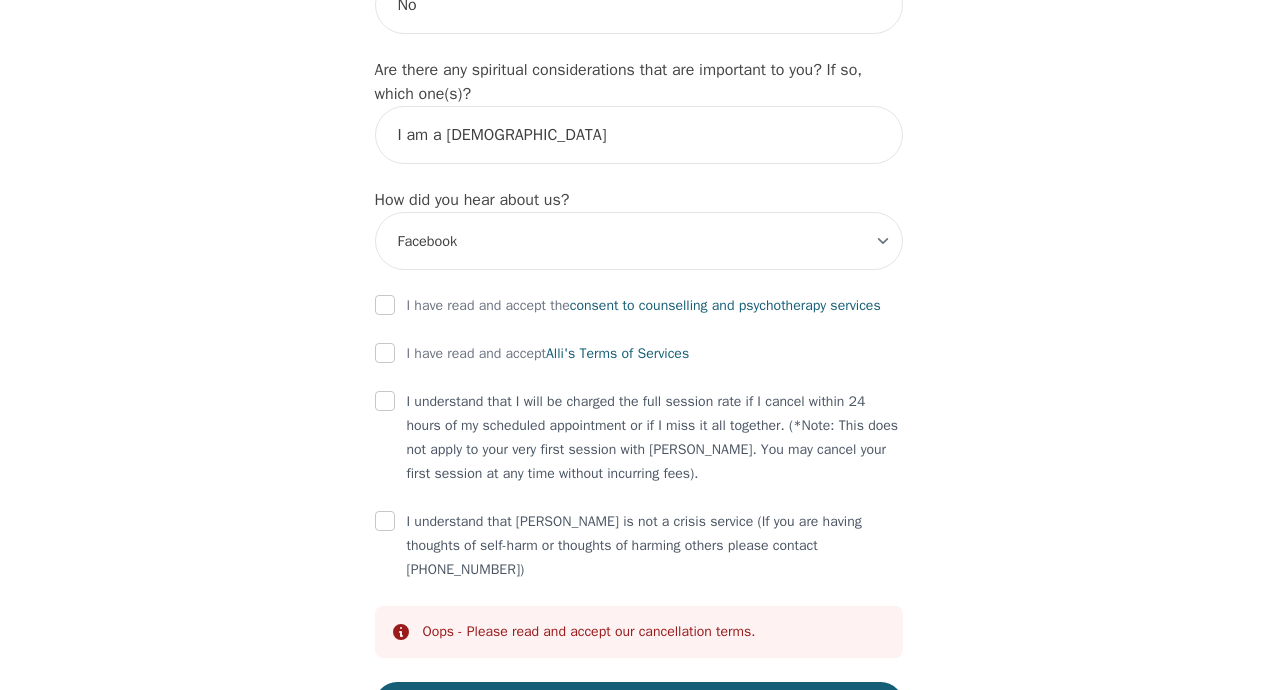scroll, scrollTop: 2304, scrollLeft: 0, axis: vertical 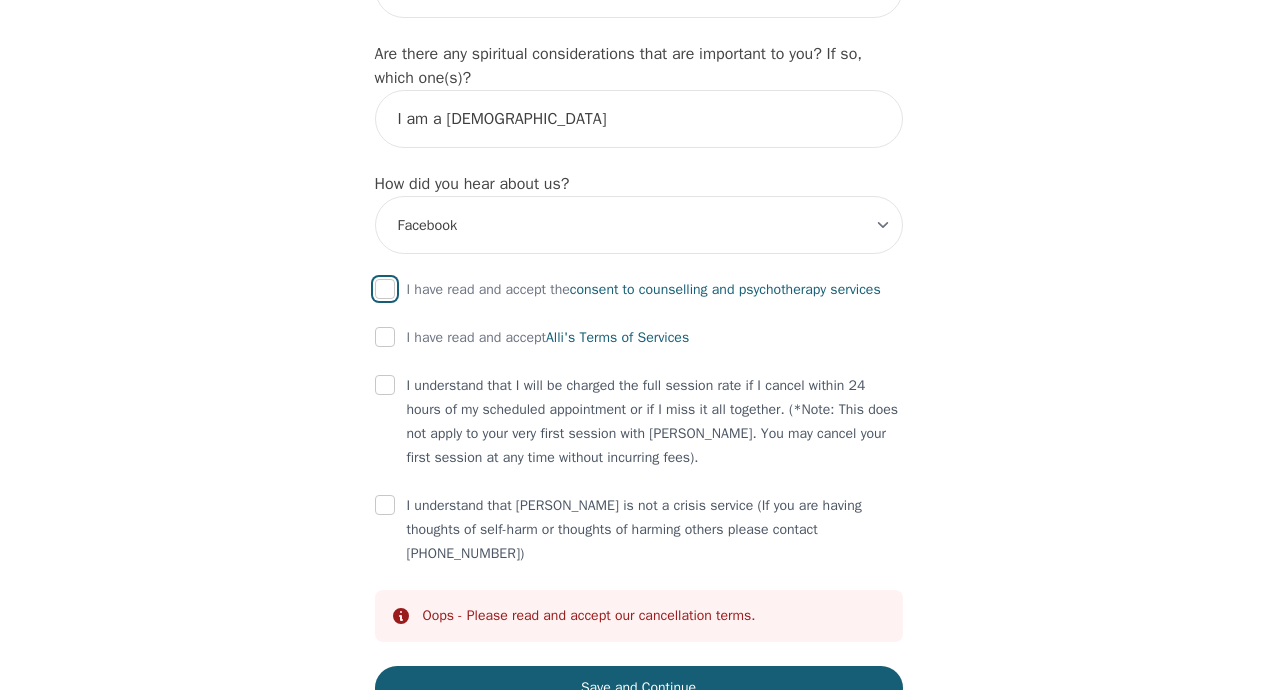 click at bounding box center (385, 289) 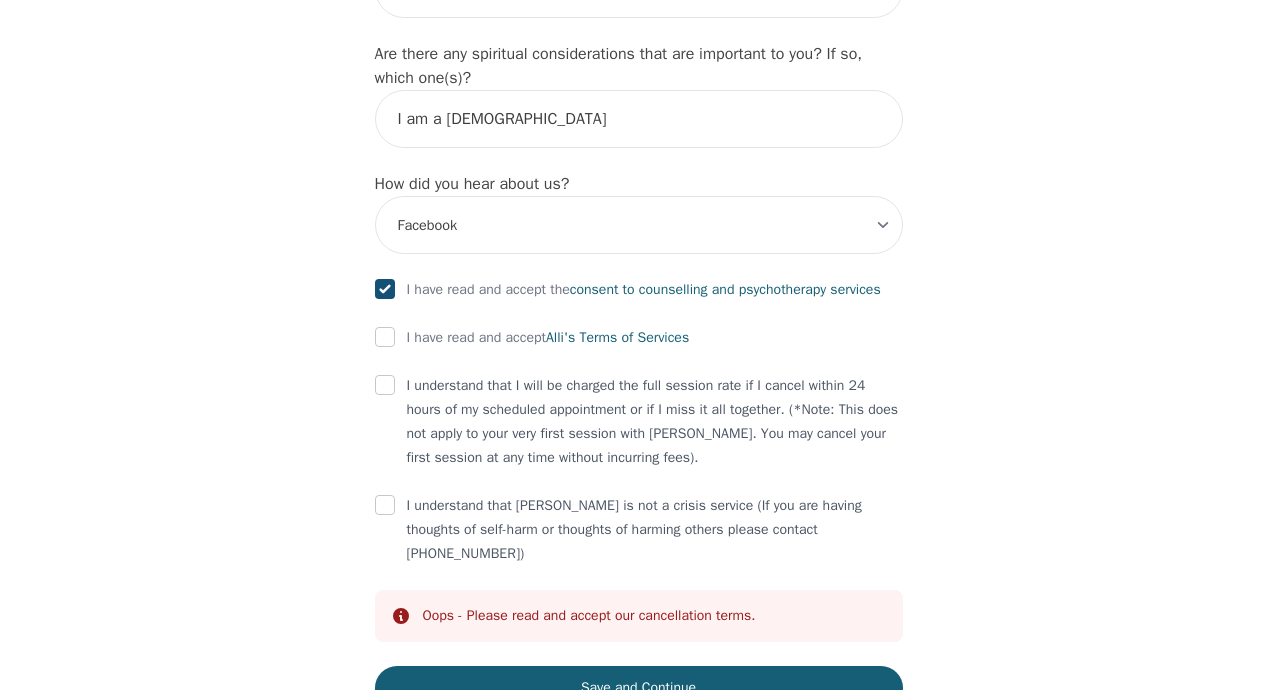 checkbox on "true" 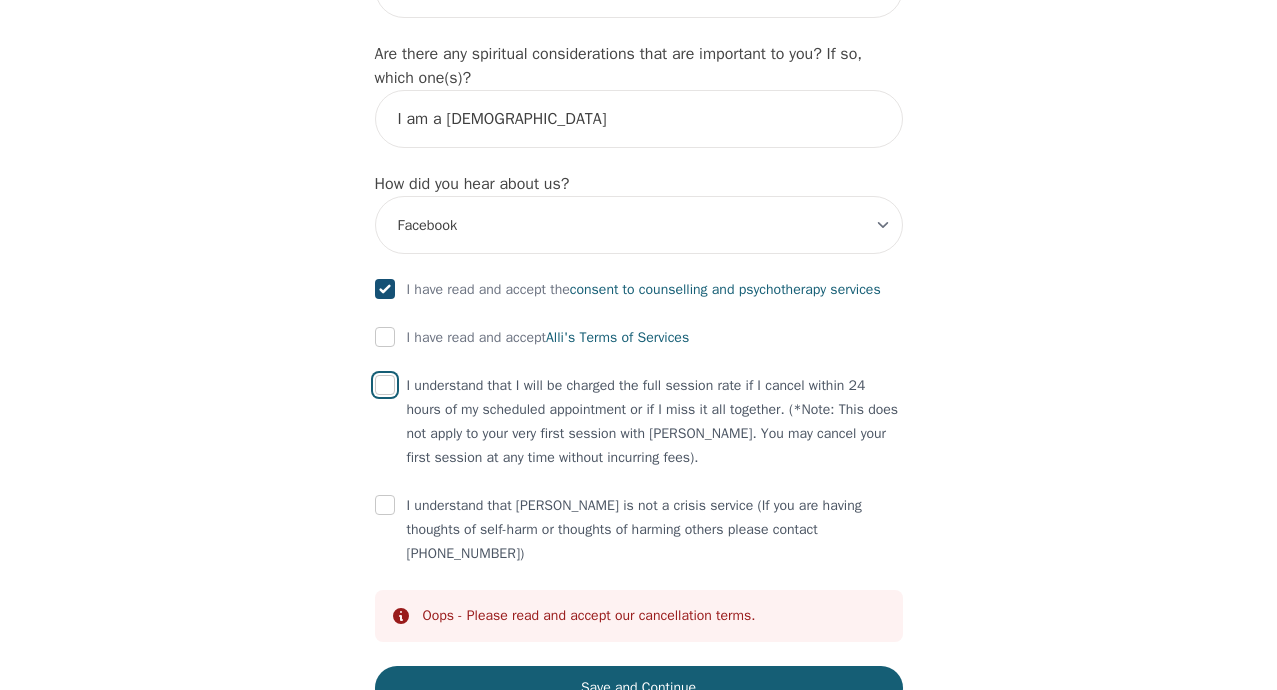 click at bounding box center (385, 385) 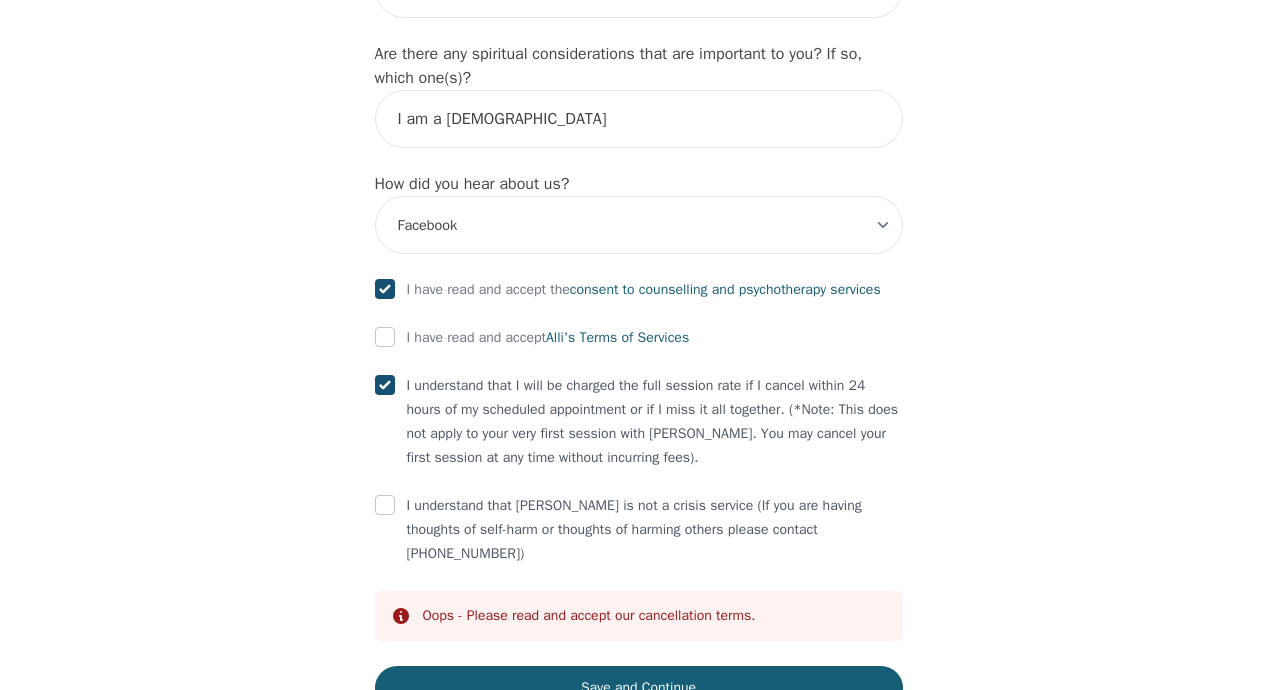 checkbox on "true" 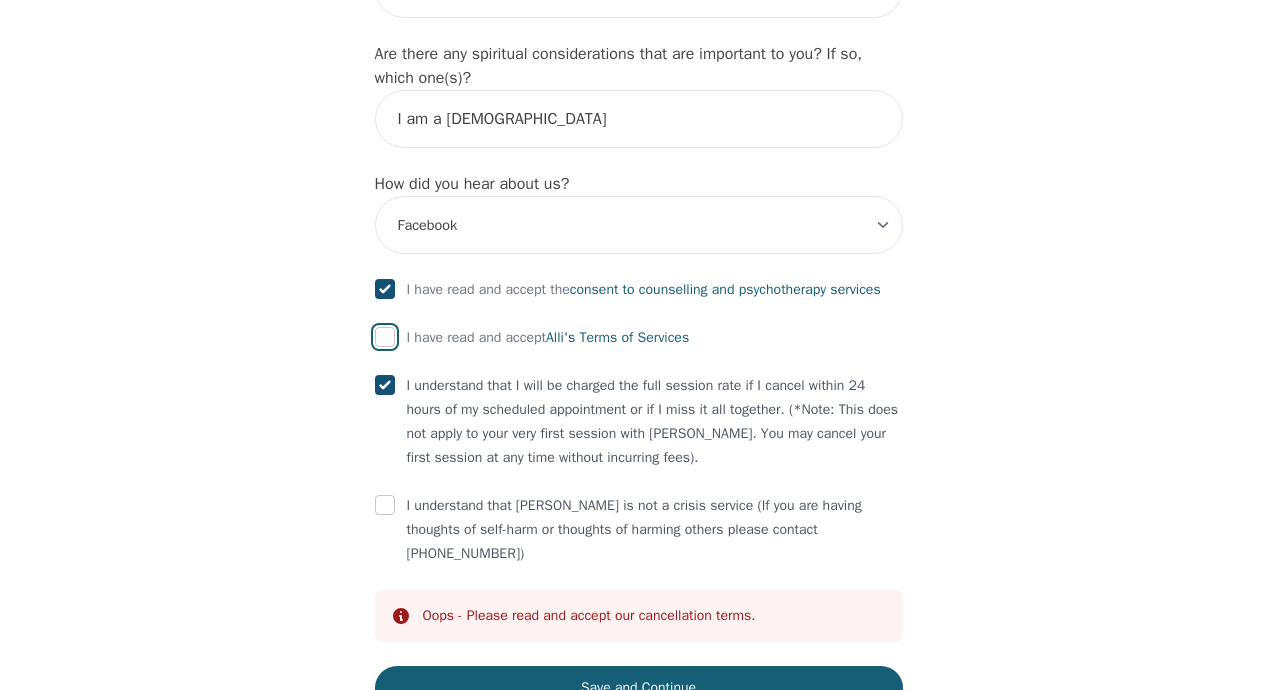 click at bounding box center (385, 337) 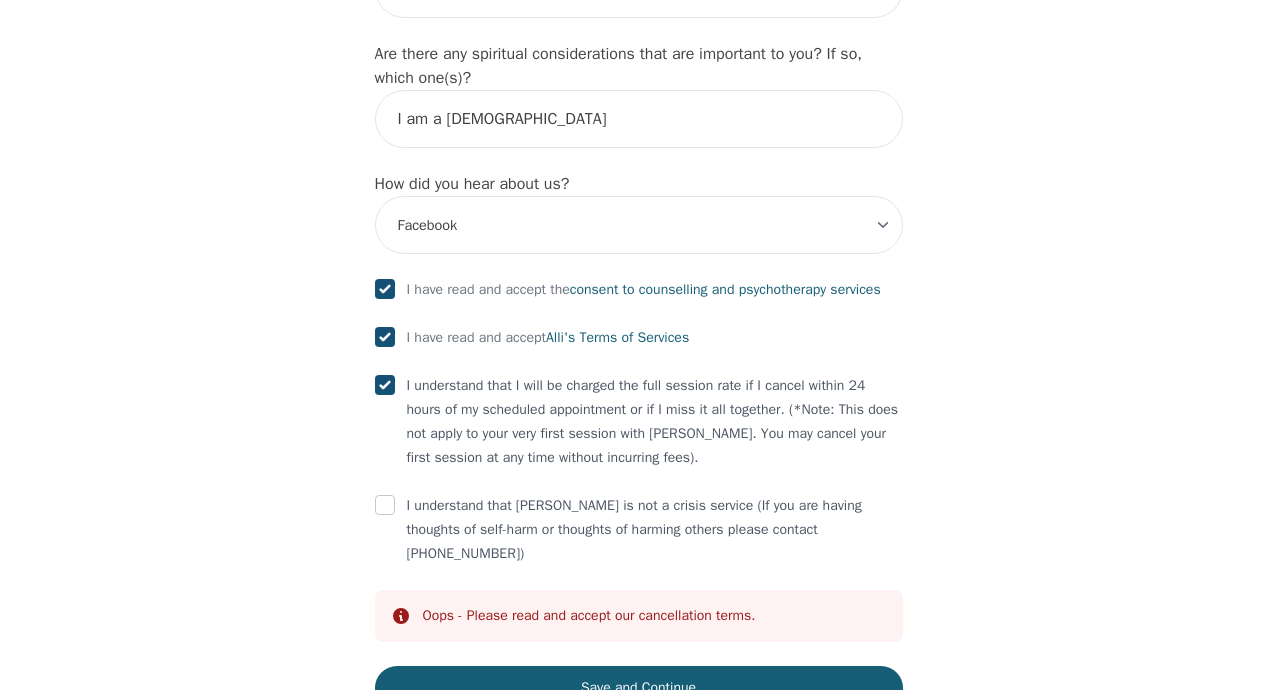 checkbox on "true" 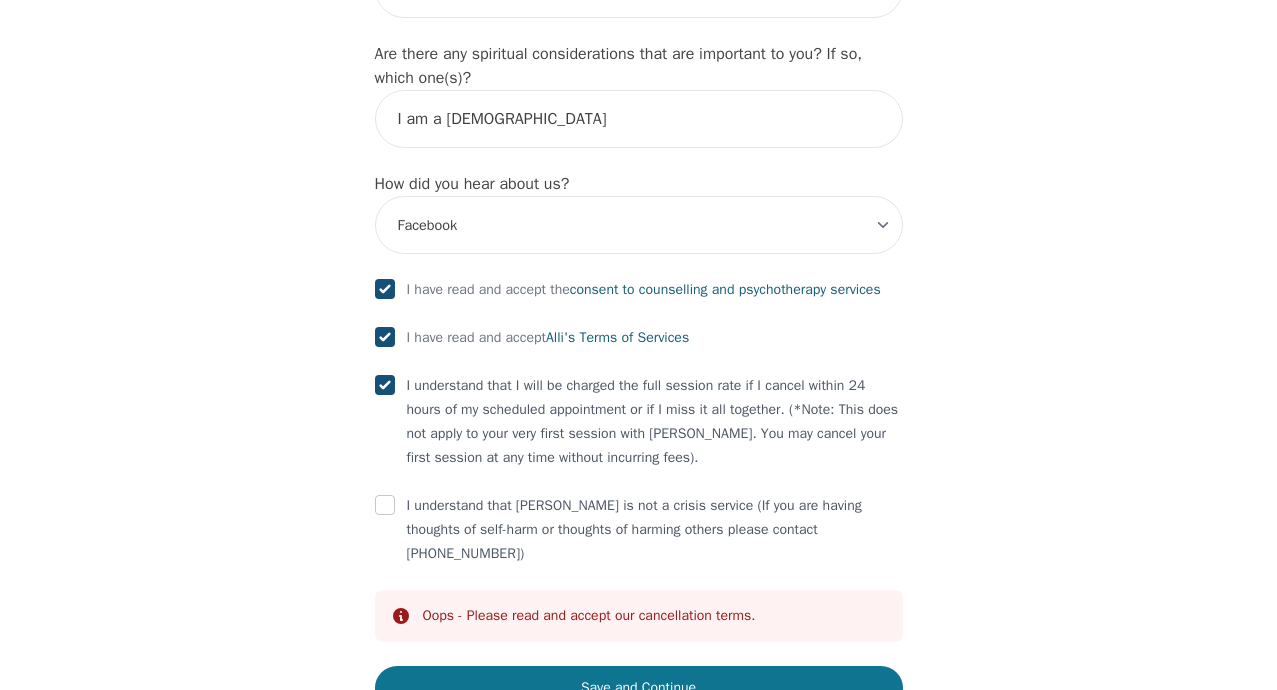 click on "Save and Continue" at bounding box center [639, 688] 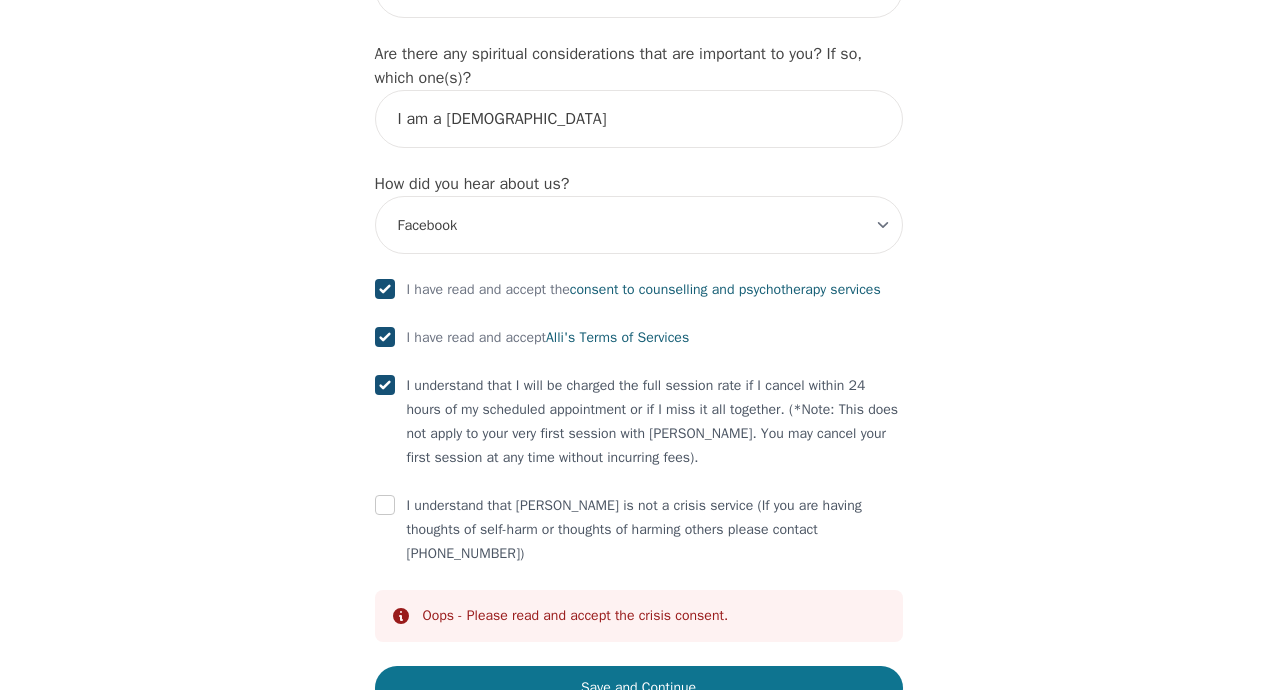 click on "Save and Continue" at bounding box center (639, 688) 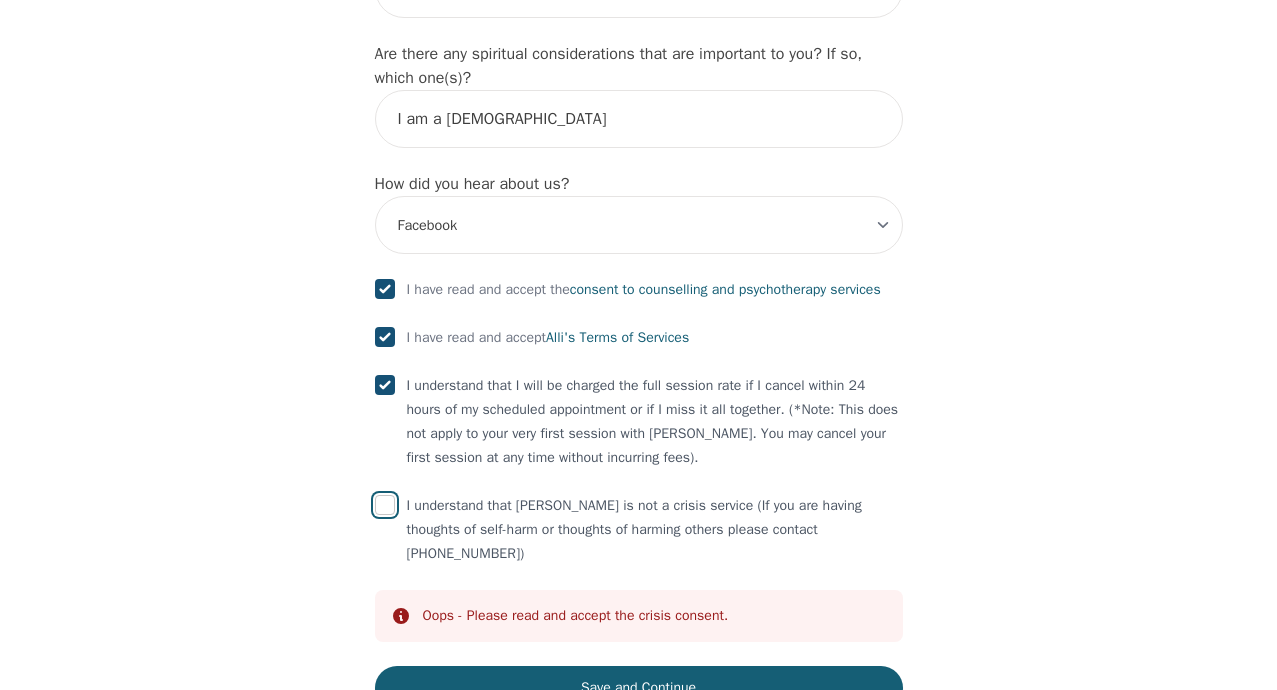 click at bounding box center [385, 505] 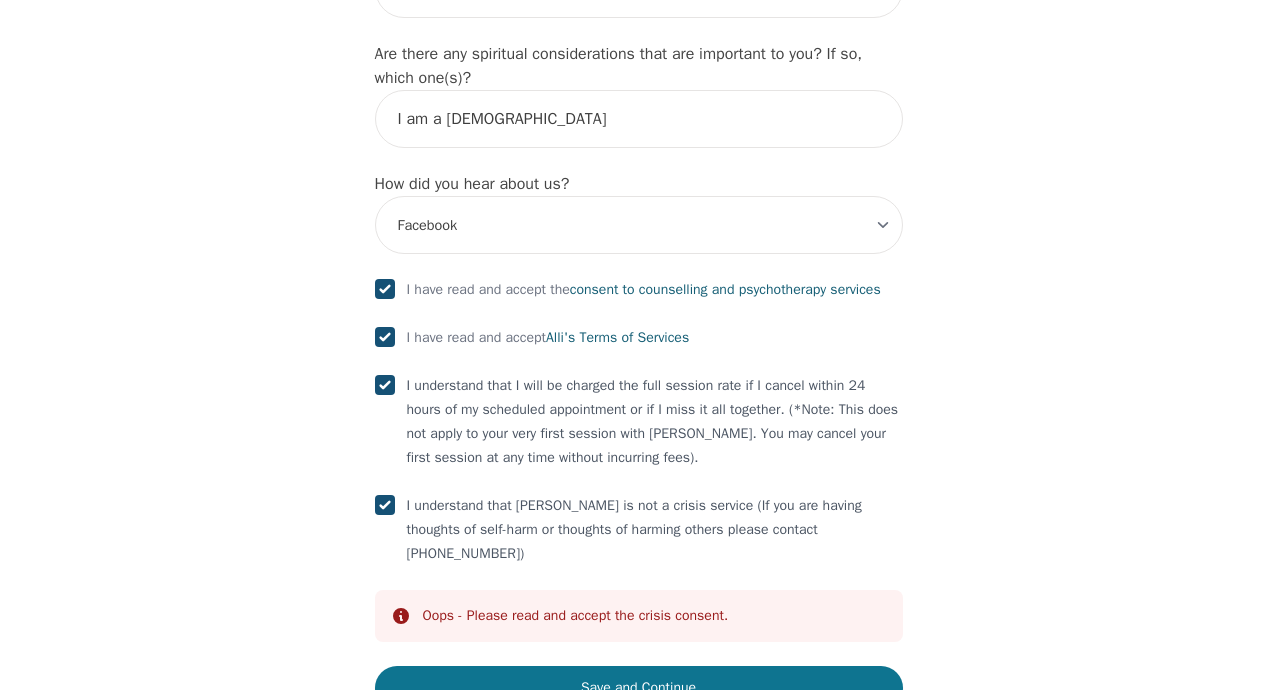 click on "Save and Continue" at bounding box center (639, 688) 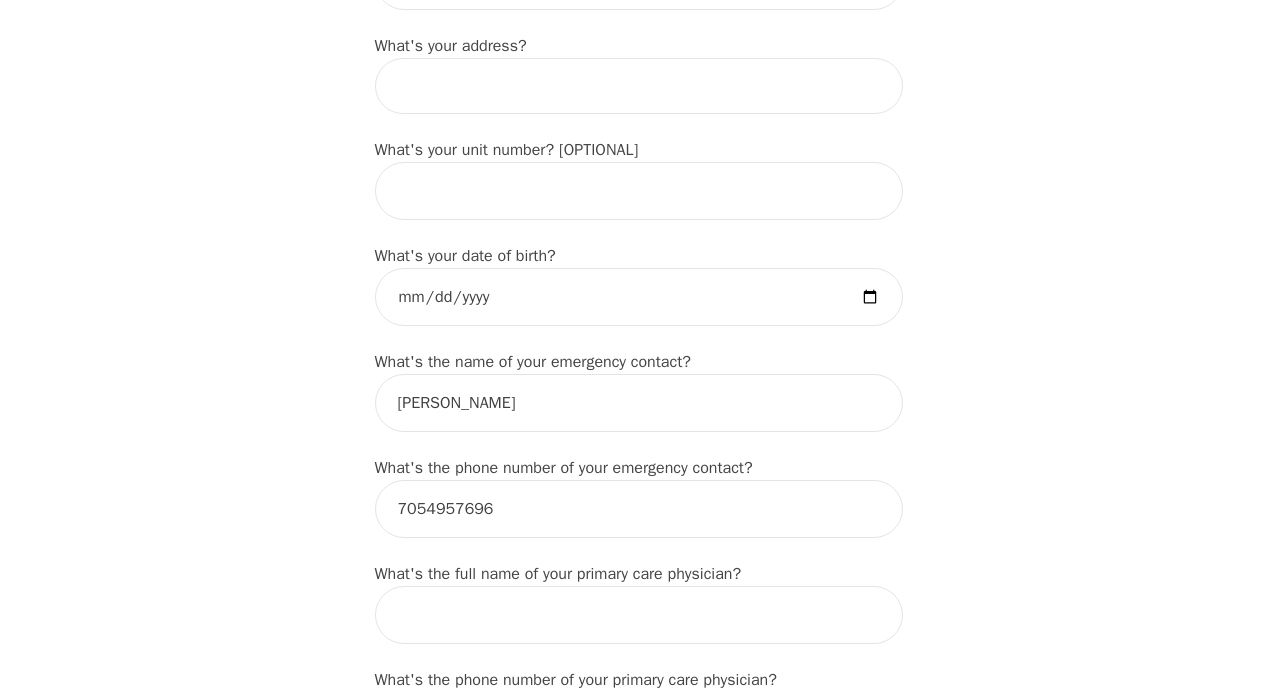 scroll, scrollTop: 804, scrollLeft: 0, axis: vertical 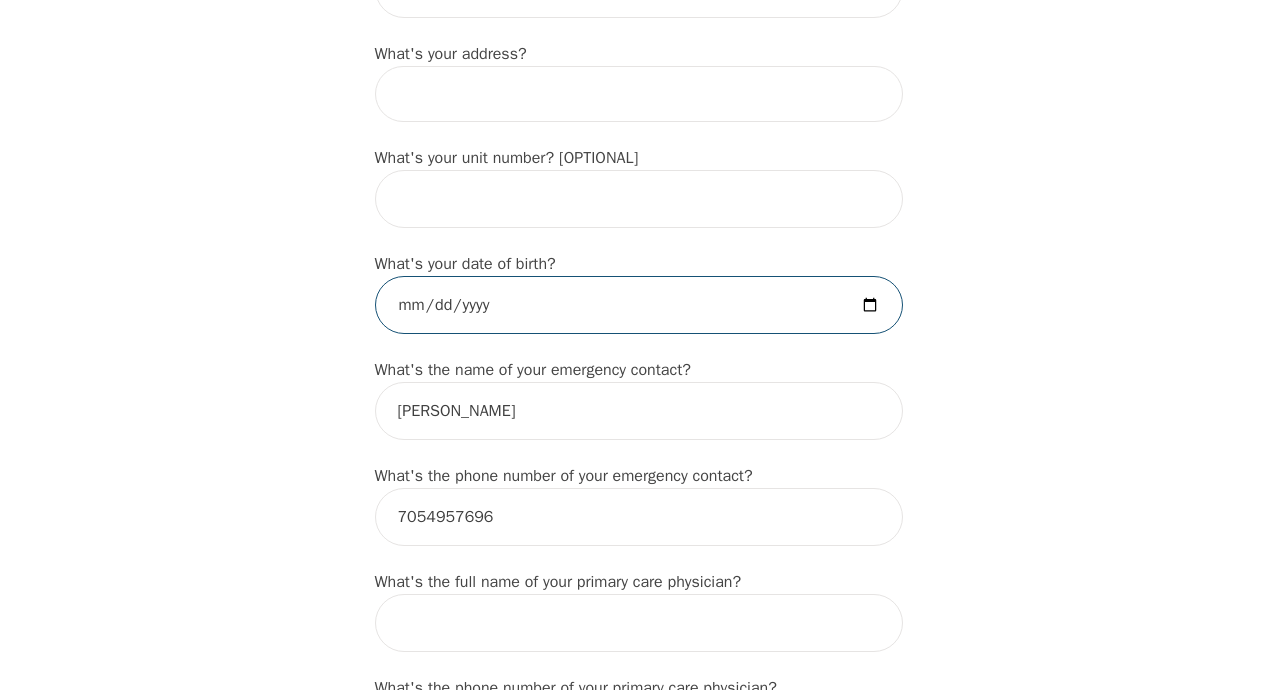 click at bounding box center [639, 305] 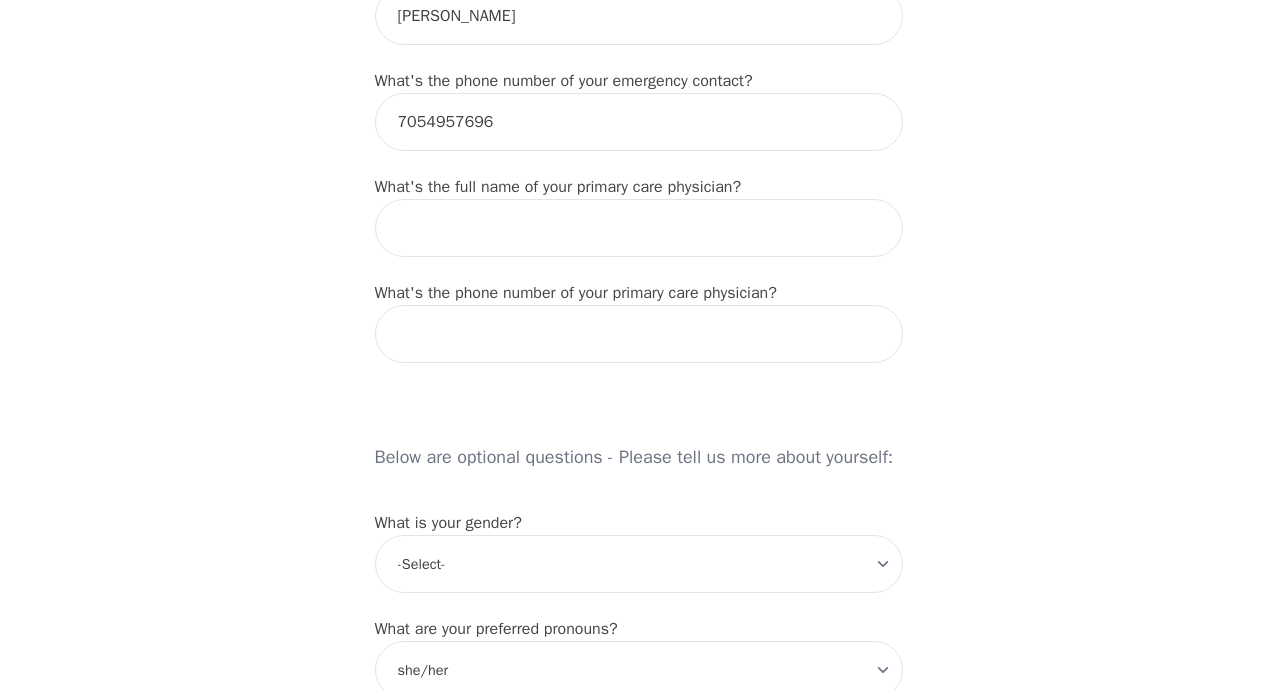 scroll, scrollTop: 1204, scrollLeft: 0, axis: vertical 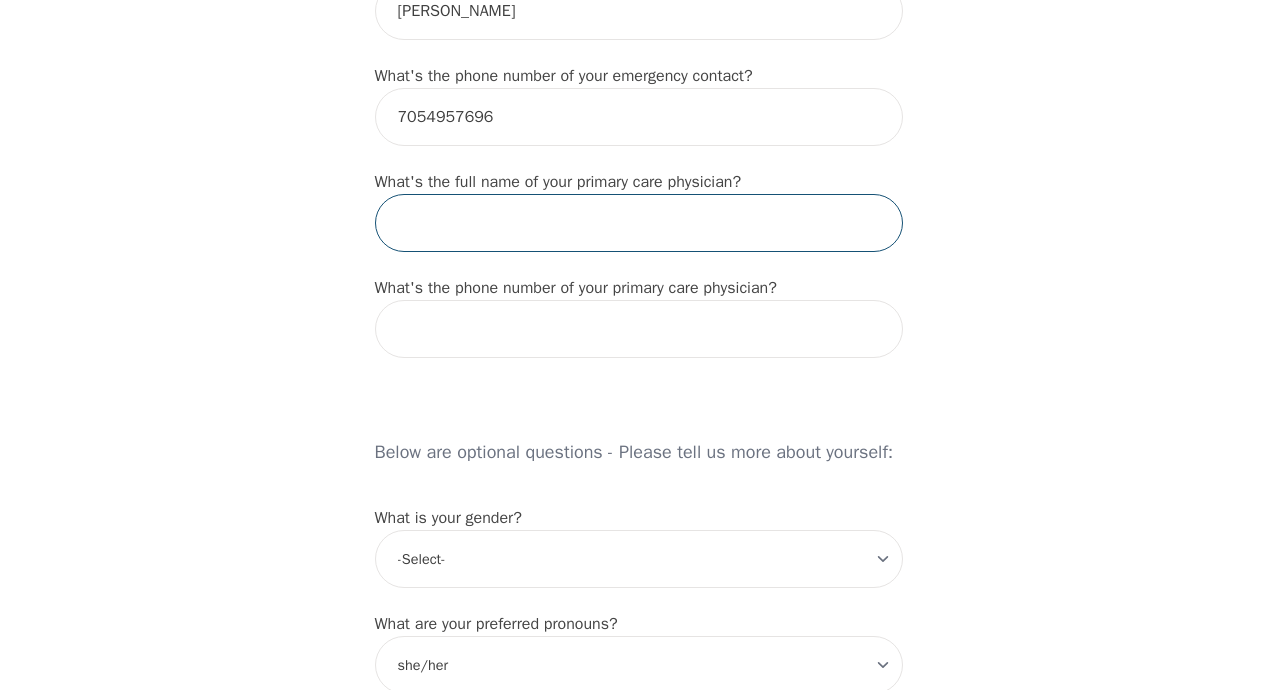 click at bounding box center (639, 223) 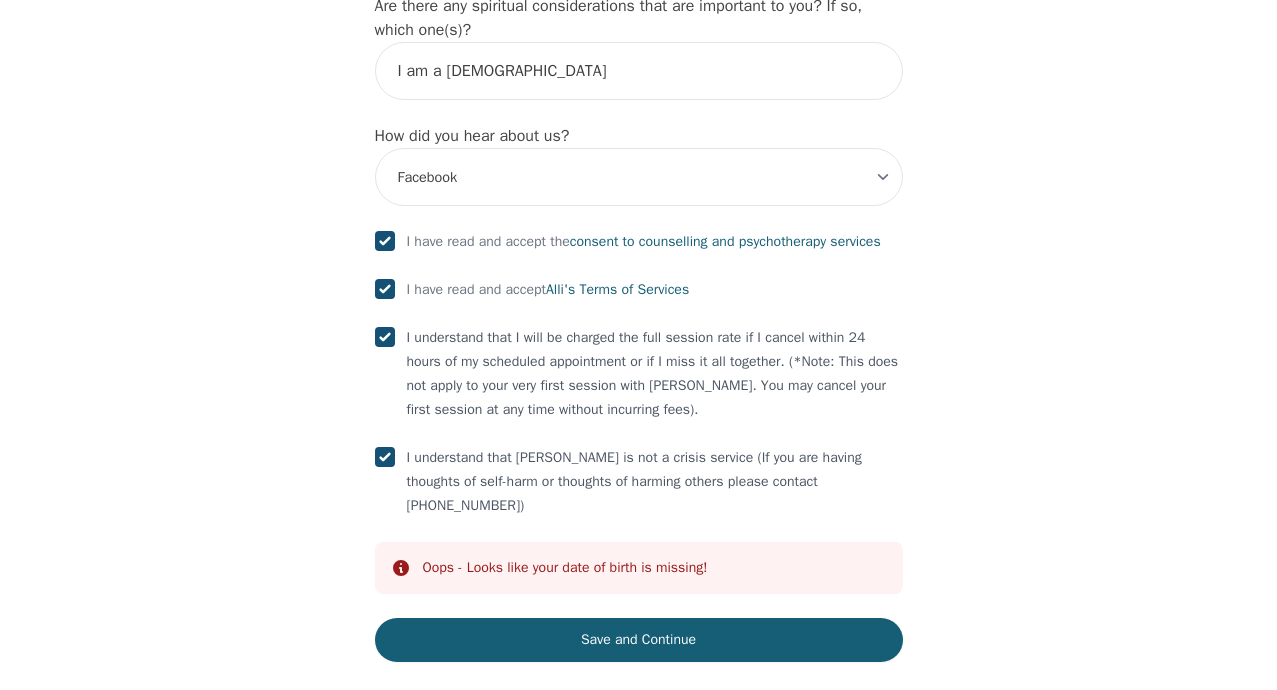 scroll, scrollTop: 2380, scrollLeft: 0, axis: vertical 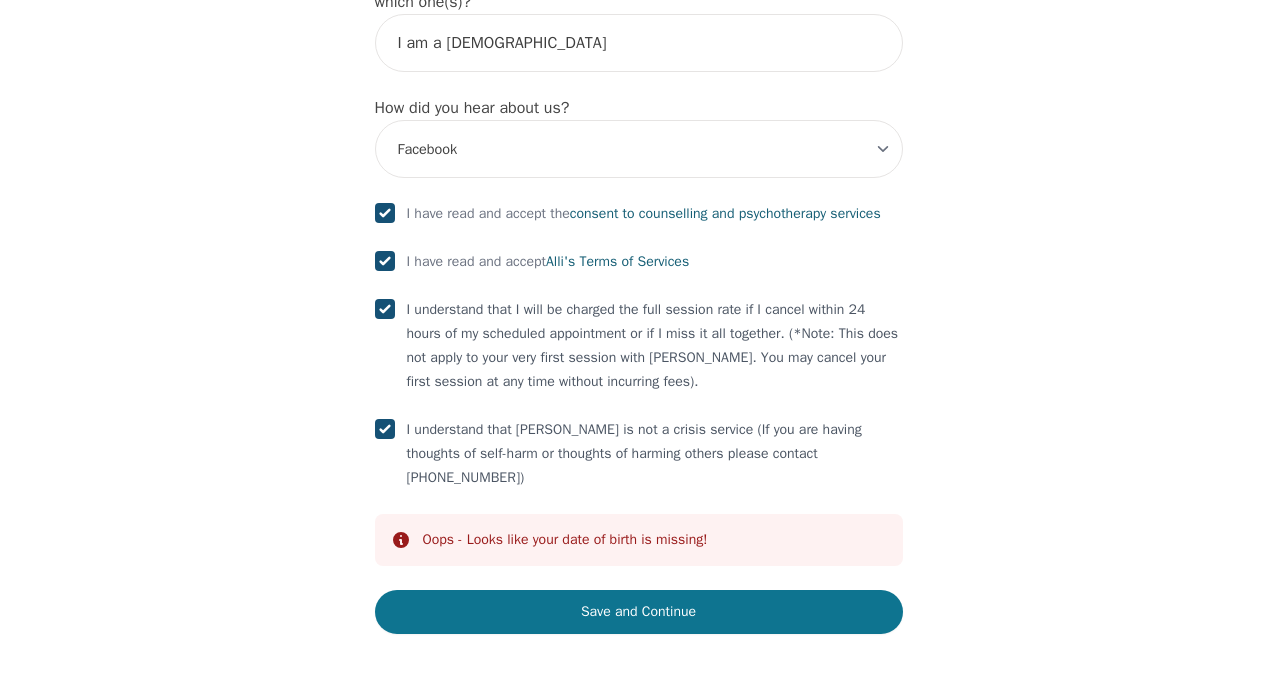 type on "[PERSON_NAME]" 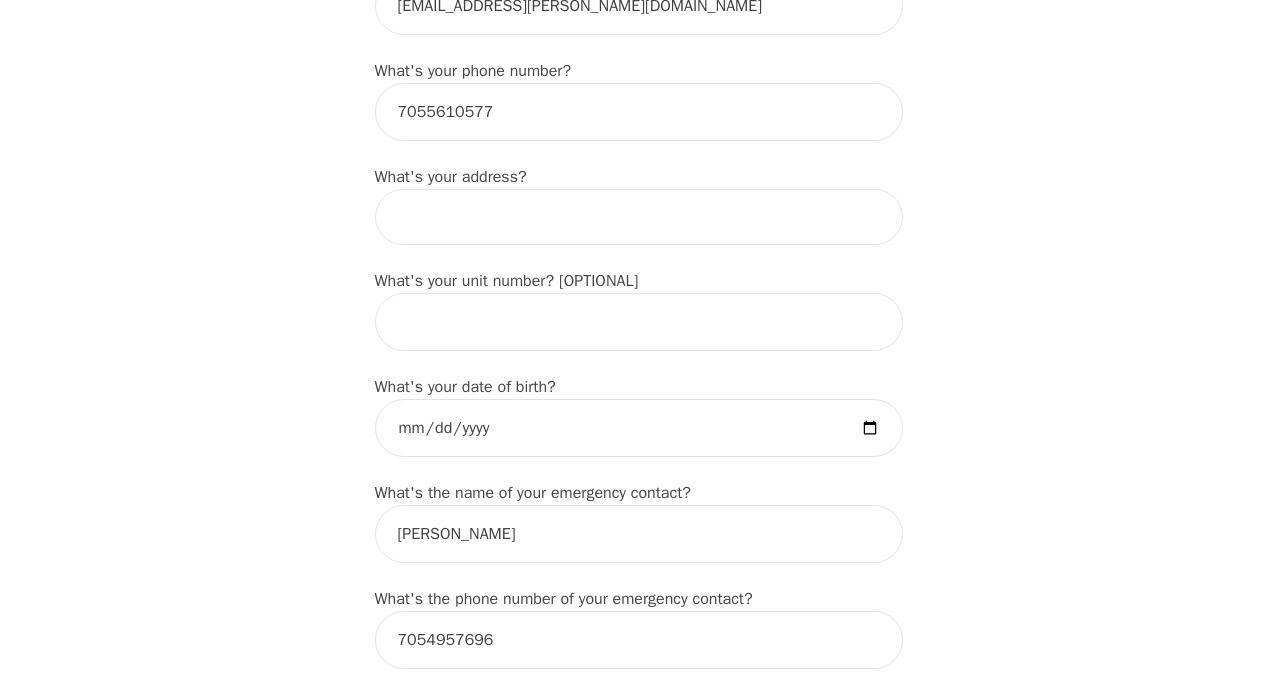 scroll, scrollTop: 680, scrollLeft: 0, axis: vertical 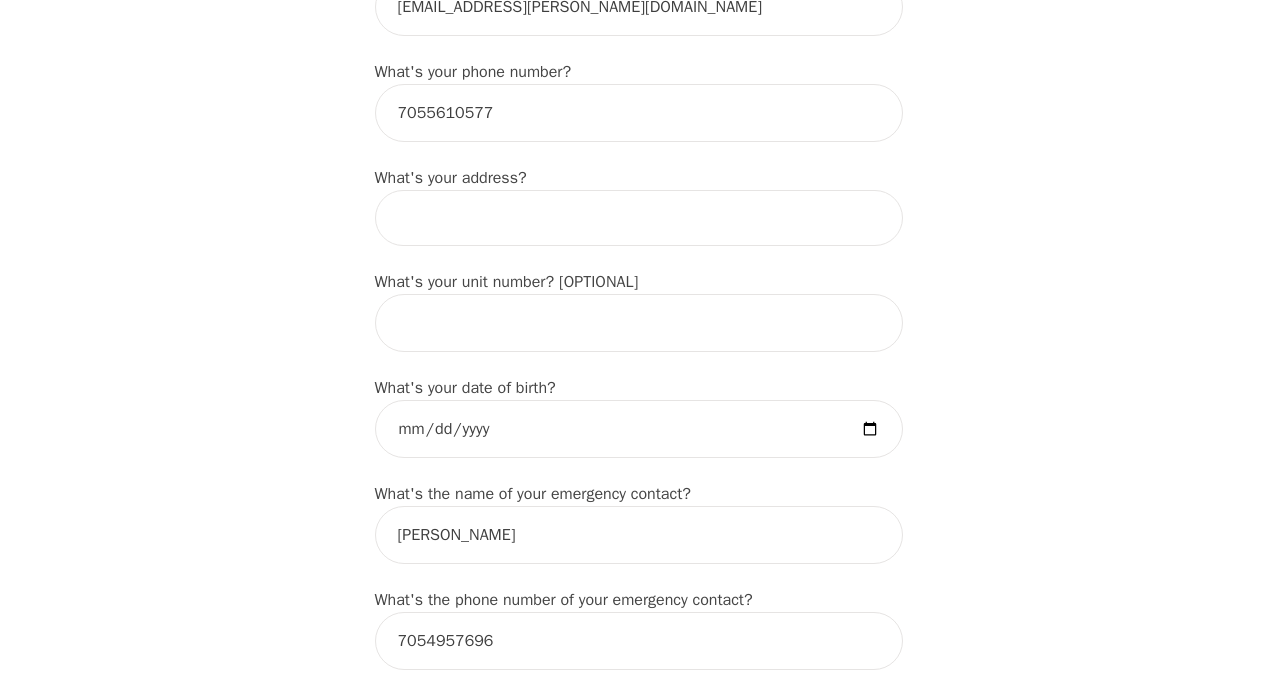 click at bounding box center (639, 218) 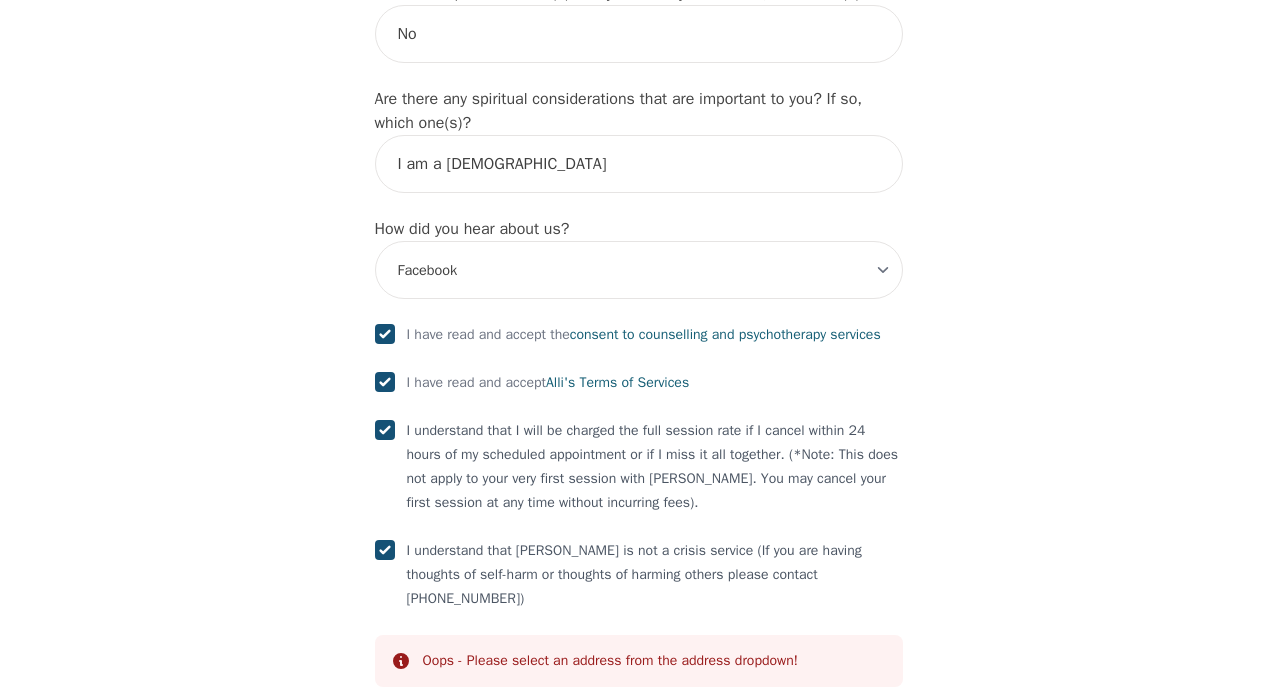 scroll, scrollTop: 2380, scrollLeft: 0, axis: vertical 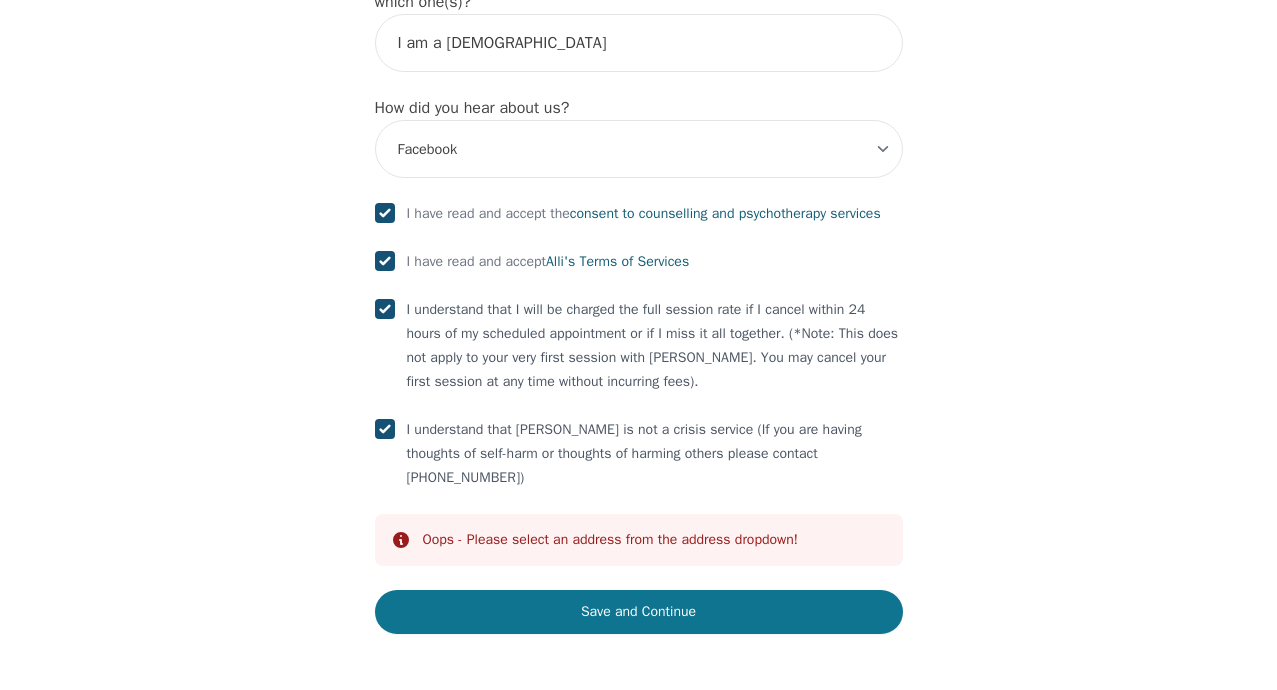 click on "Save and Continue" at bounding box center (639, 612) 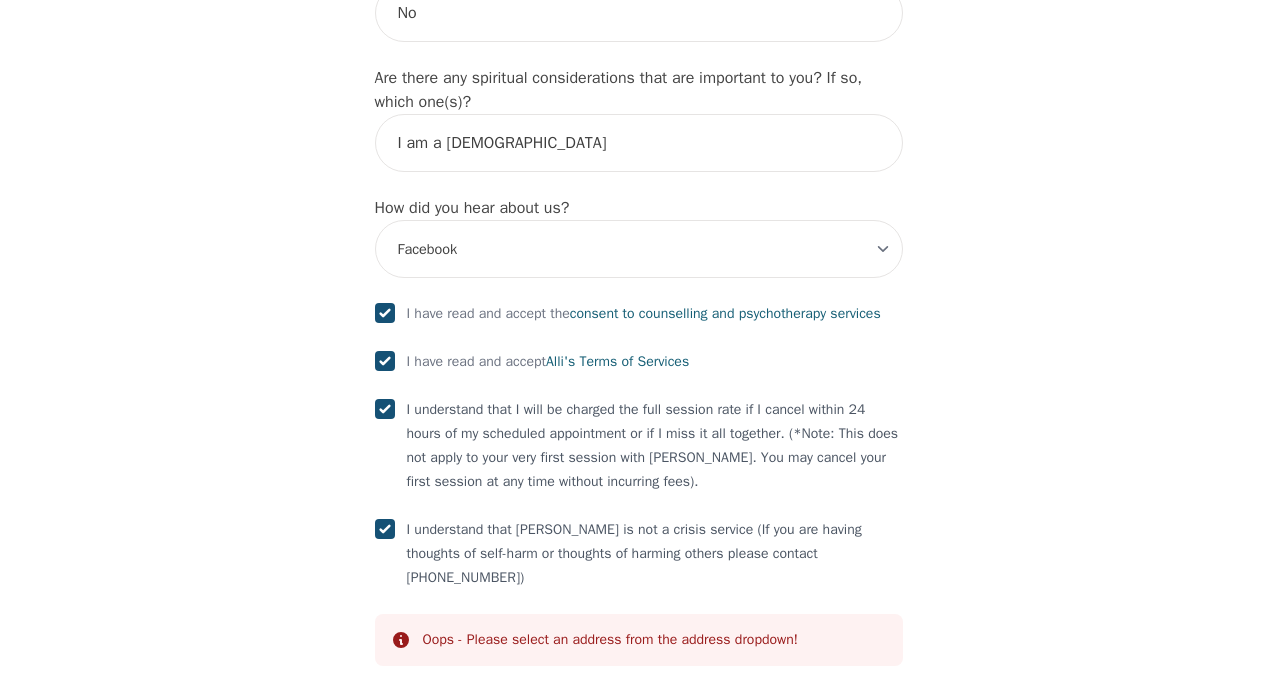 scroll, scrollTop: 2380, scrollLeft: 0, axis: vertical 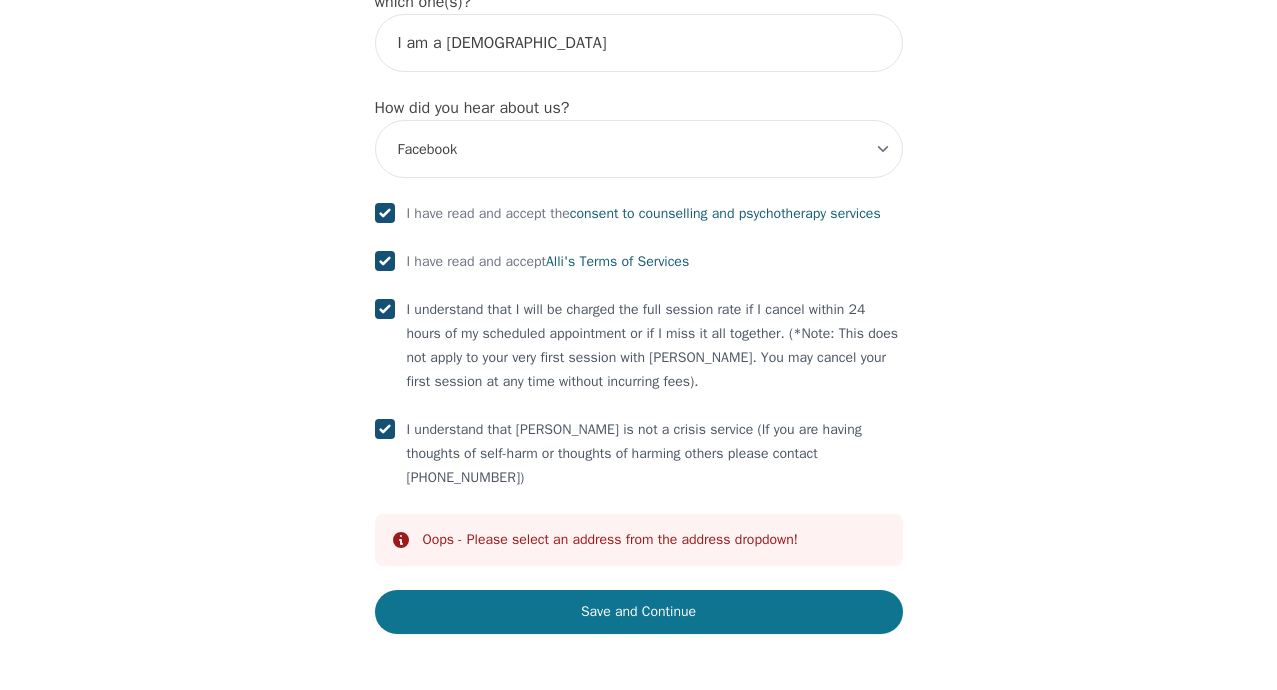 click on "Save and Continue" at bounding box center (639, 612) 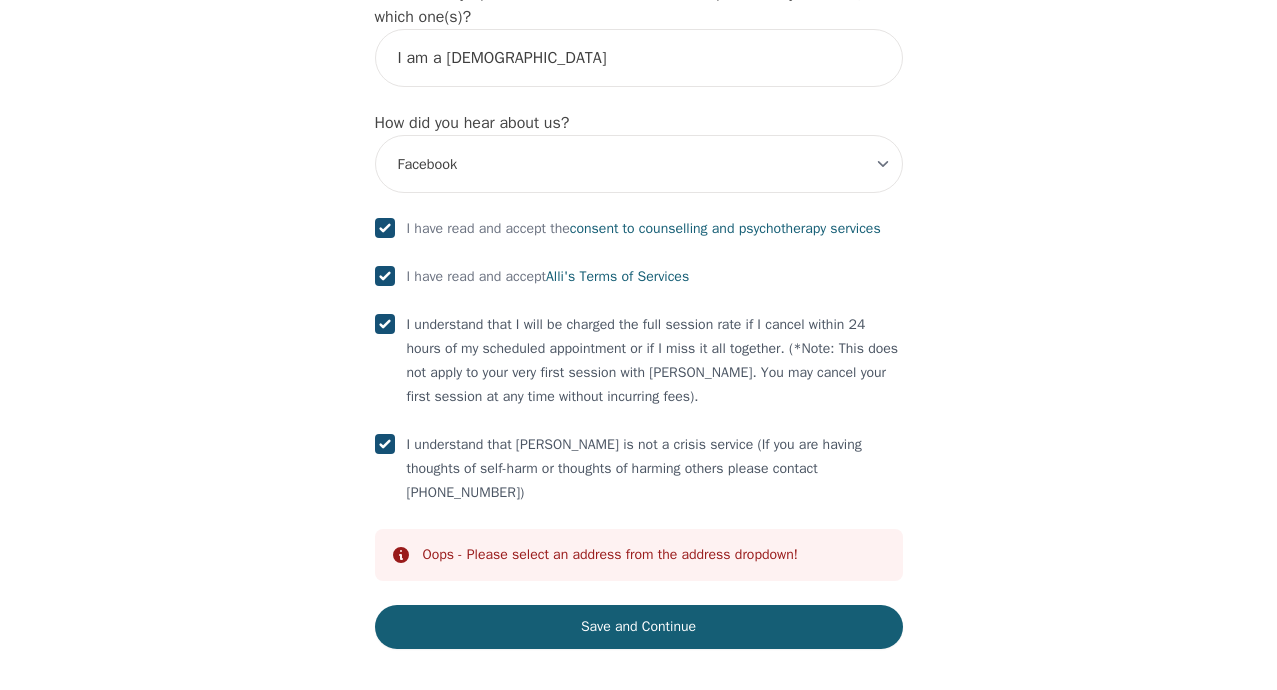 scroll, scrollTop: 2380, scrollLeft: 0, axis: vertical 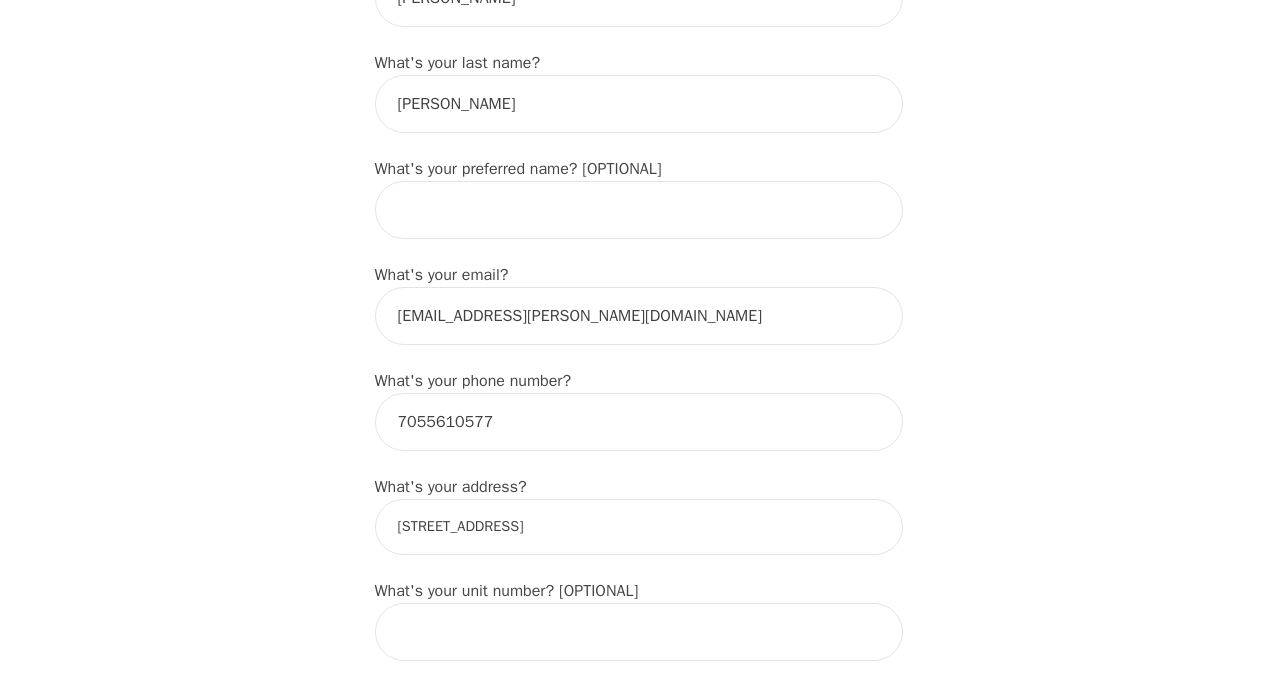 click on "[STREET_ADDRESS]" at bounding box center [639, 527] 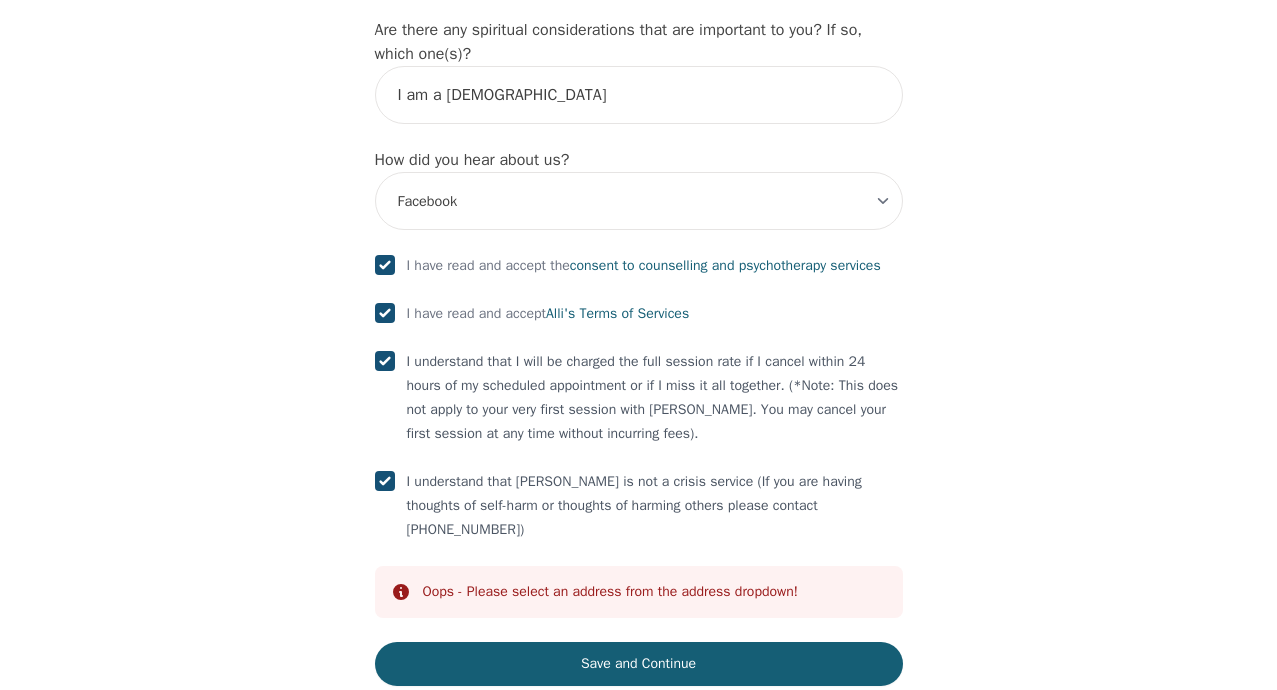 scroll, scrollTop: 2380, scrollLeft: 0, axis: vertical 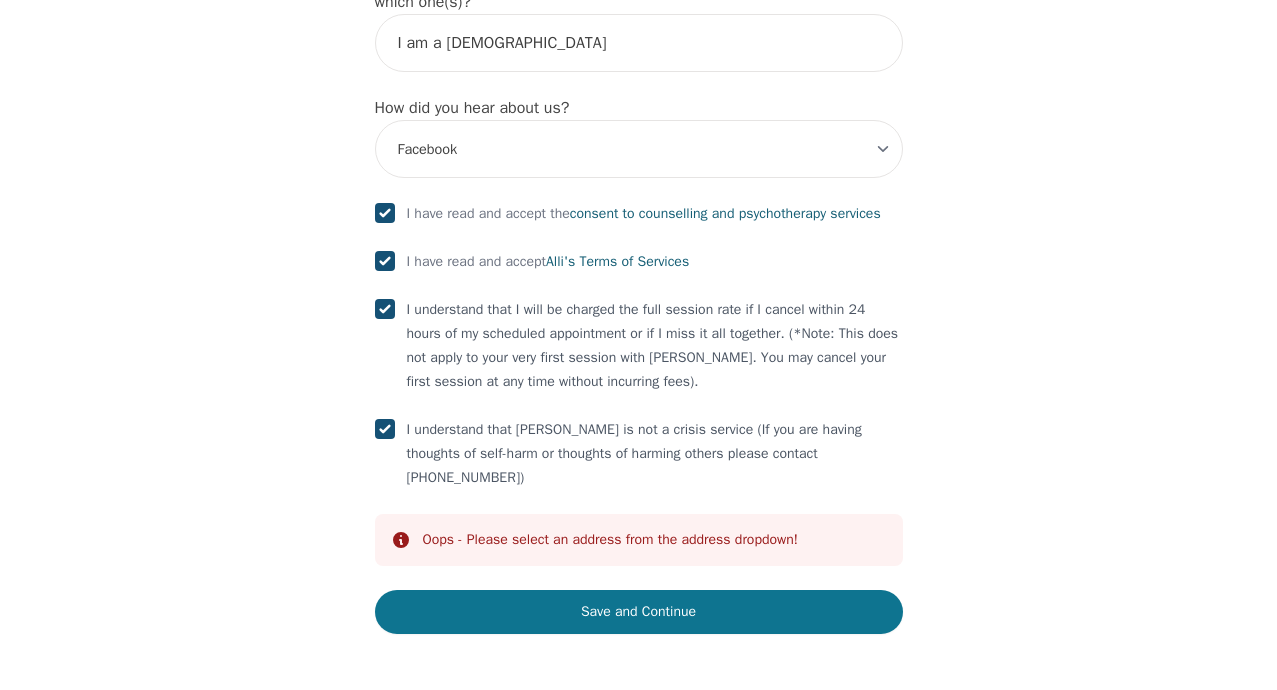 click on "Save and Continue" at bounding box center [639, 612] 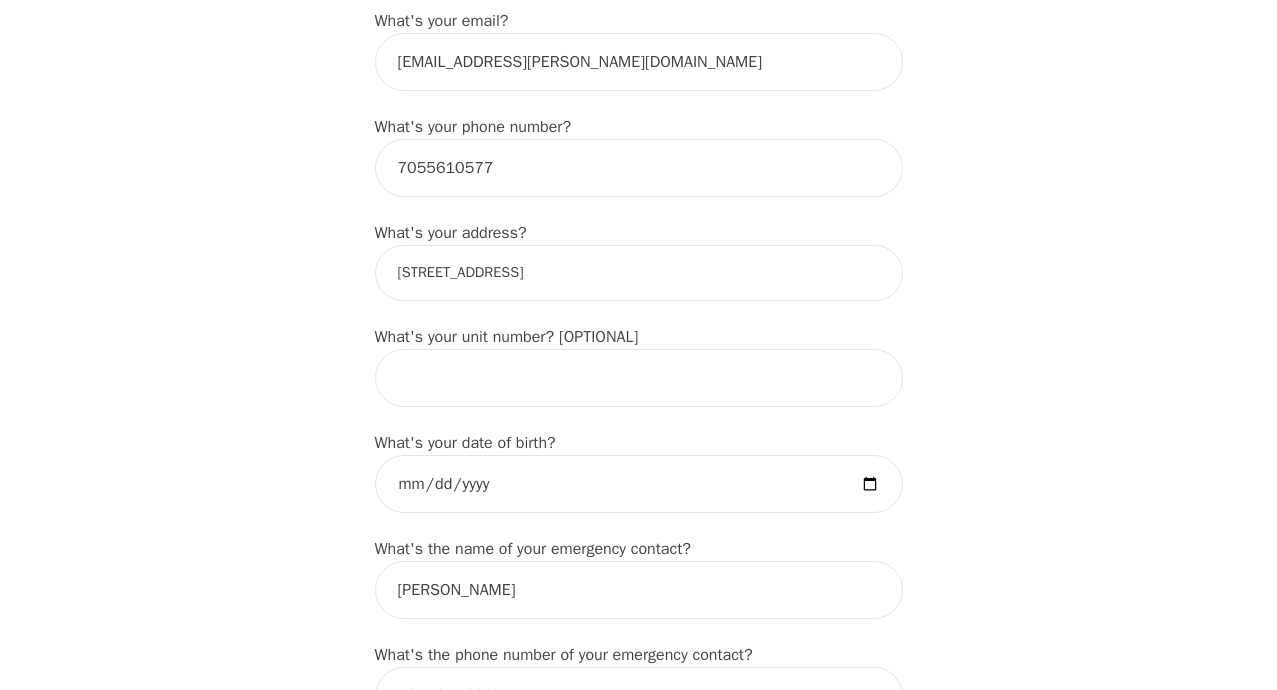 scroll, scrollTop: 580, scrollLeft: 0, axis: vertical 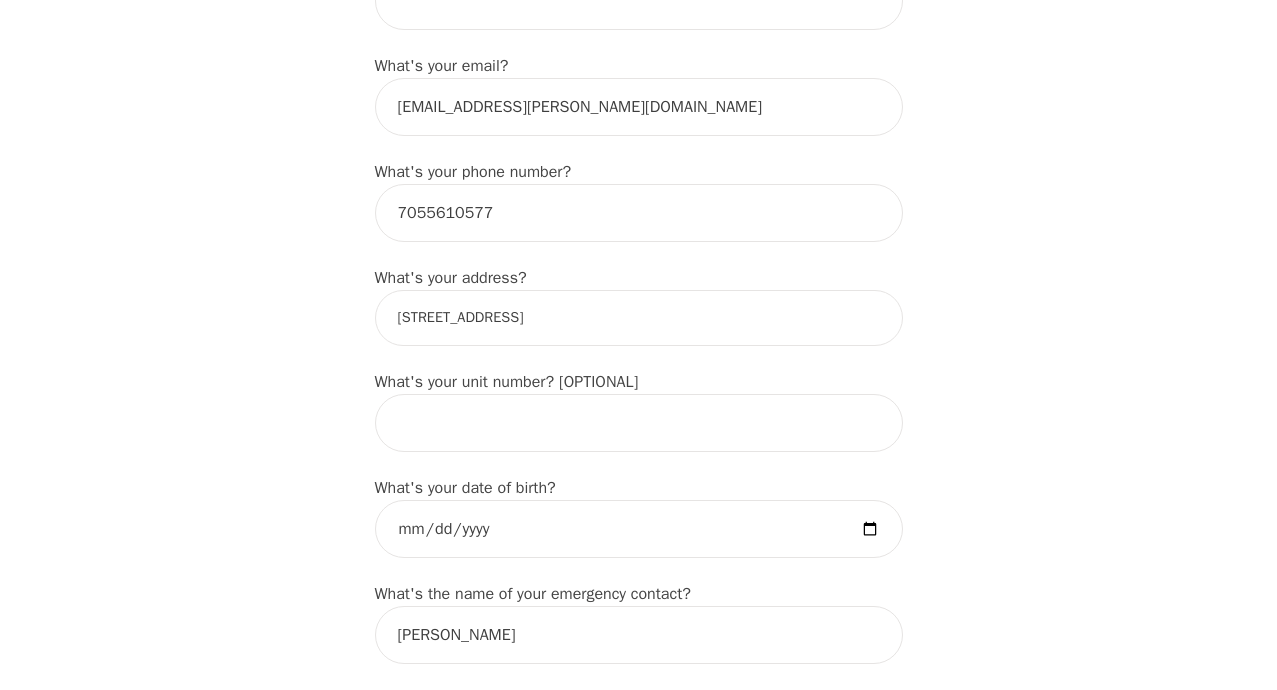 click on "[STREET_ADDRESS]" at bounding box center (639, 318) 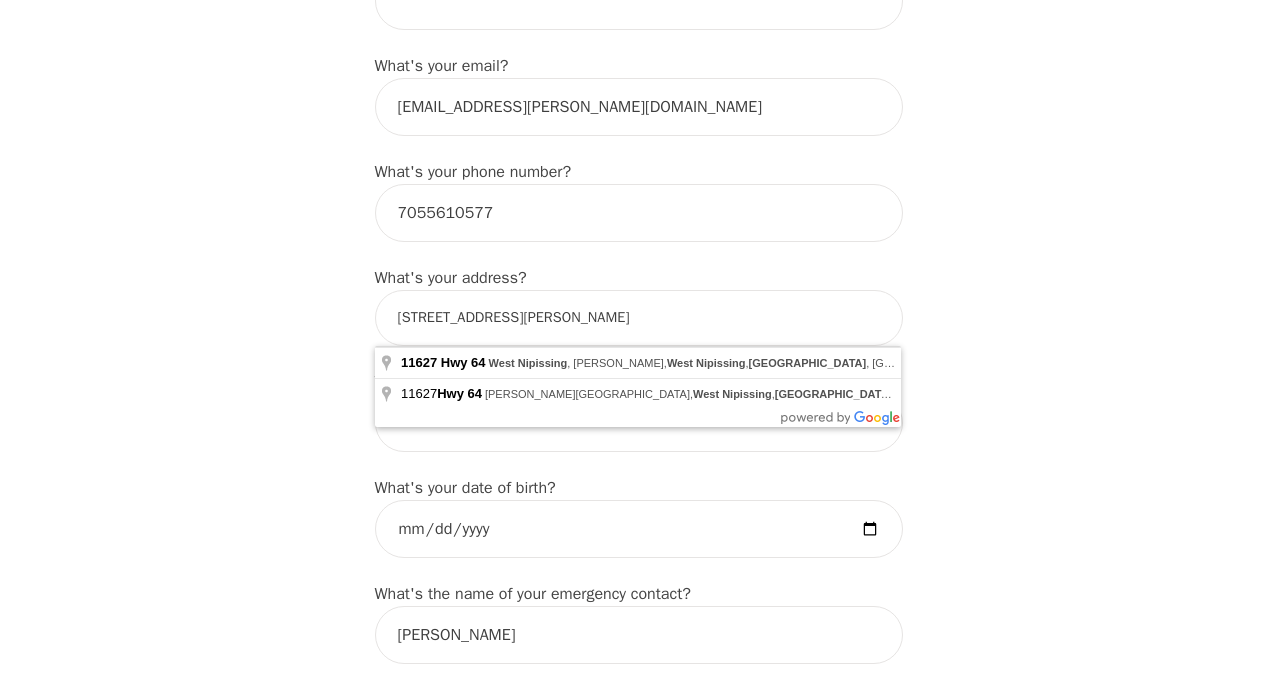 type on "[STREET_ADDRESS][PERSON_NAME]" 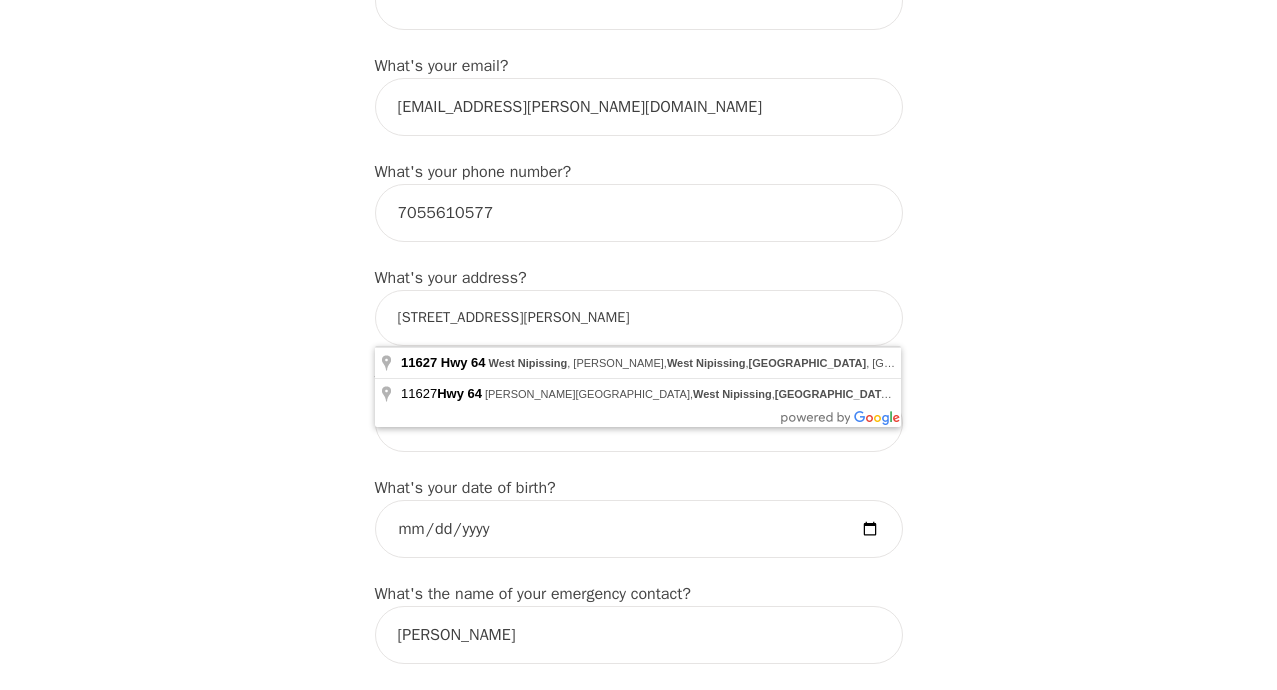 click on "Save and Continue" at bounding box center (639, 2412) 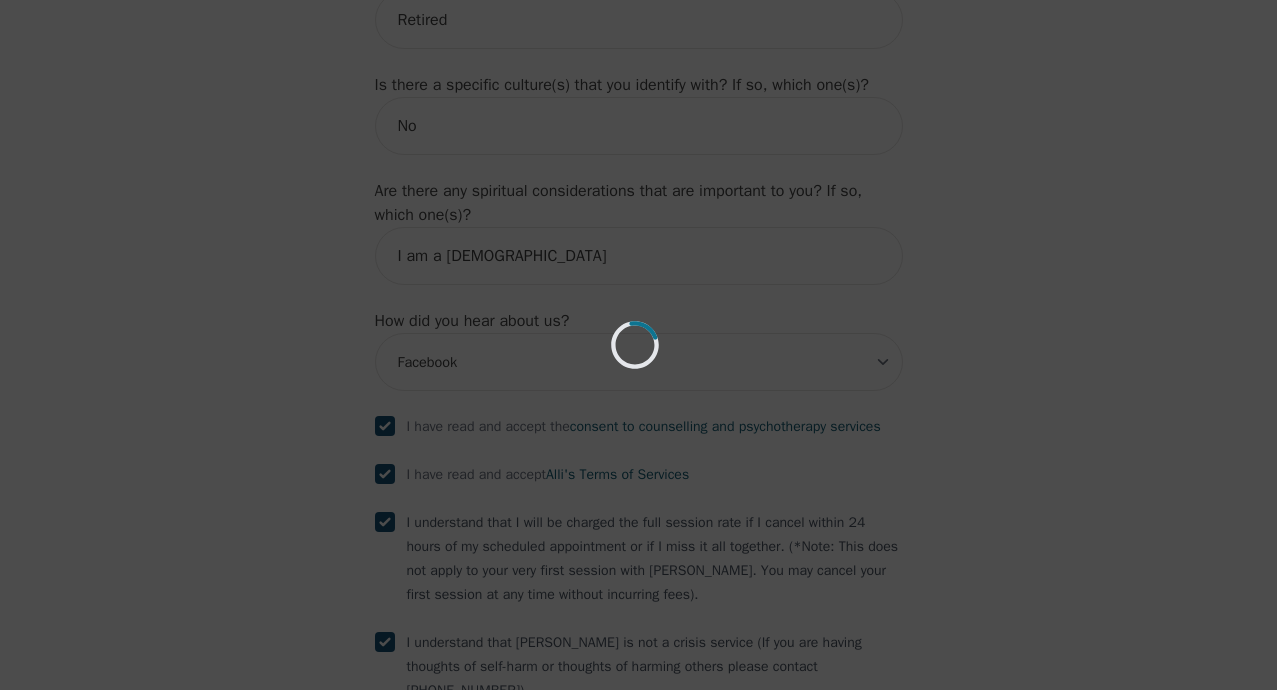 scroll, scrollTop: 2304, scrollLeft: 0, axis: vertical 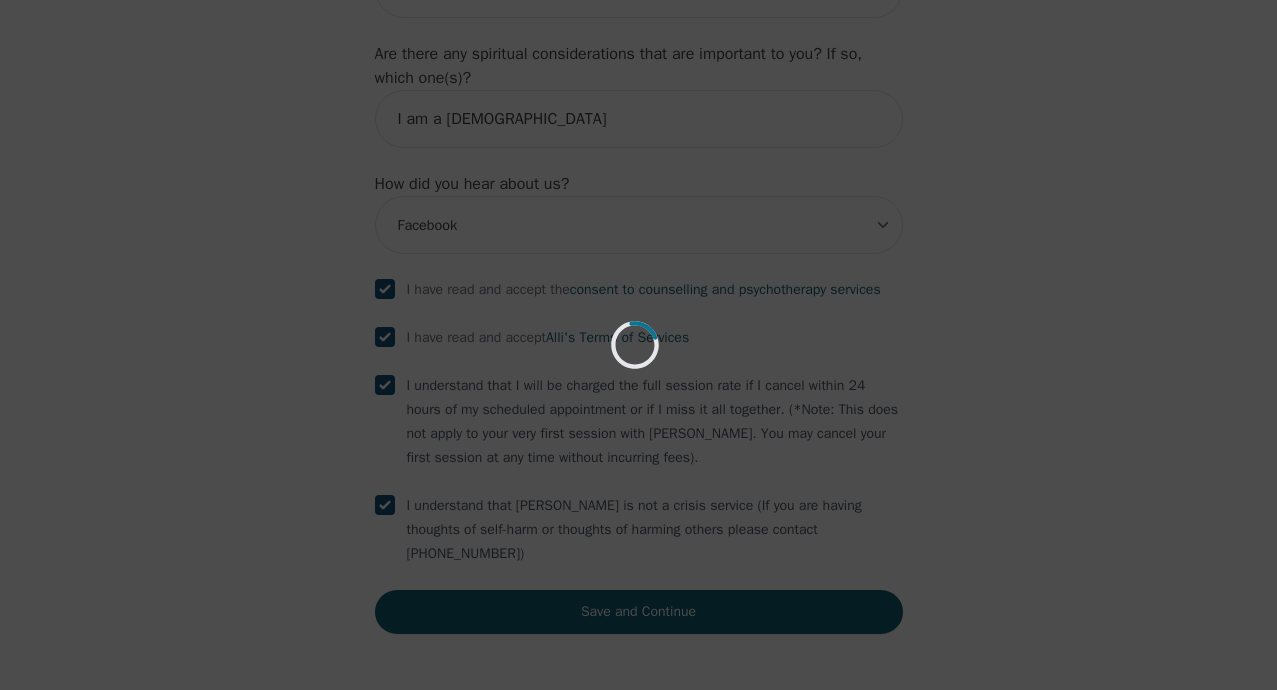 click on "Loading..." at bounding box center [638, 345] 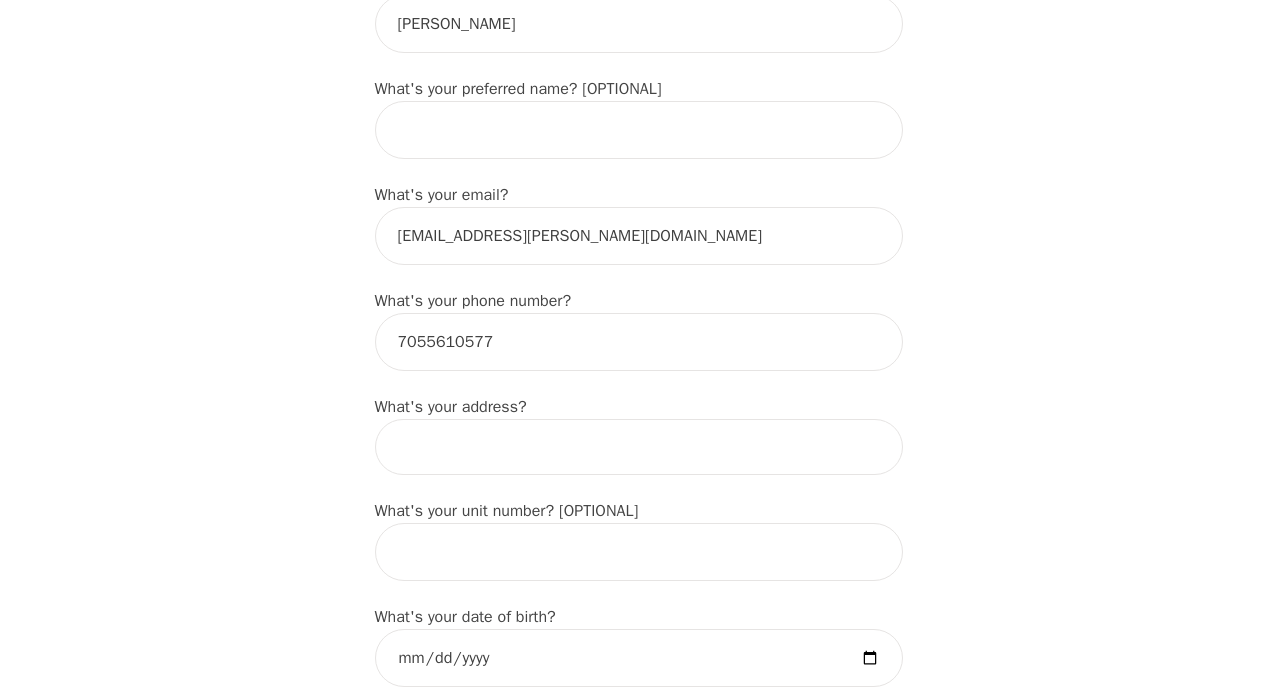 scroll, scrollTop: 500, scrollLeft: 0, axis: vertical 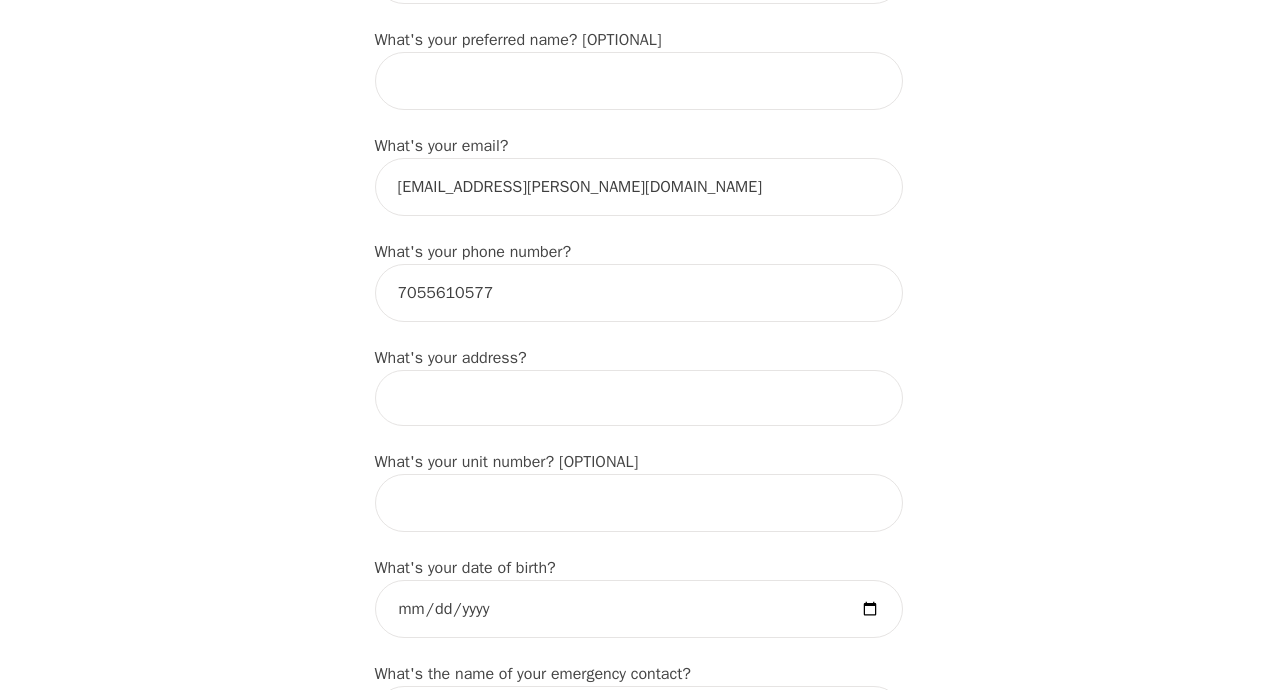 click at bounding box center (639, 398) 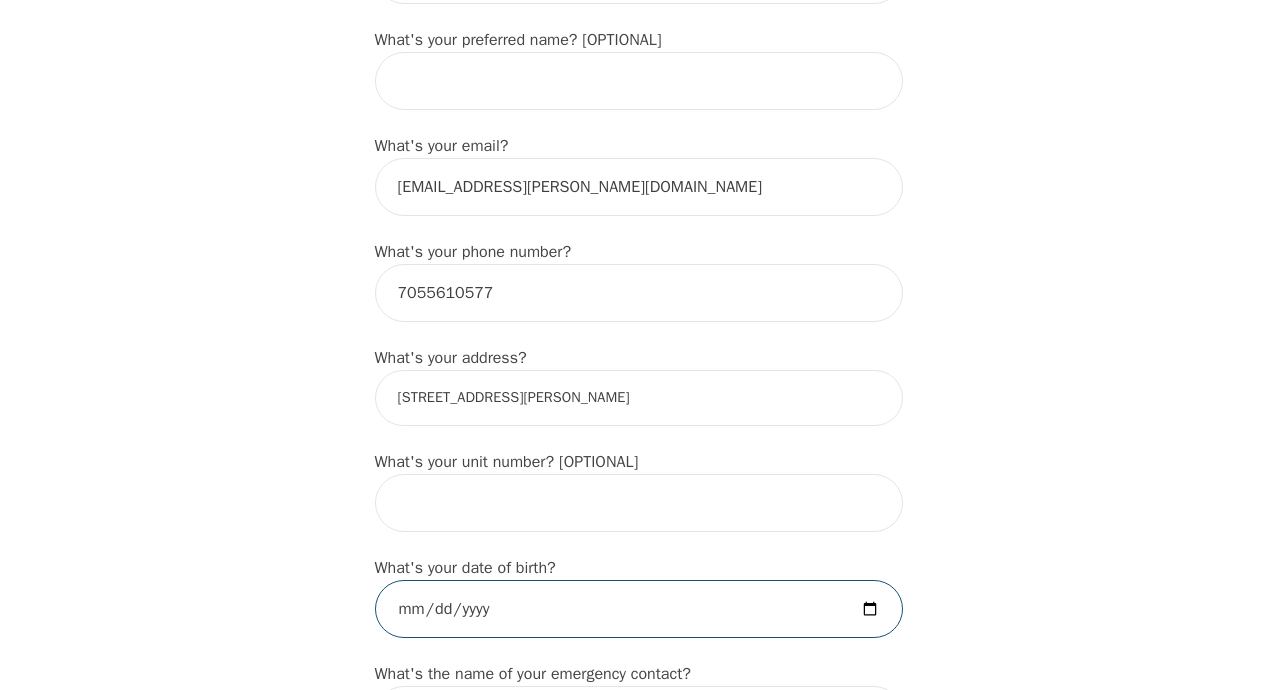 type on "[DATE]" 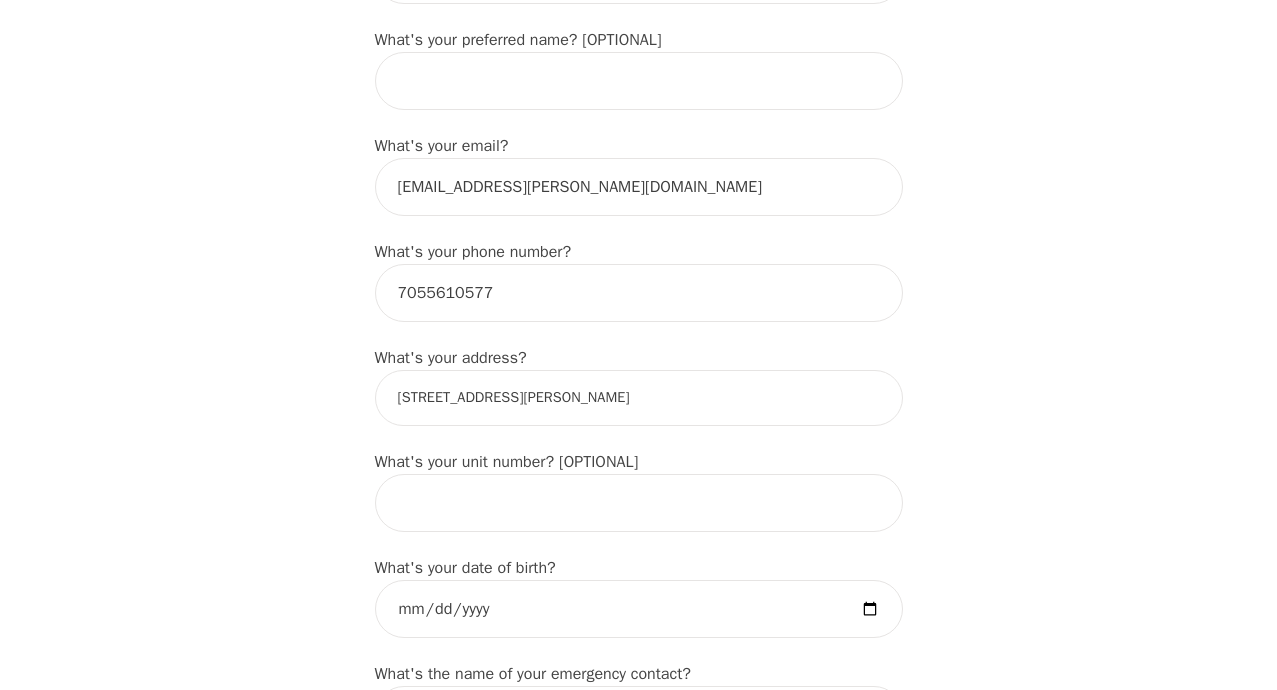 type on "[PERSON_NAME]" 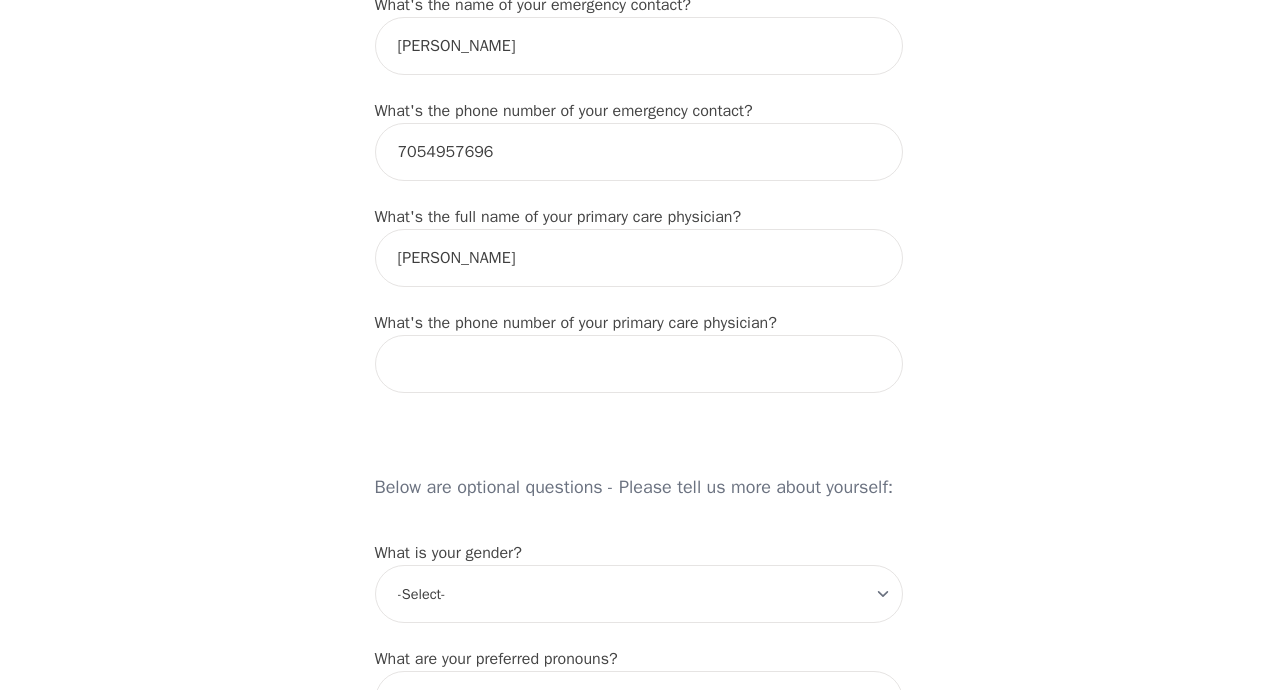 scroll, scrollTop: 1300, scrollLeft: 0, axis: vertical 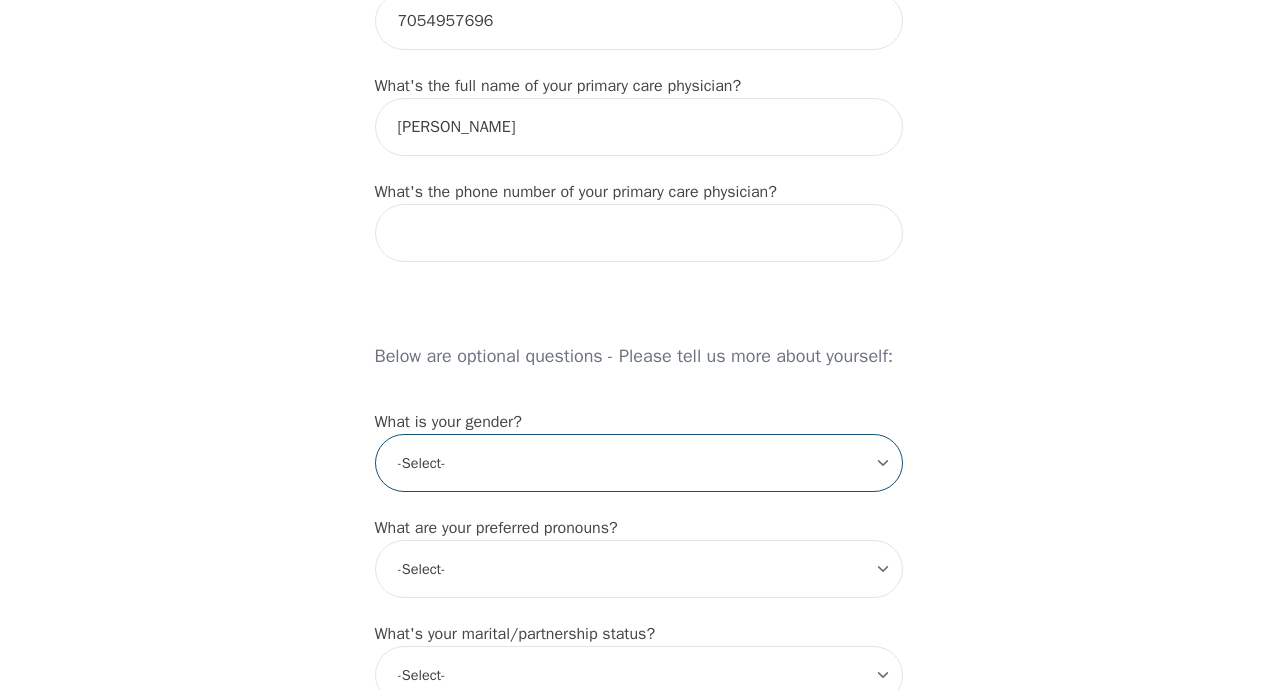 click on "-Select- [DEMOGRAPHIC_DATA] [DEMOGRAPHIC_DATA] [DEMOGRAPHIC_DATA] [DEMOGRAPHIC_DATA] [DEMOGRAPHIC_DATA] prefer_not_to_say" at bounding box center (639, 463) 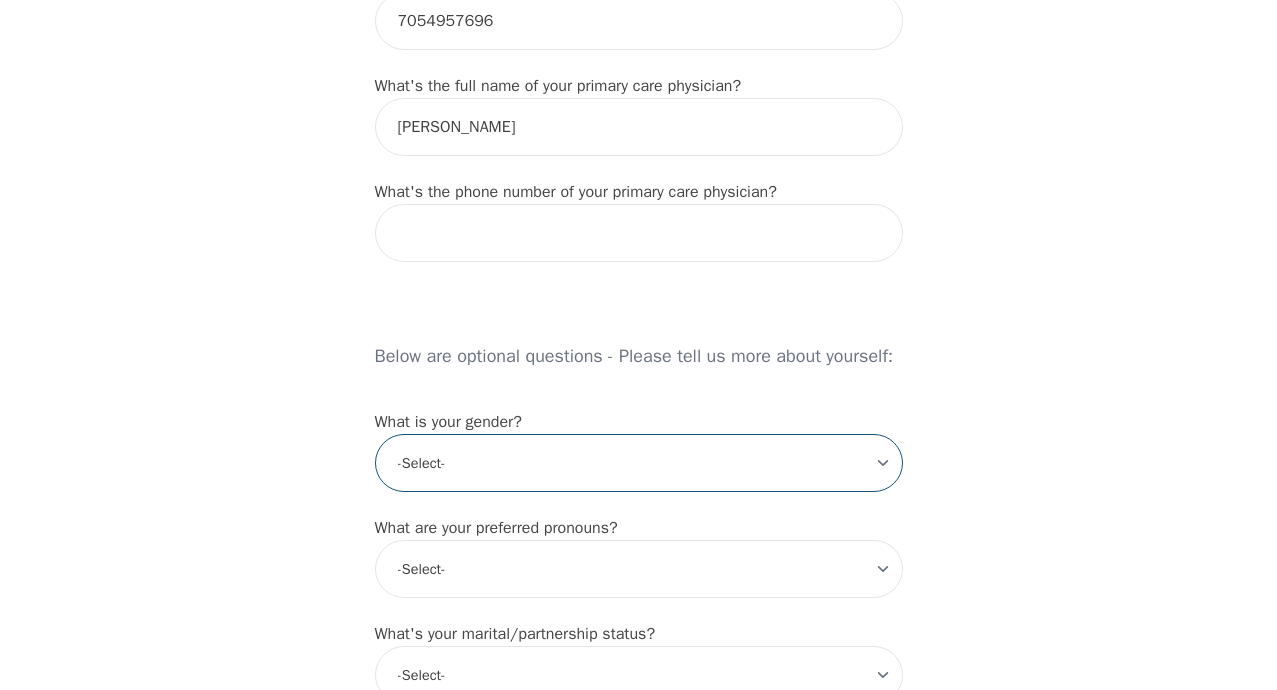 select on "[DEMOGRAPHIC_DATA]" 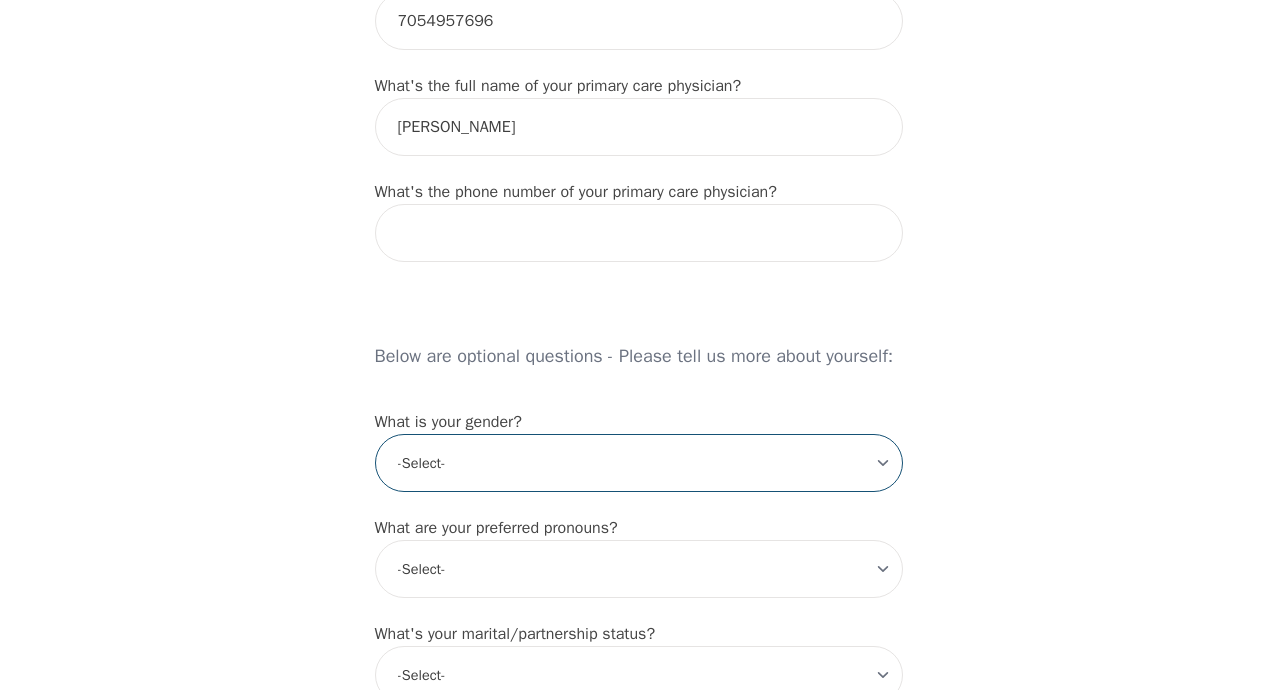 click on "-Select- [DEMOGRAPHIC_DATA] [DEMOGRAPHIC_DATA] [DEMOGRAPHIC_DATA] [DEMOGRAPHIC_DATA] [DEMOGRAPHIC_DATA] prefer_not_to_say" at bounding box center (639, 463) 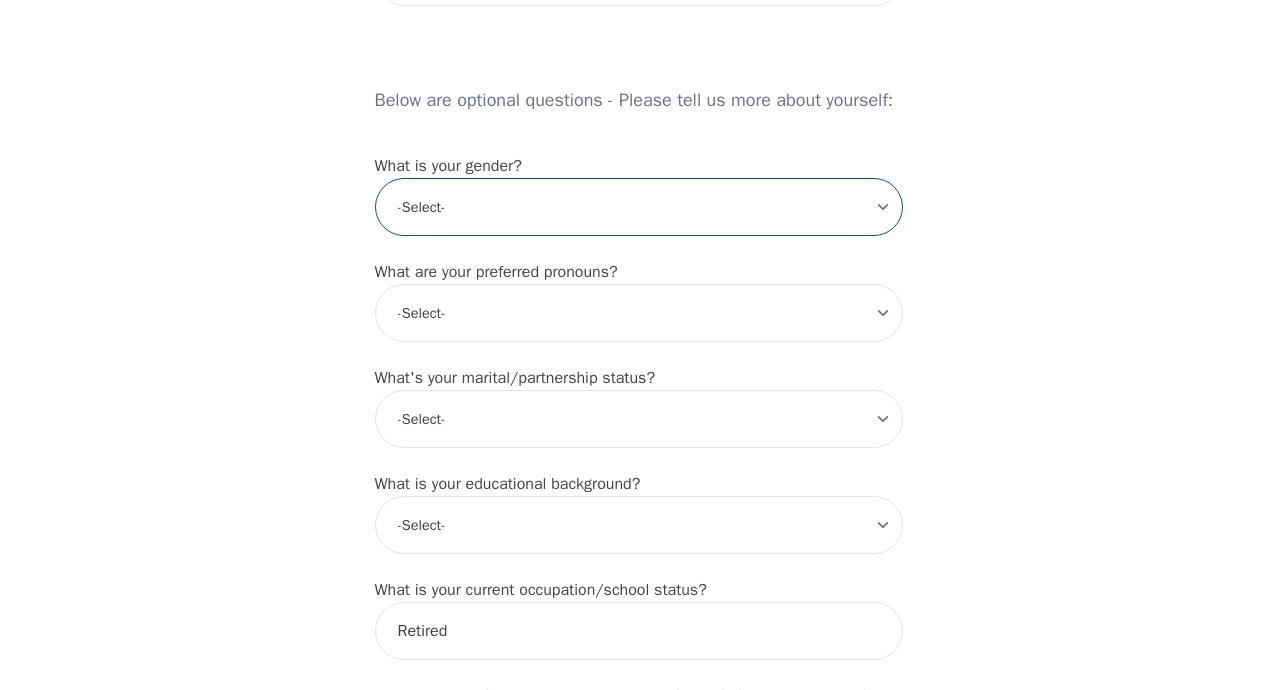 scroll, scrollTop: 1600, scrollLeft: 0, axis: vertical 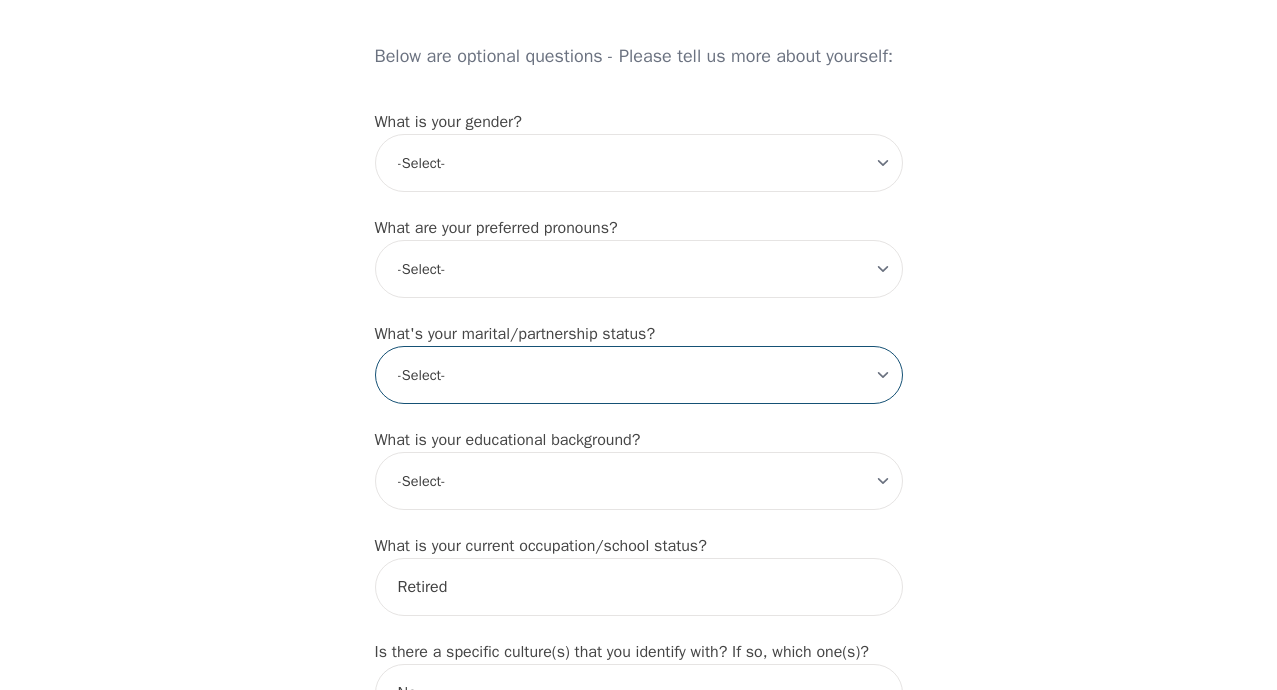 click on "-Select- Single Partnered Married Common Law Widowed Separated Divorced" at bounding box center (639, 375) 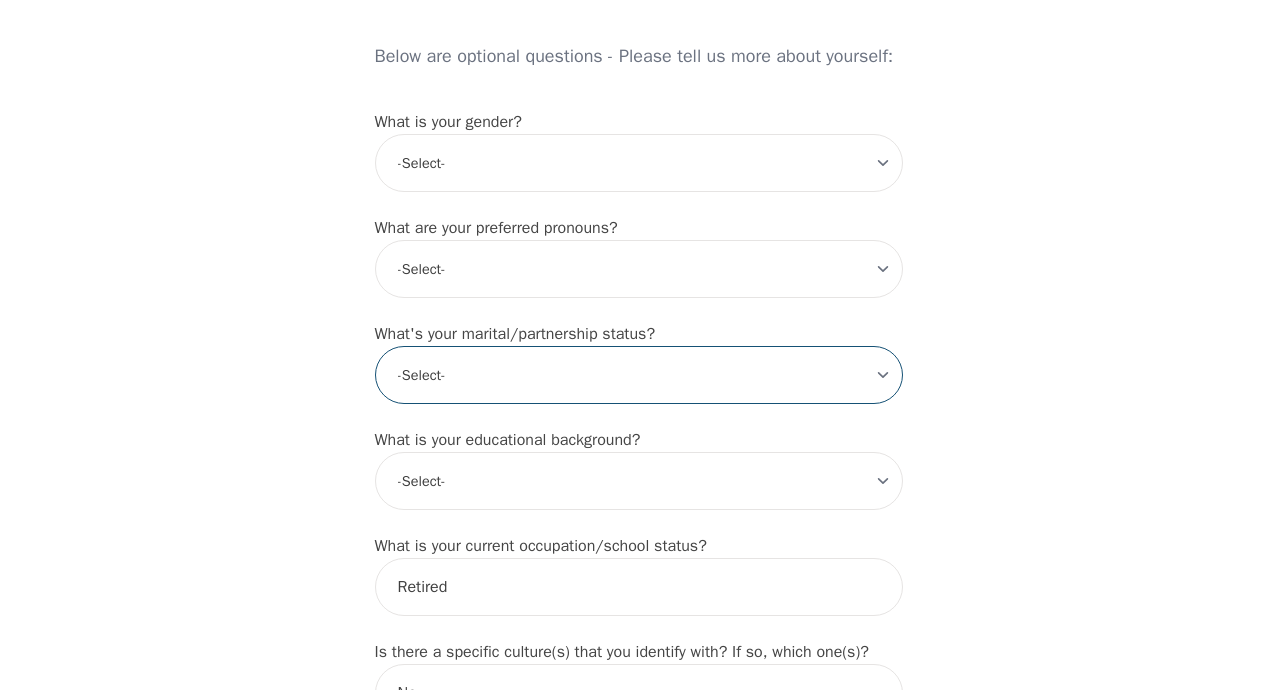 select on "Widowed" 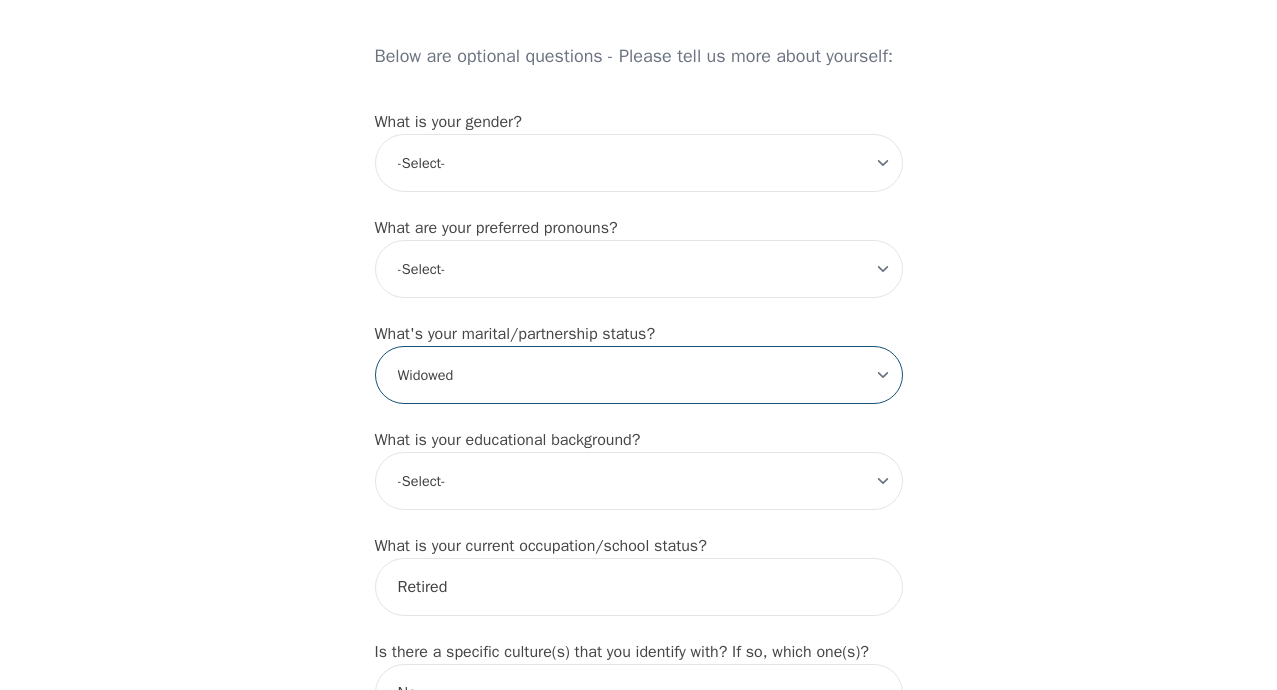 click on "-Select- Single Partnered Married Common Law Widowed Separated Divorced" at bounding box center (639, 375) 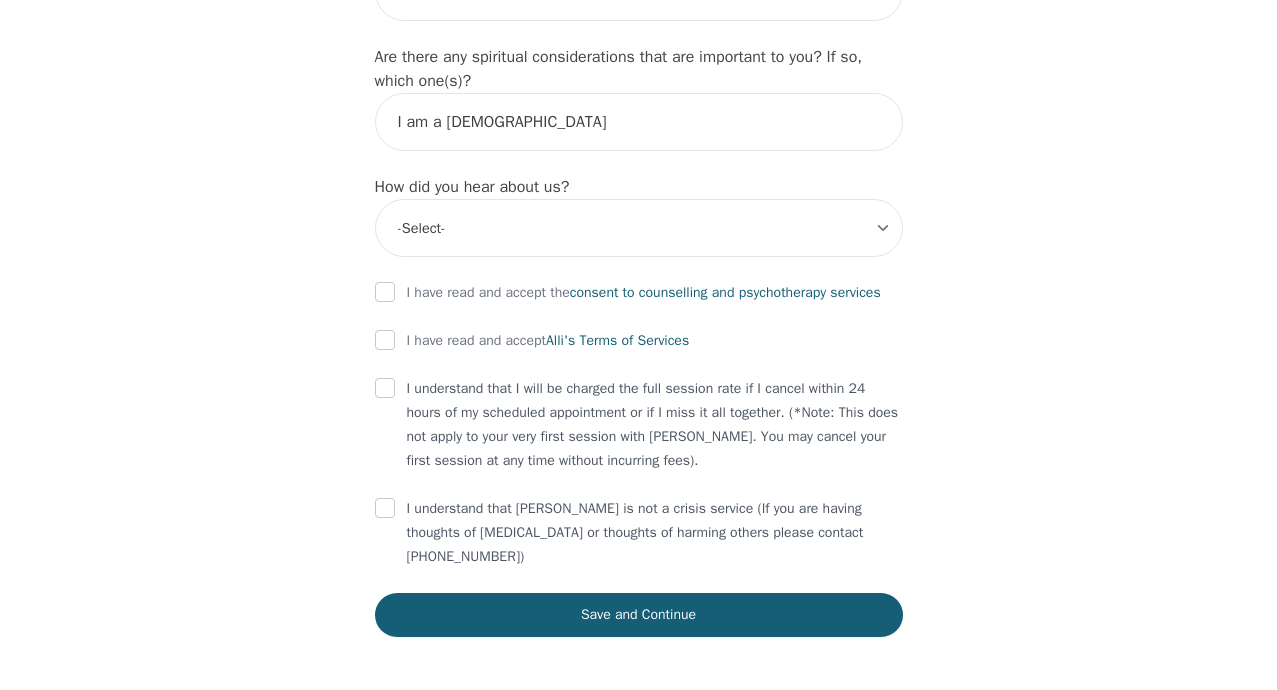 scroll, scrollTop: 2304, scrollLeft: 0, axis: vertical 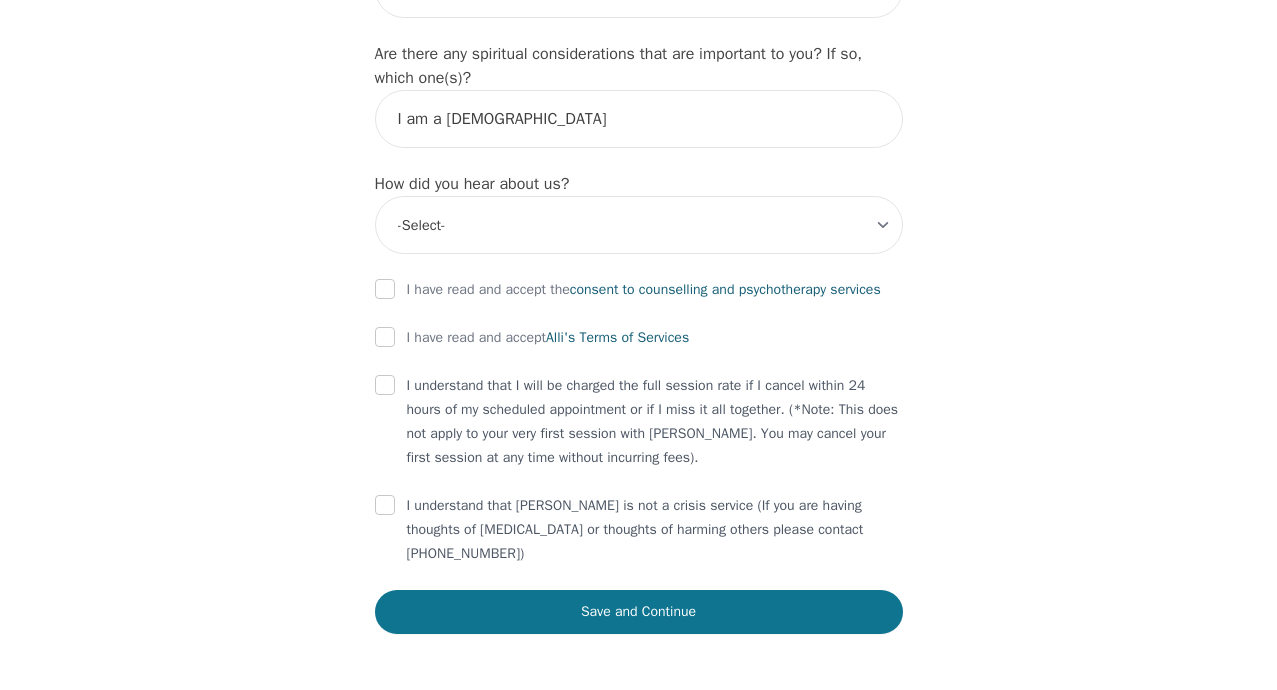 click on "Save and Continue" at bounding box center (639, 612) 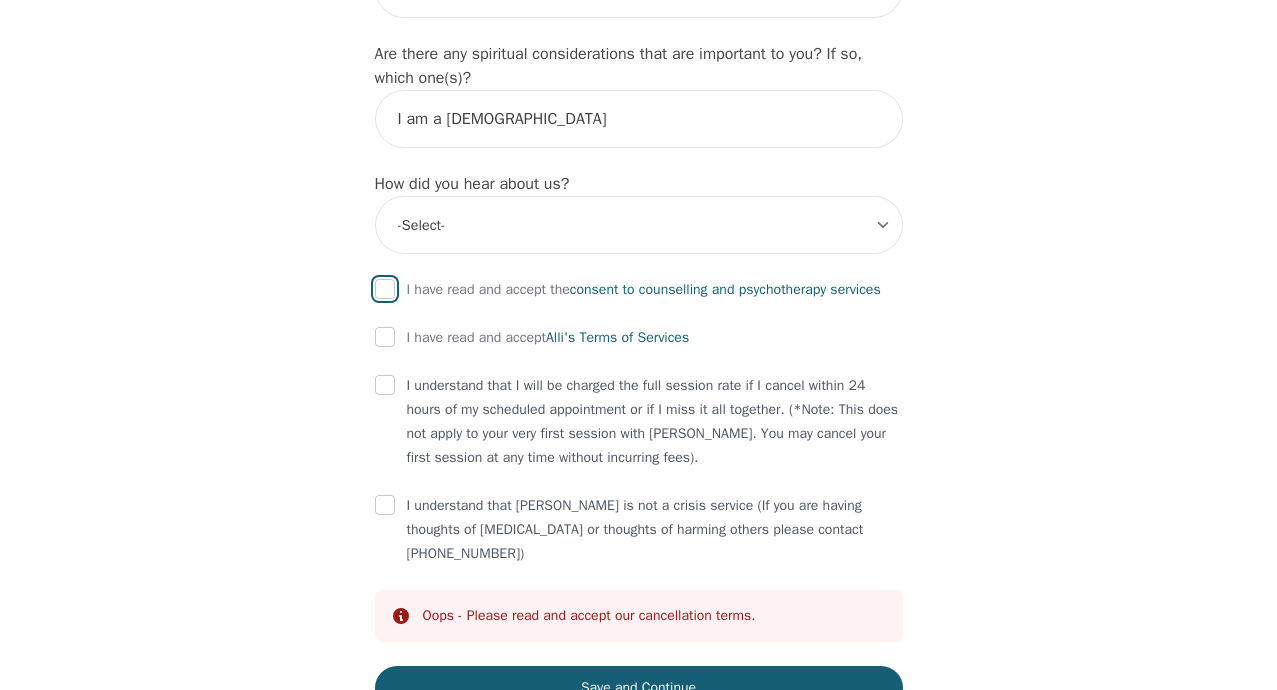 click at bounding box center [385, 289] 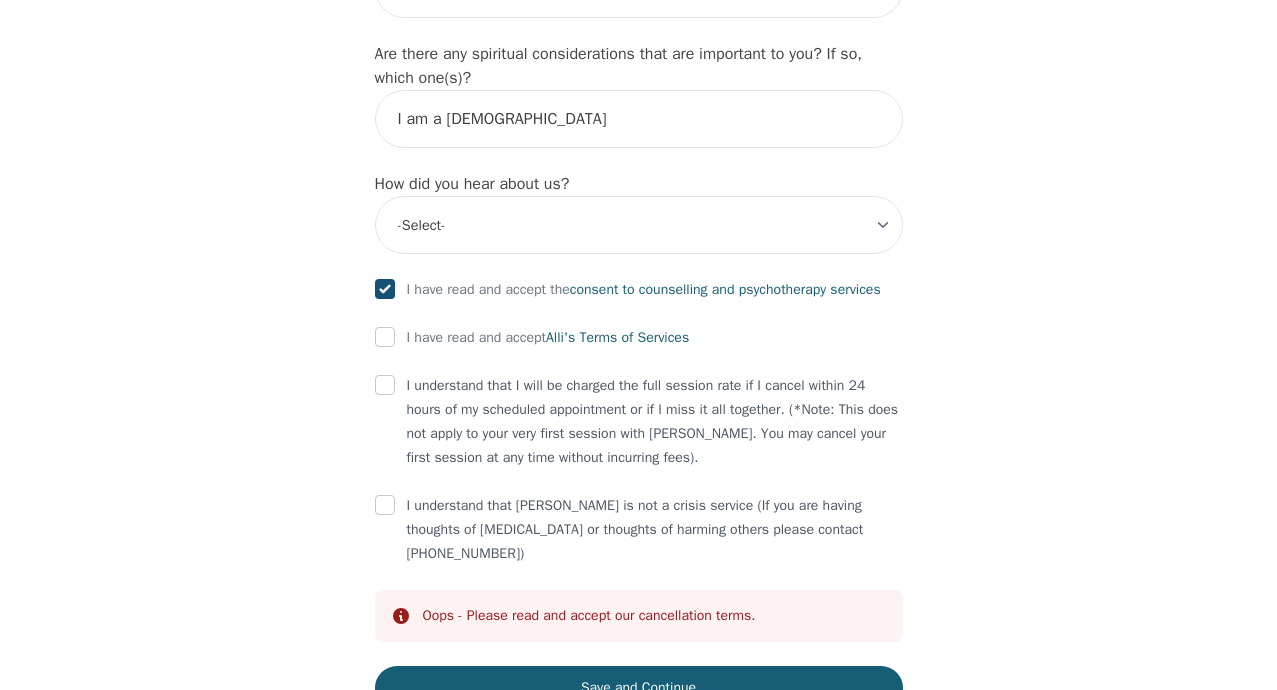 checkbox on "true" 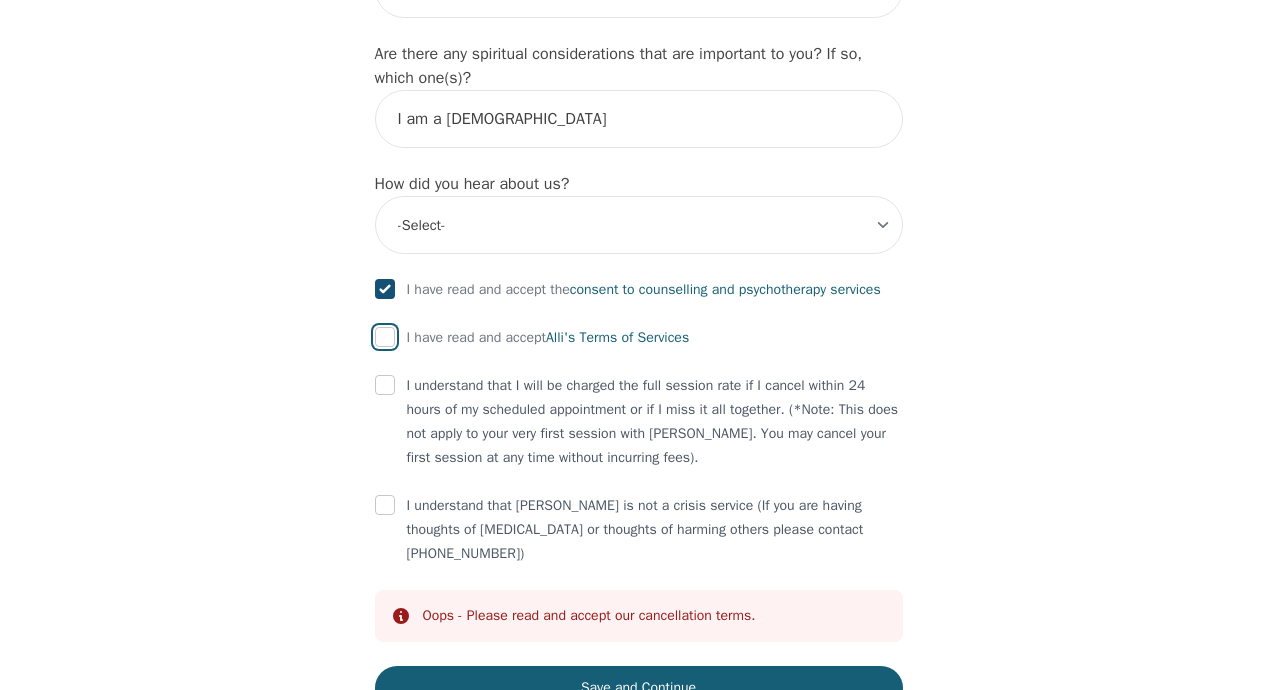 click at bounding box center [385, 337] 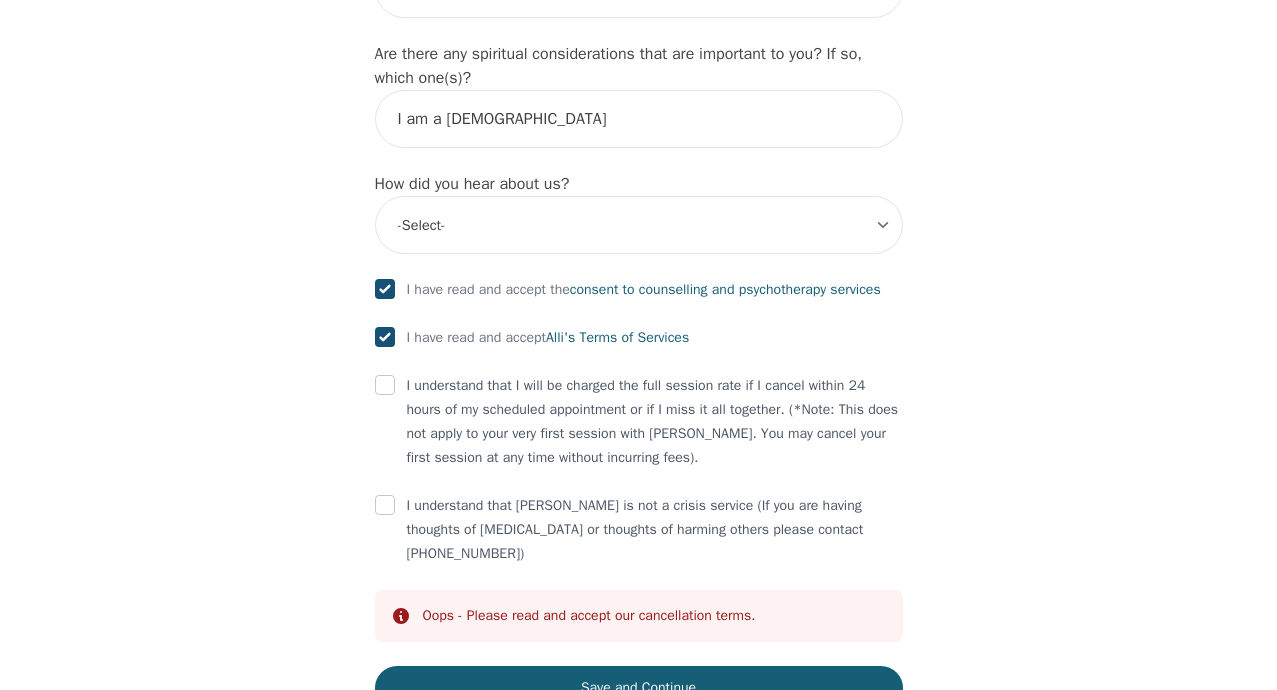 checkbox on "true" 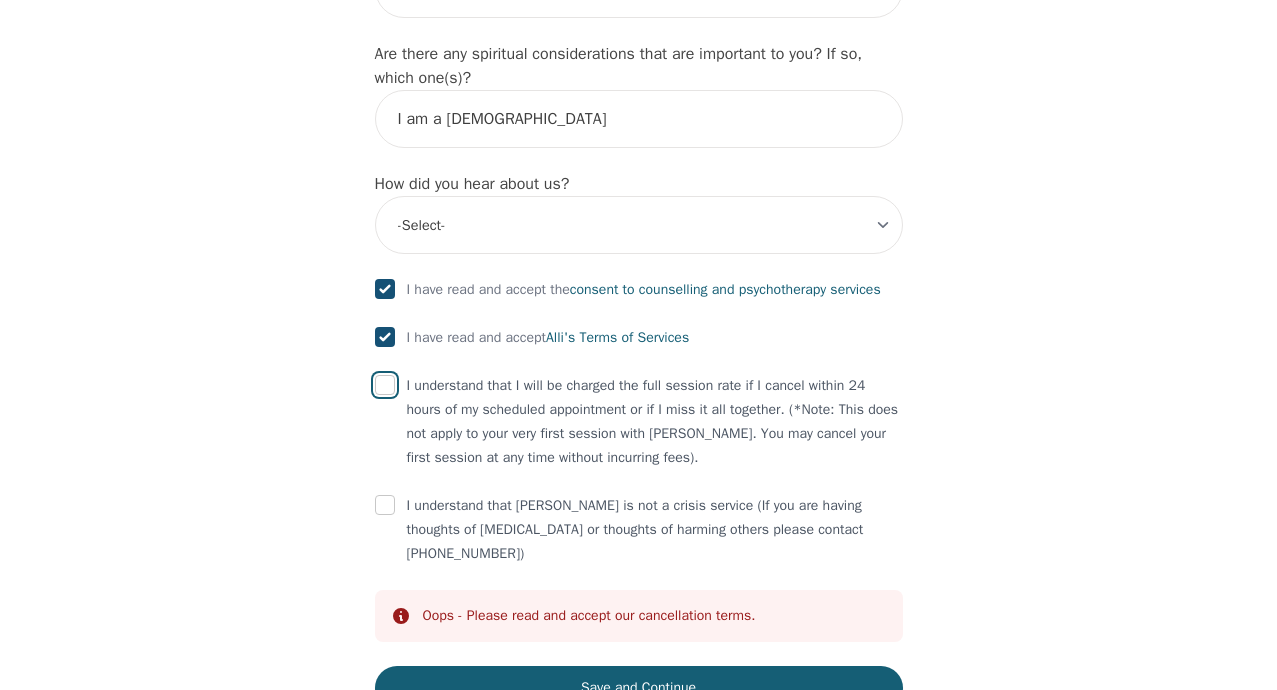click at bounding box center (385, 385) 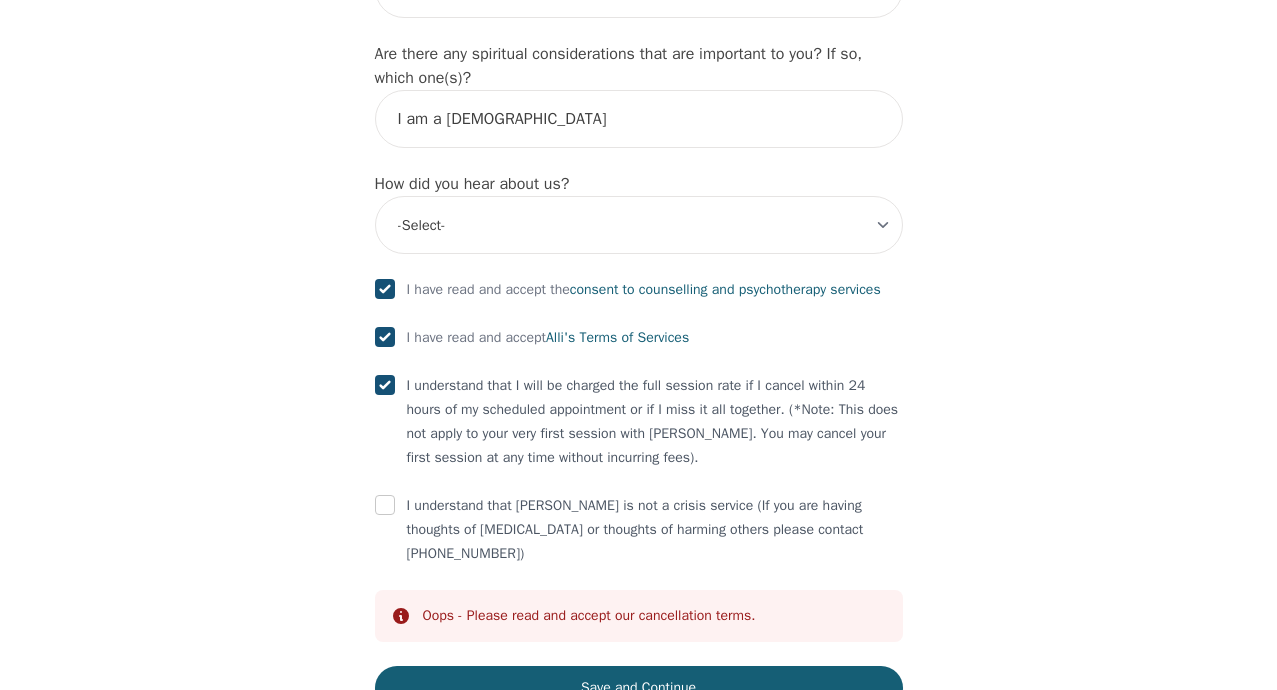checkbox on "true" 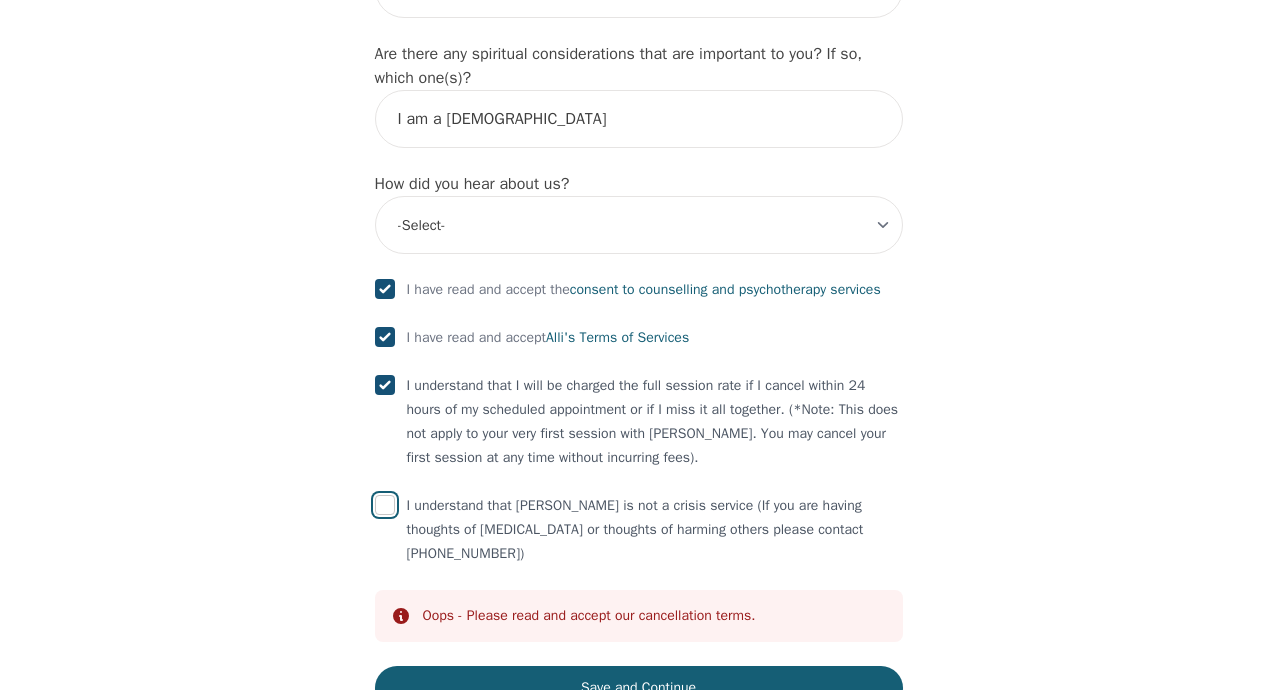 click at bounding box center (385, 505) 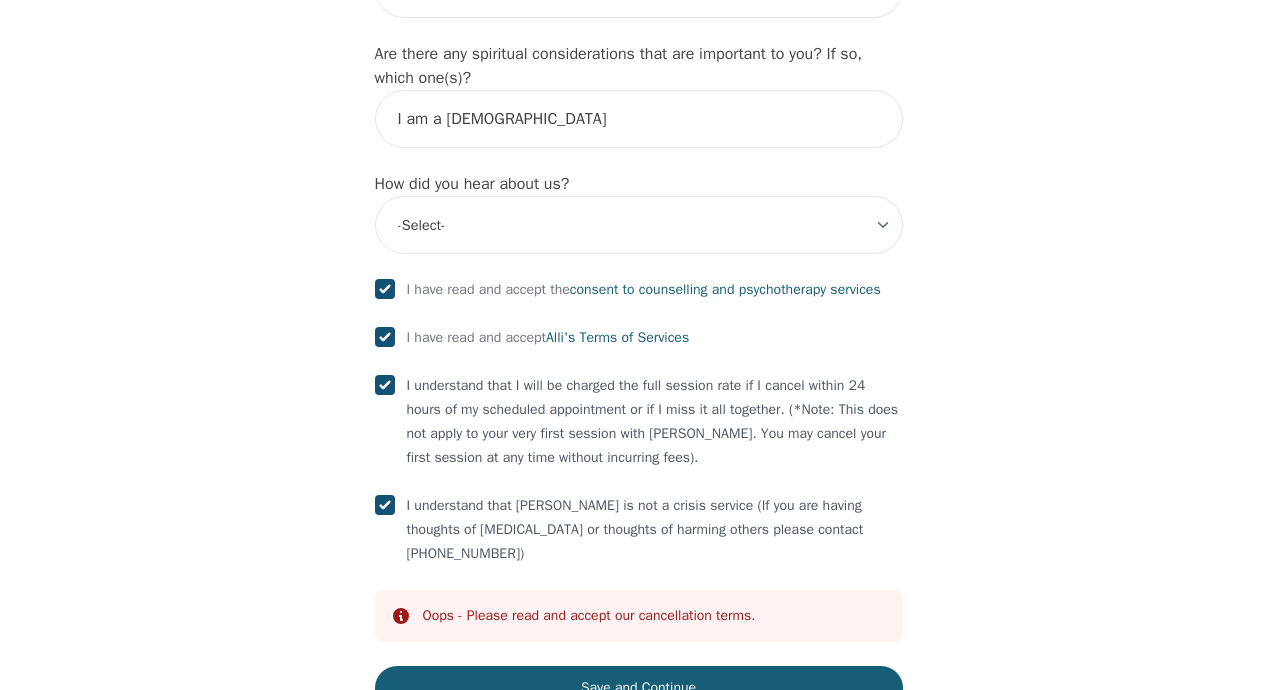 click at bounding box center (385, 505) 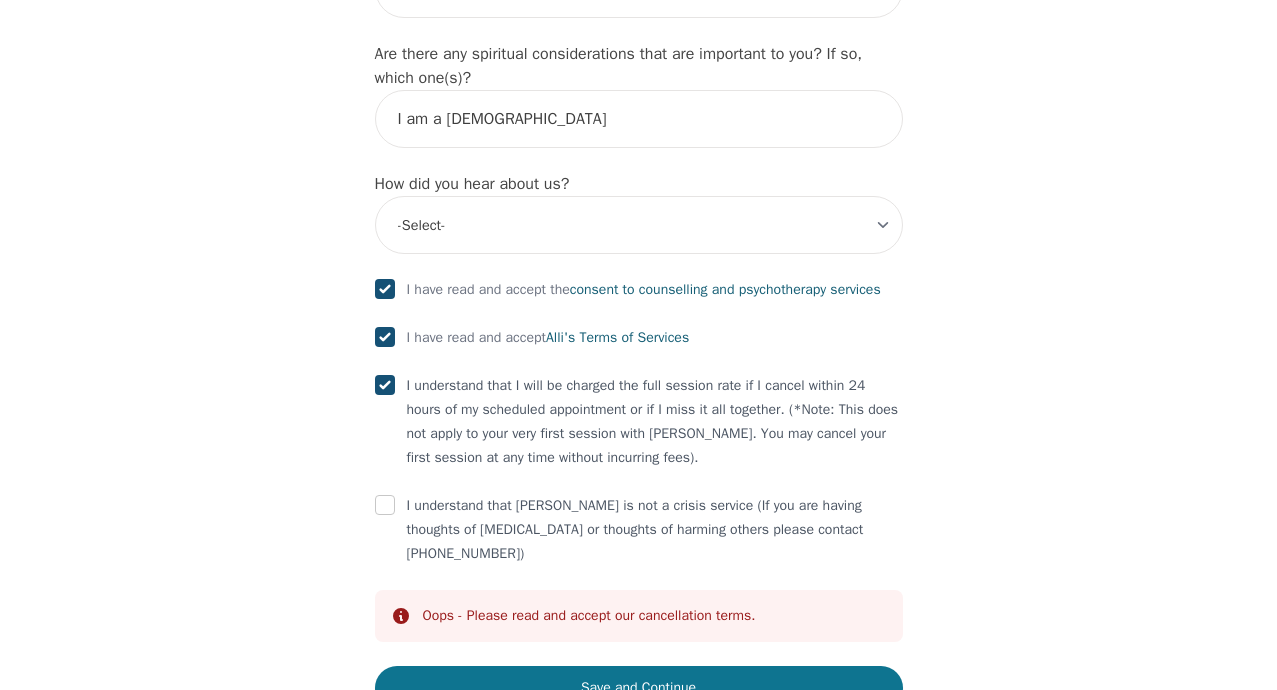 click on "Save and Continue" at bounding box center (639, 688) 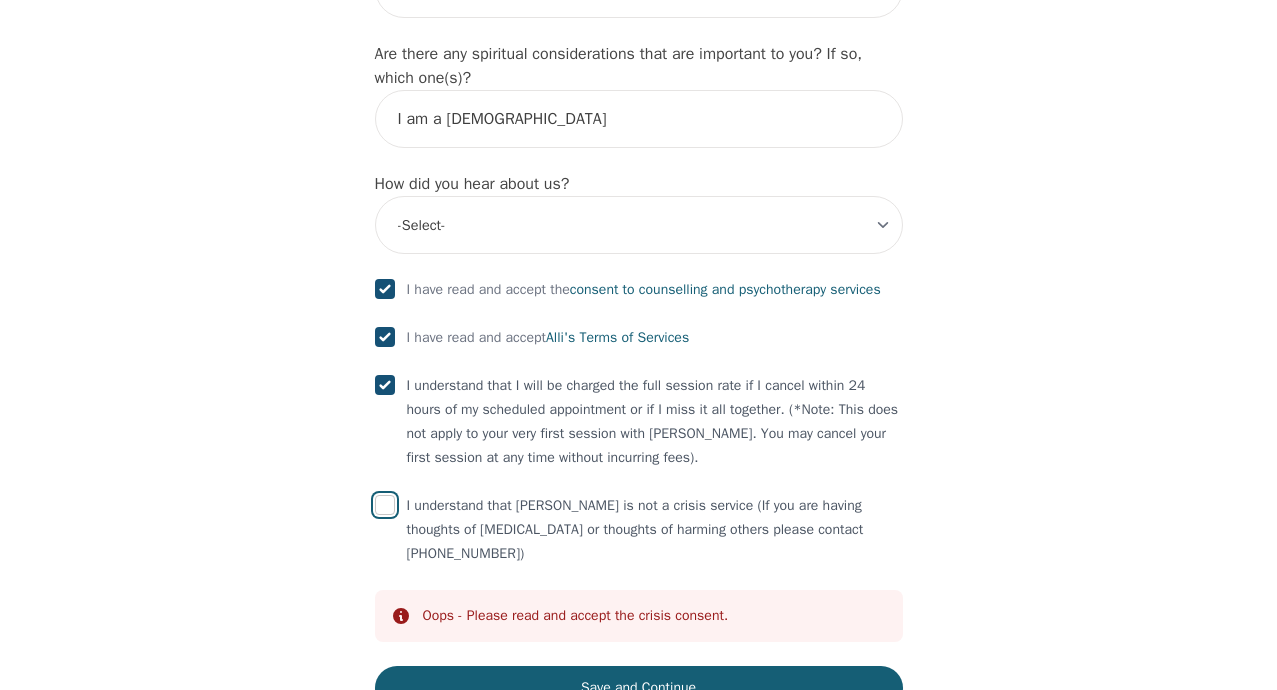 click at bounding box center [385, 505] 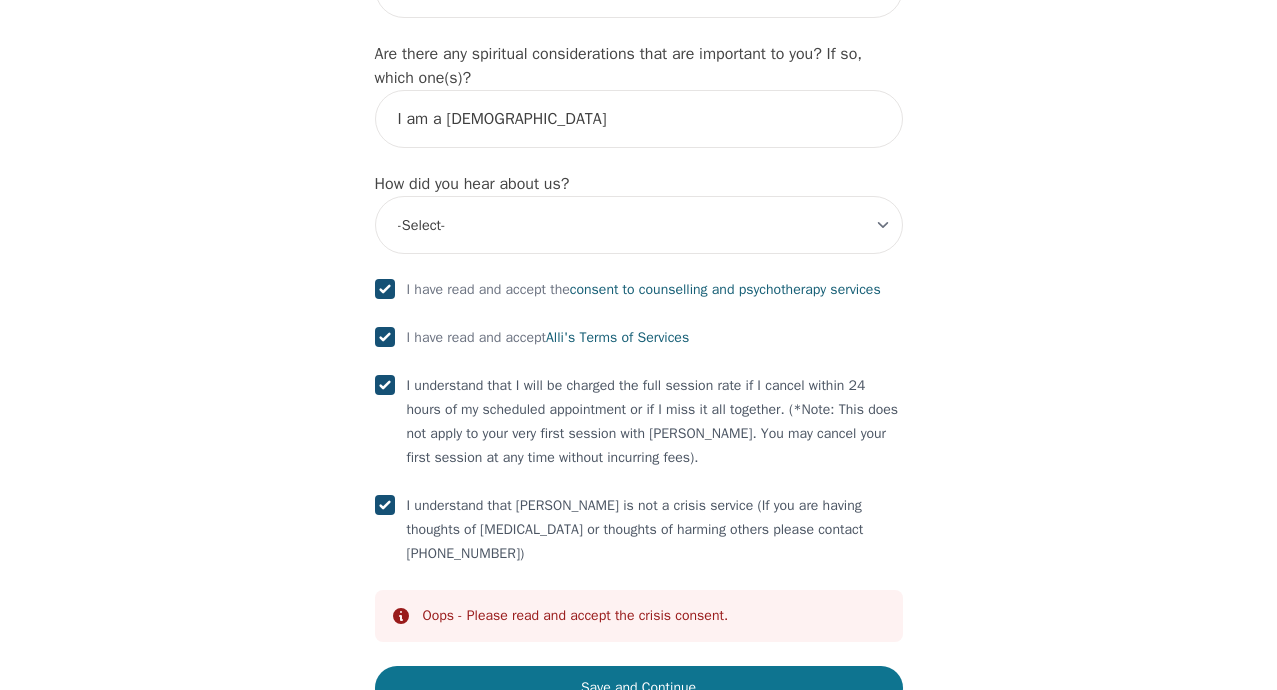 click on "Save and Continue" at bounding box center (639, 688) 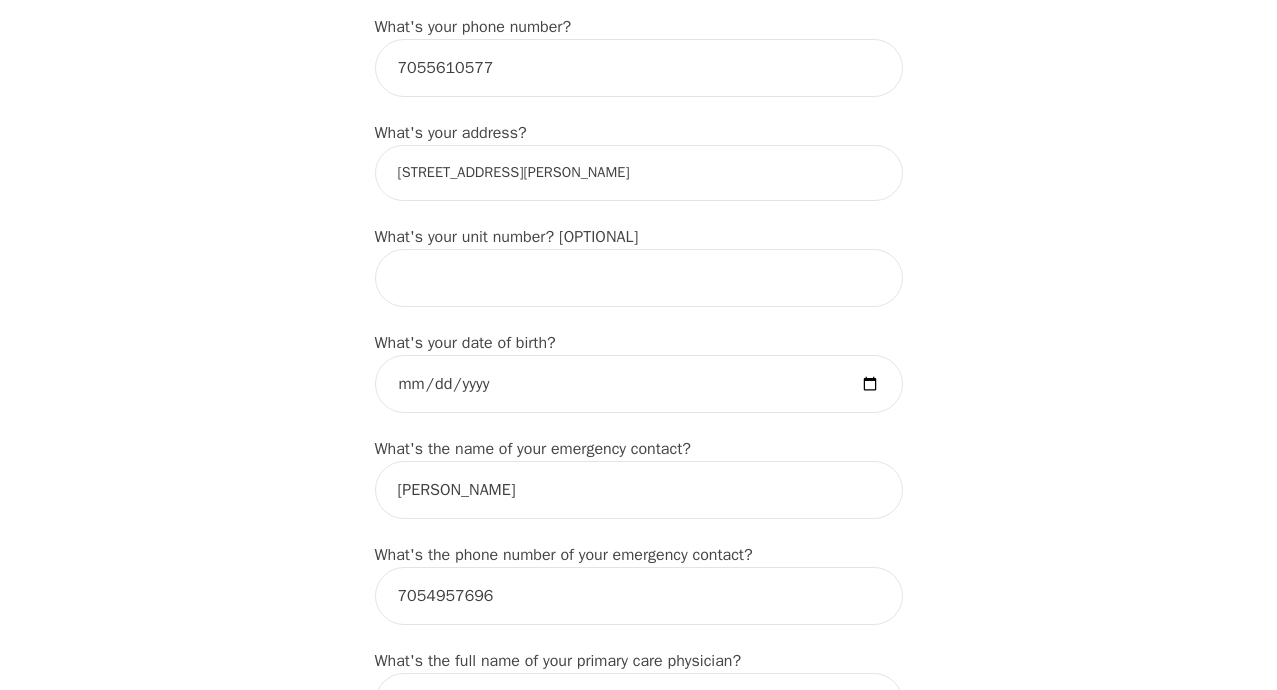 scroll, scrollTop: 704, scrollLeft: 0, axis: vertical 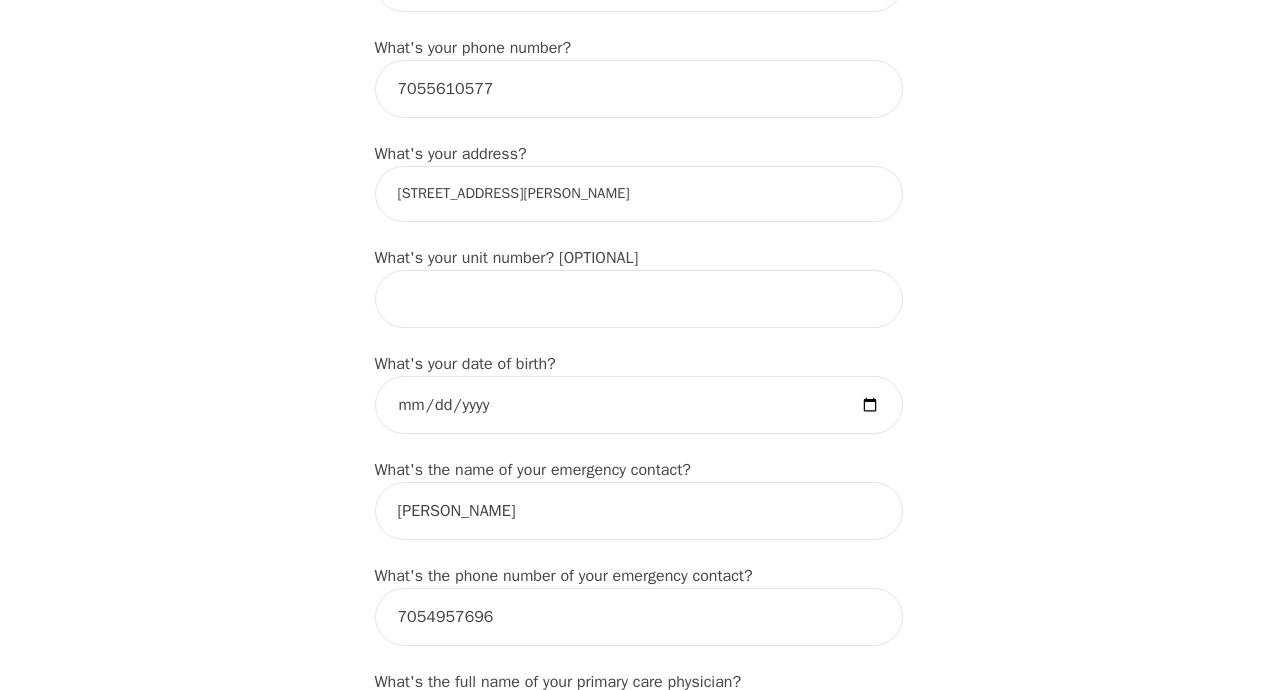 click on "[STREET_ADDRESS][PERSON_NAME]" at bounding box center [639, 194] 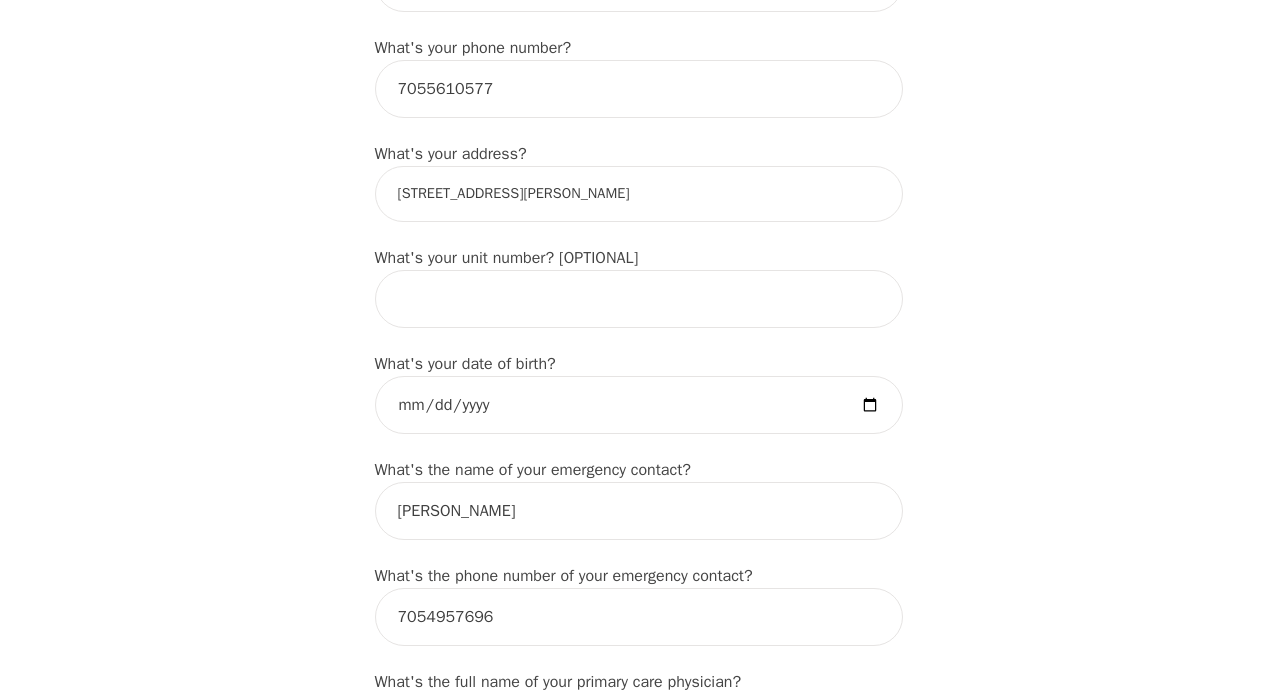 click on "[STREET_ADDRESS][PERSON_NAME]" at bounding box center [639, 194] 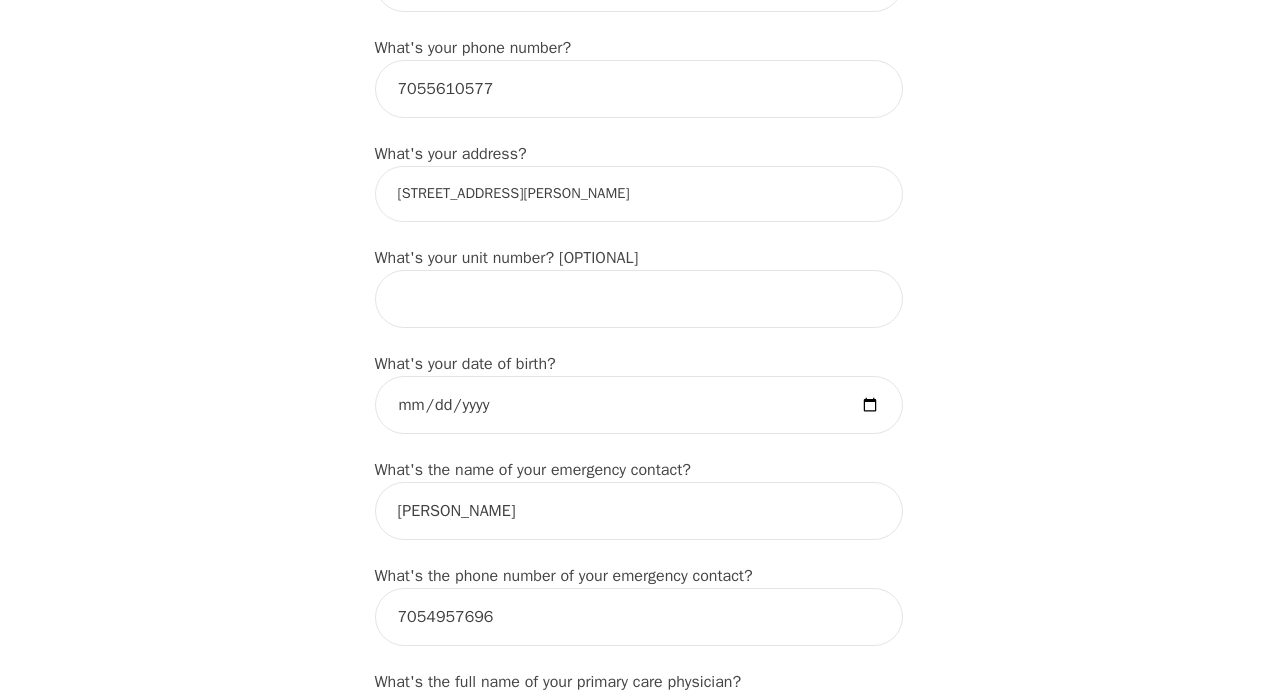 click on "[STREET_ADDRESS][PERSON_NAME]" at bounding box center [639, 194] 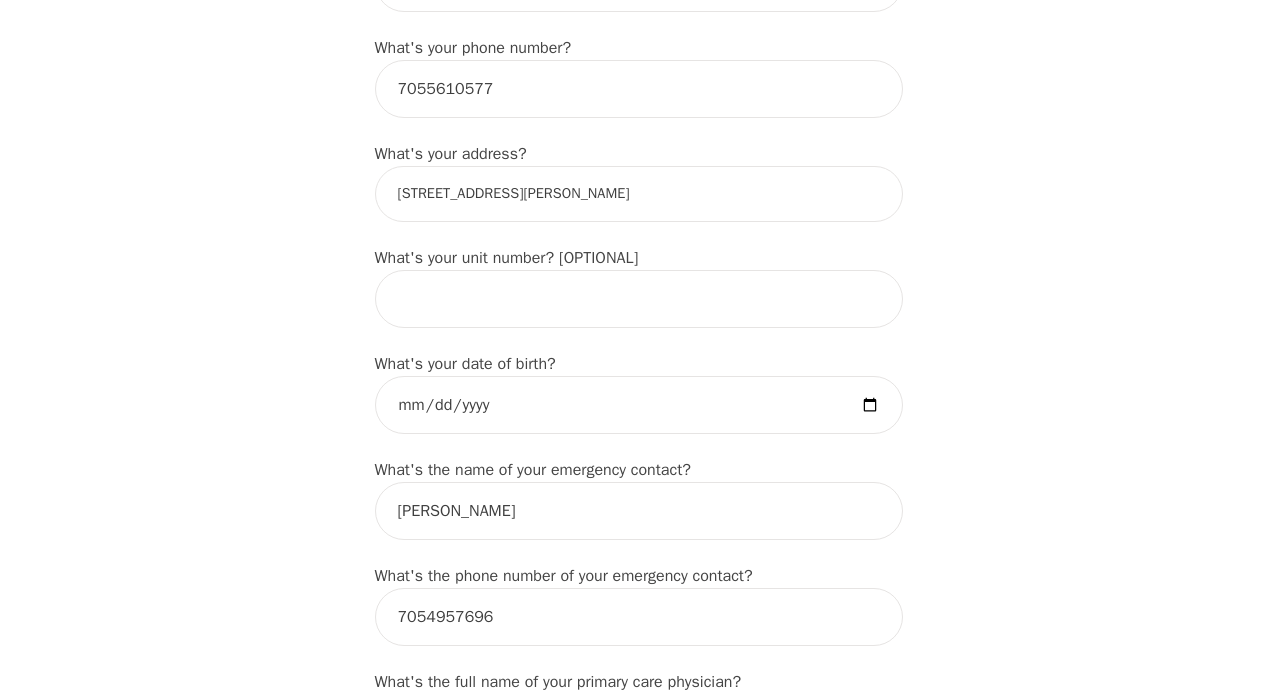 click on "[STREET_ADDRESS][PERSON_NAME]" at bounding box center [639, 194] 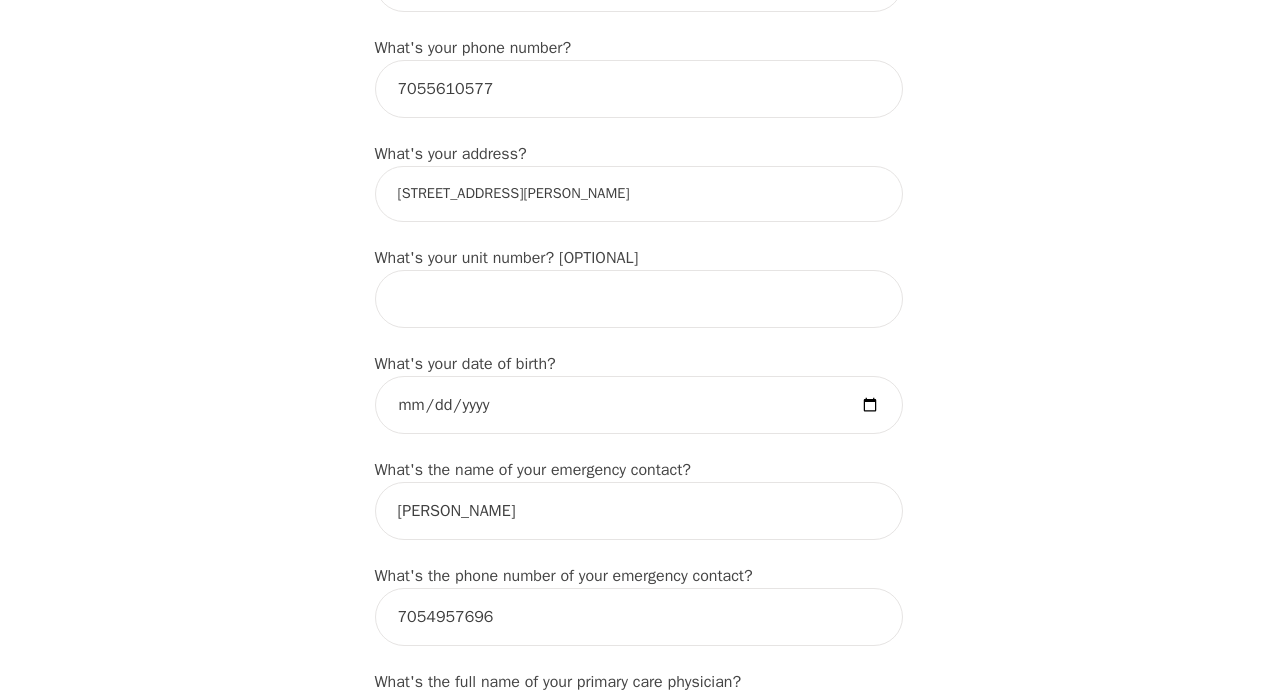click on "[STREET_ADDRESS][PERSON_NAME]" at bounding box center (639, 194) 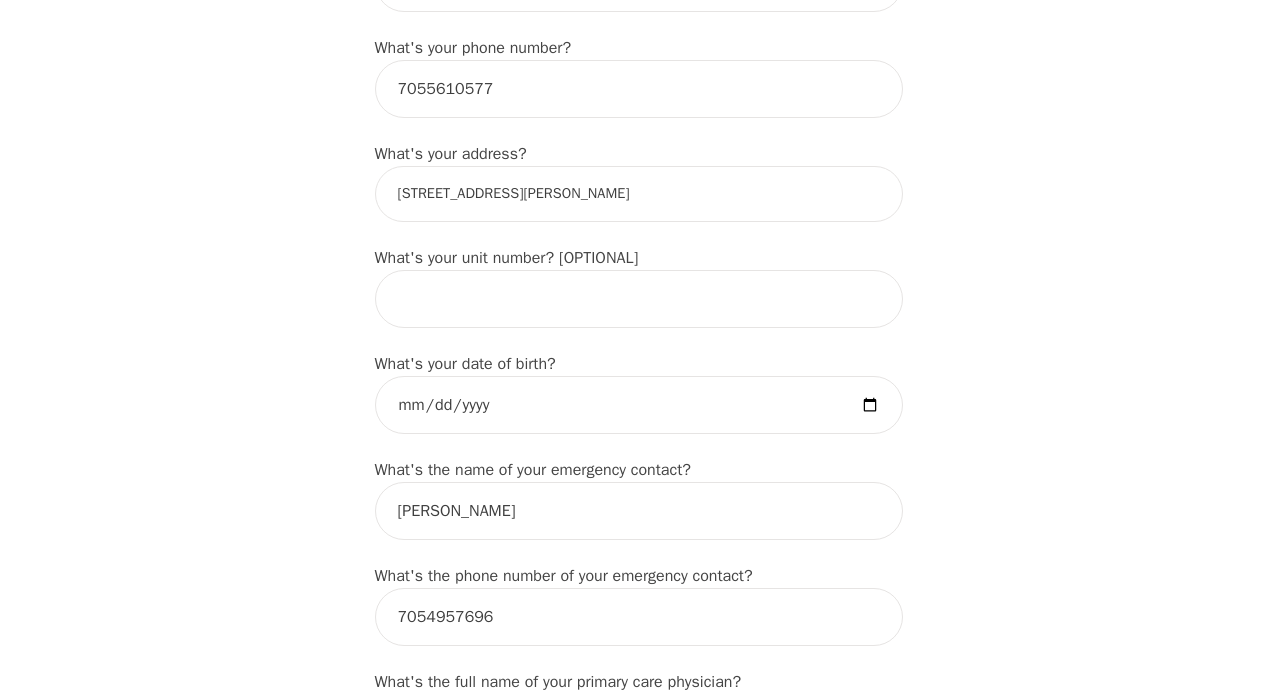 click on "[STREET_ADDRESS][PERSON_NAME]" at bounding box center [639, 194] 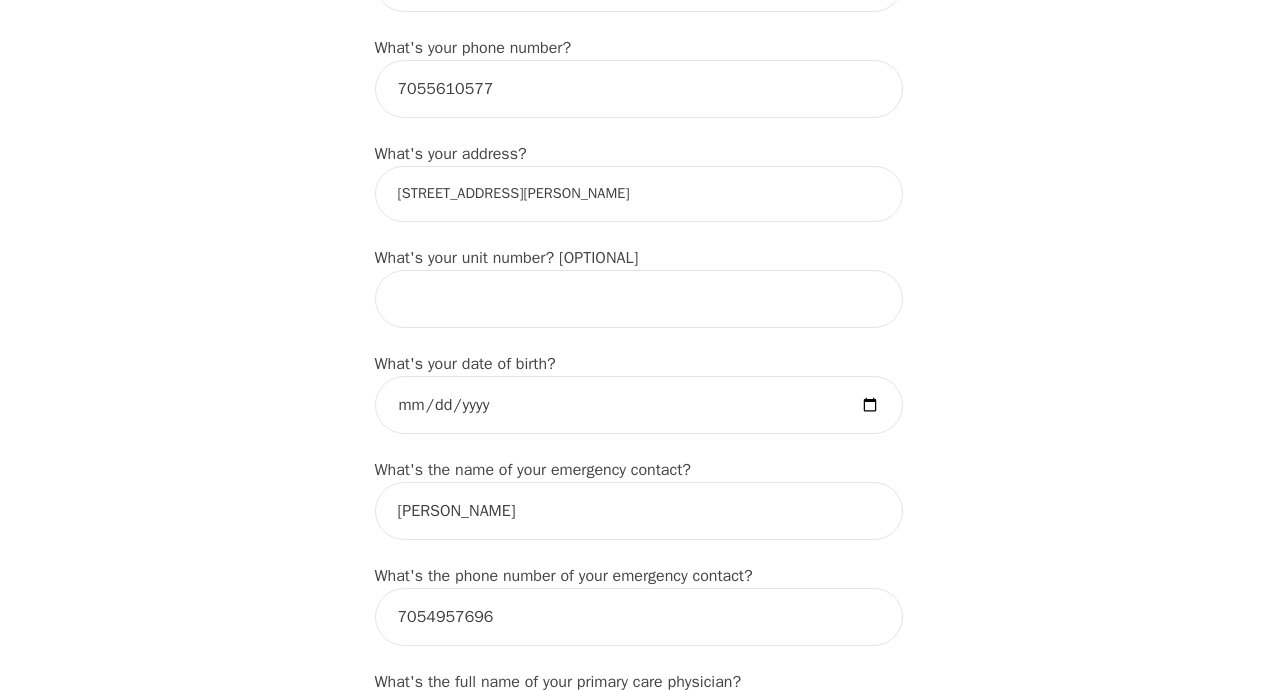 click on "[STREET_ADDRESS][PERSON_NAME]" at bounding box center (639, 194) 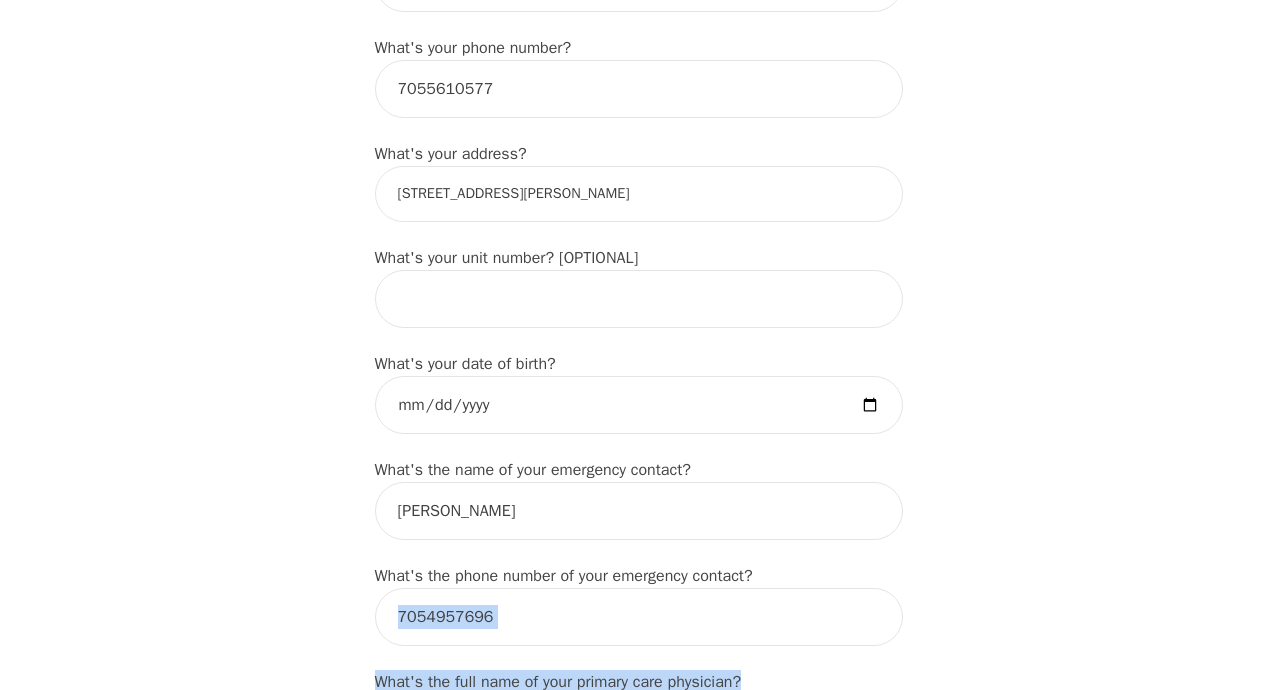 drag, startPoint x: 860, startPoint y: 205, endPoint x: 1095, endPoint y: 666, distance: 517.4418 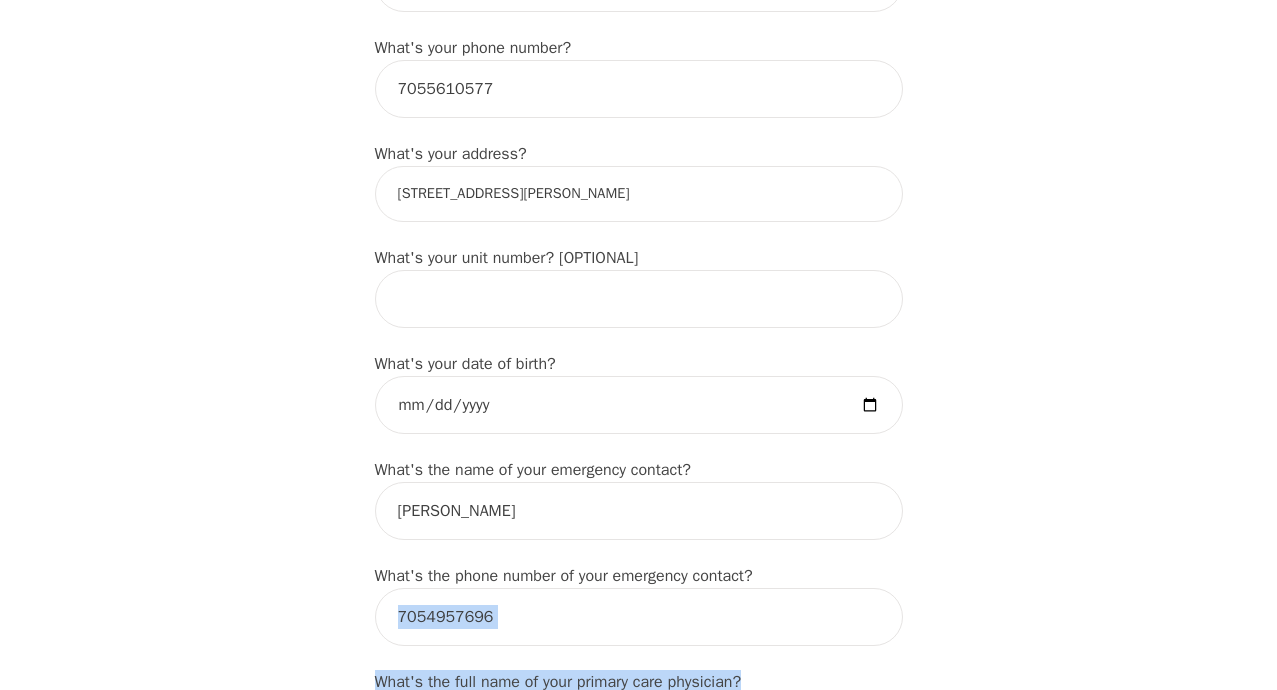 click on "Intake Assessment for Isabel Weir Part 1 of 2: Tell Us About Yourself Please complete the following information before your initial session. This step is crucial to kickstart your therapeutic journey with your therapist: What's your first name? (This will be the name on your insurance receipt) Isabel What's your last name? Weir What's your preferred name? [OPTIONAL] What's your email? weirisabel@rogers.com What's your phone number? 7055610577 What's your address? 11627 Hwy 64 Verner, Ontario What's your unit number? [OPTIONAL] What's your date of birth? 1942-10-23 What's the name of your emergency contact? Andrea Weir What's the phone number of your emergency contact? 7054957696 What's the full name of your primary care physician? Dr DeMaris What's the phone number of your primary care physician? Below are optional questions - Please tell us more about yourself: What is your gender? -Select- male female non-binary transgender intersex prefer_not_to_say What are your preferred pronouns? -Select- he/him she/her" at bounding box center [638, 843] 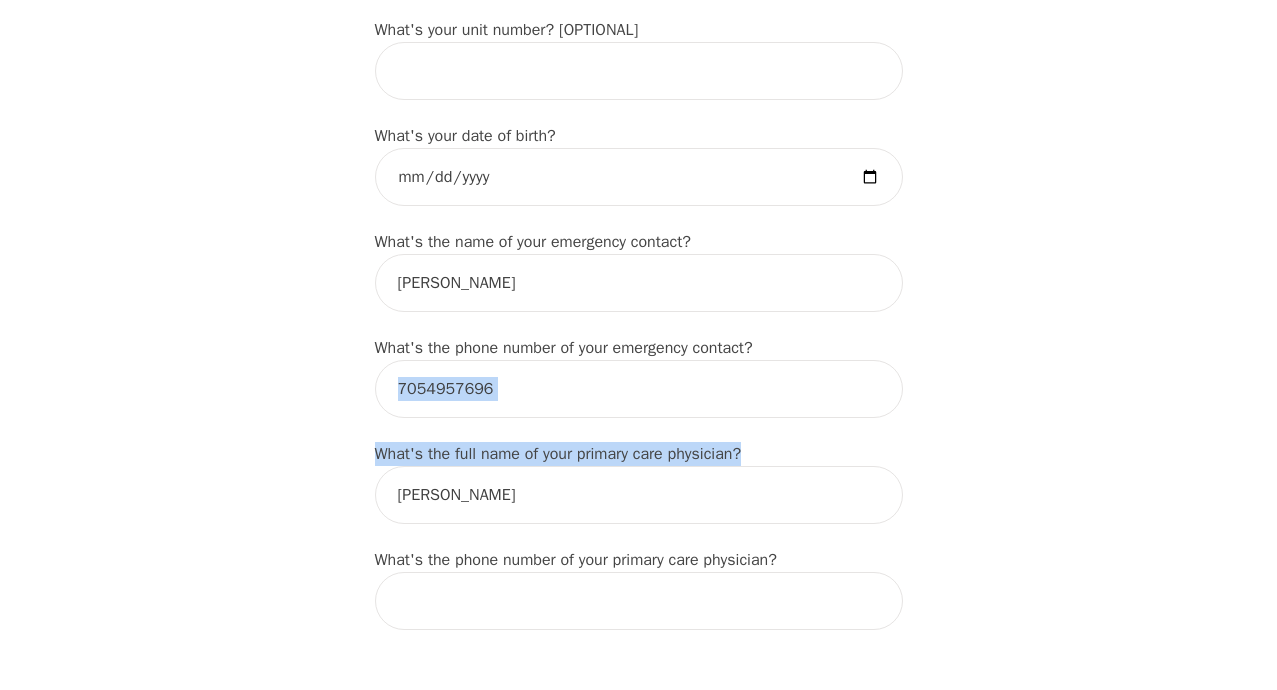 scroll, scrollTop: 1104, scrollLeft: 0, axis: vertical 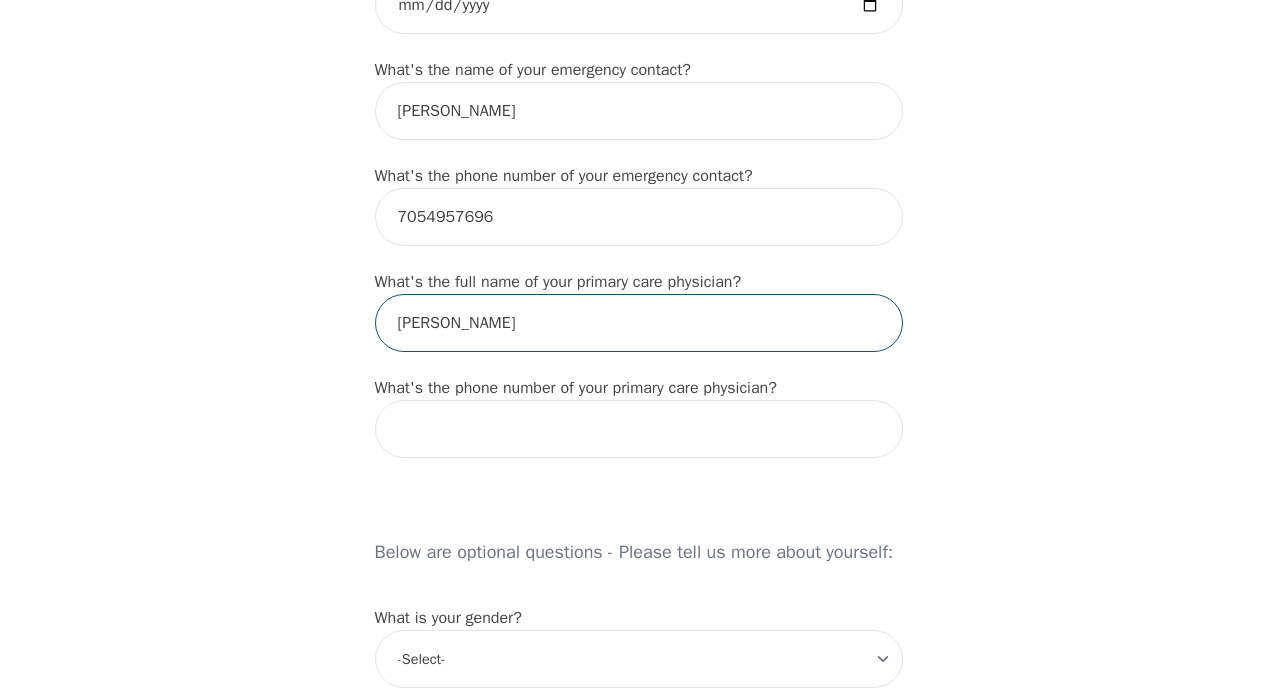 click on "[PERSON_NAME]" at bounding box center [639, 323] 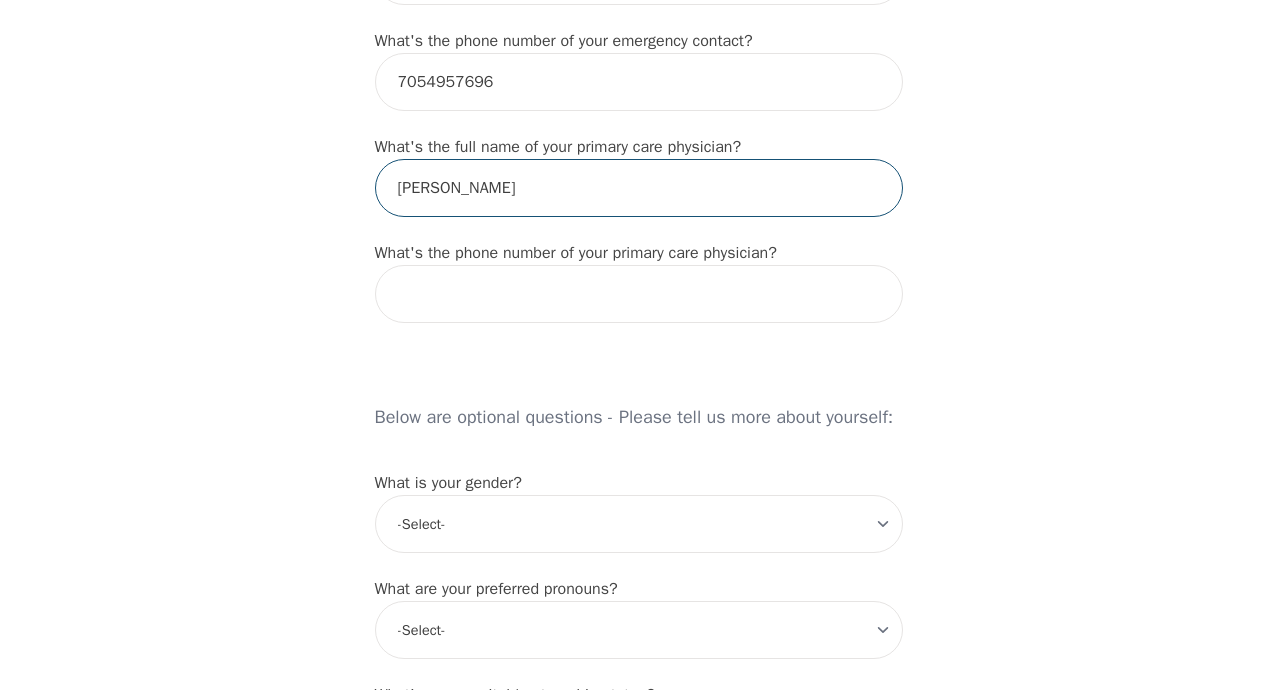 scroll, scrollTop: 1204, scrollLeft: 0, axis: vertical 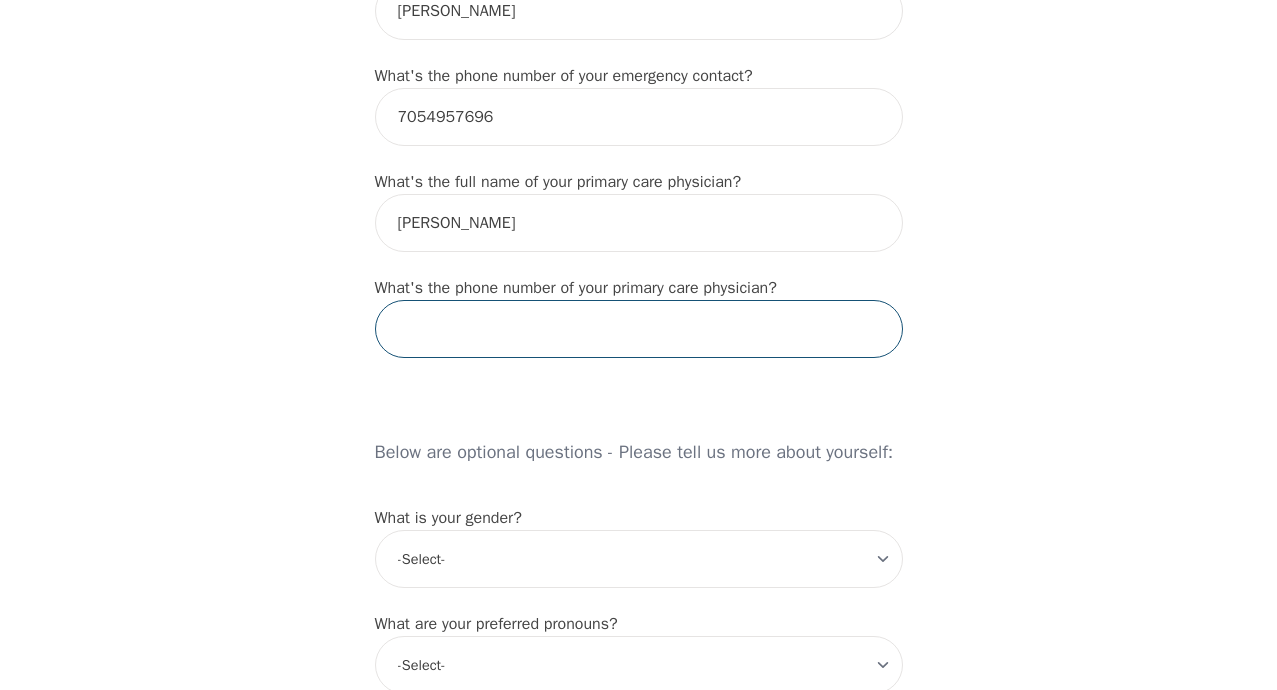 click at bounding box center [639, 329] 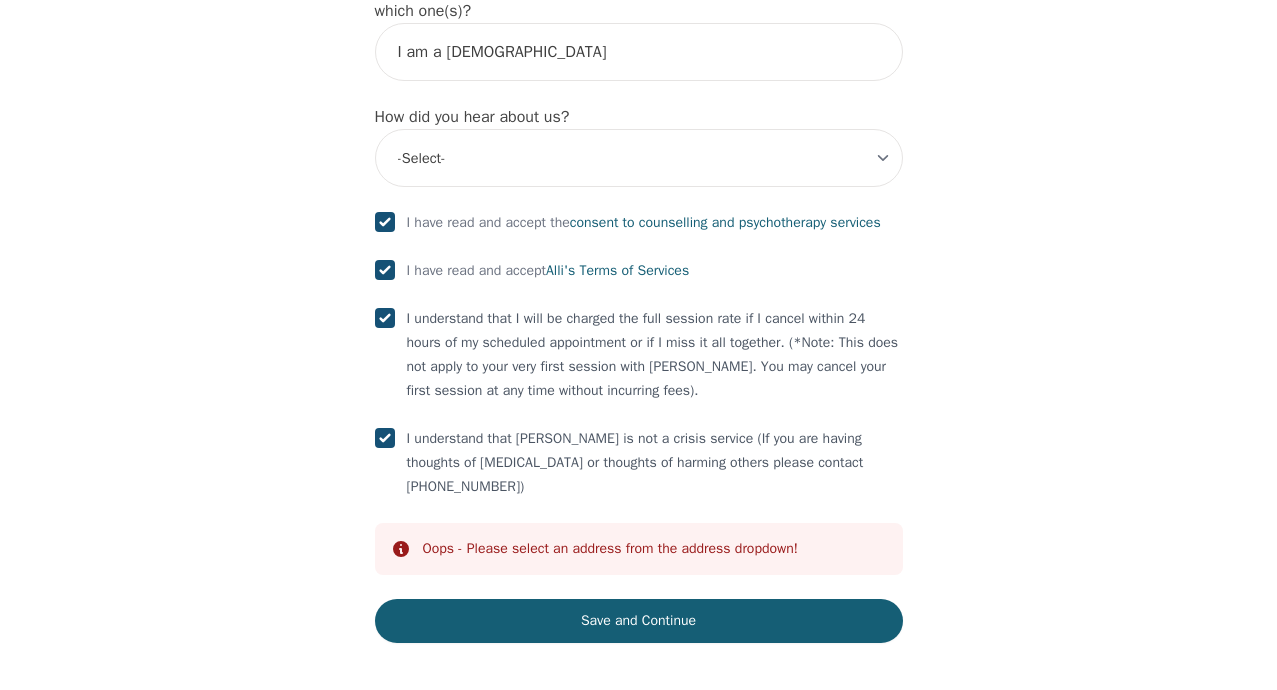 scroll, scrollTop: 2380, scrollLeft: 0, axis: vertical 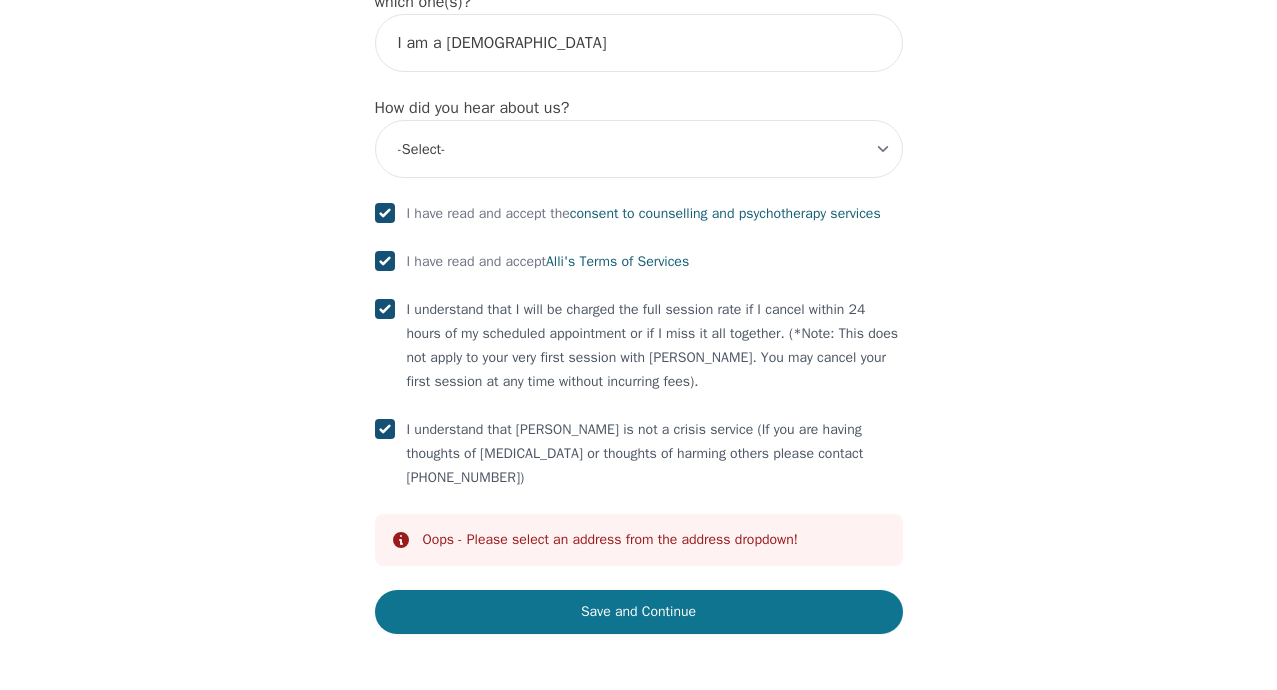 click on "Save and Continue" at bounding box center [639, 612] 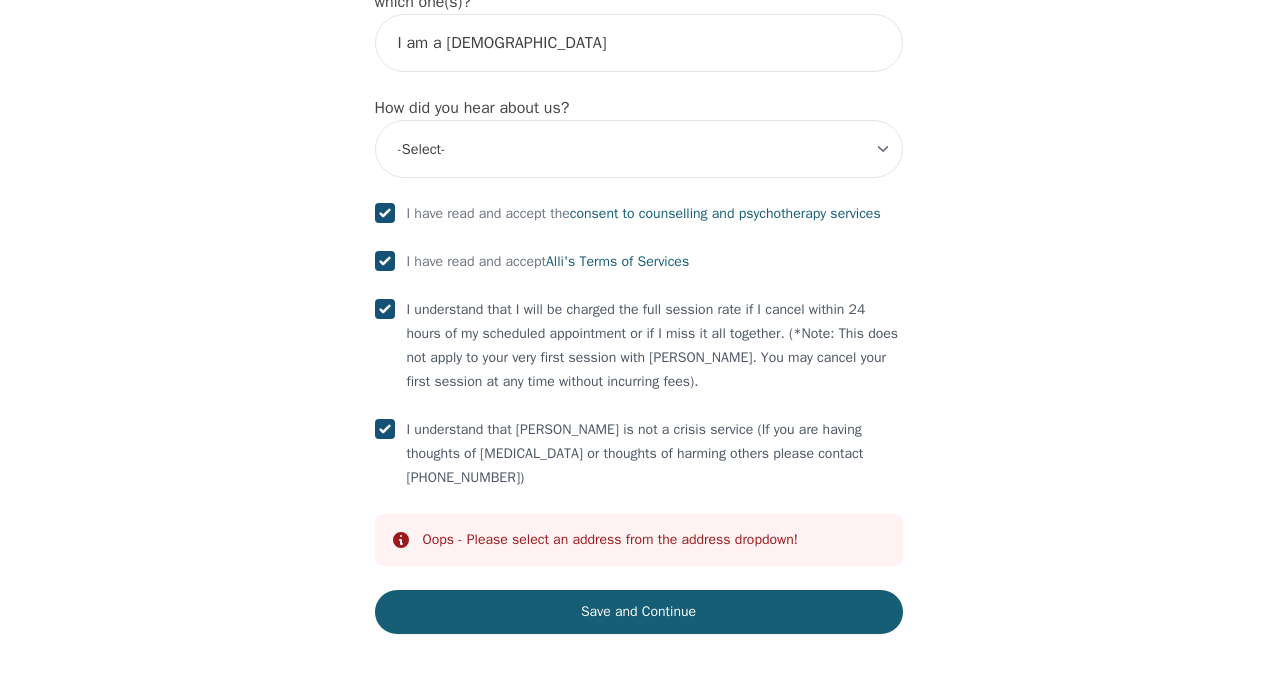 click on "Info Oops -    Please select an address from the address dropdown!" at bounding box center (639, 540) 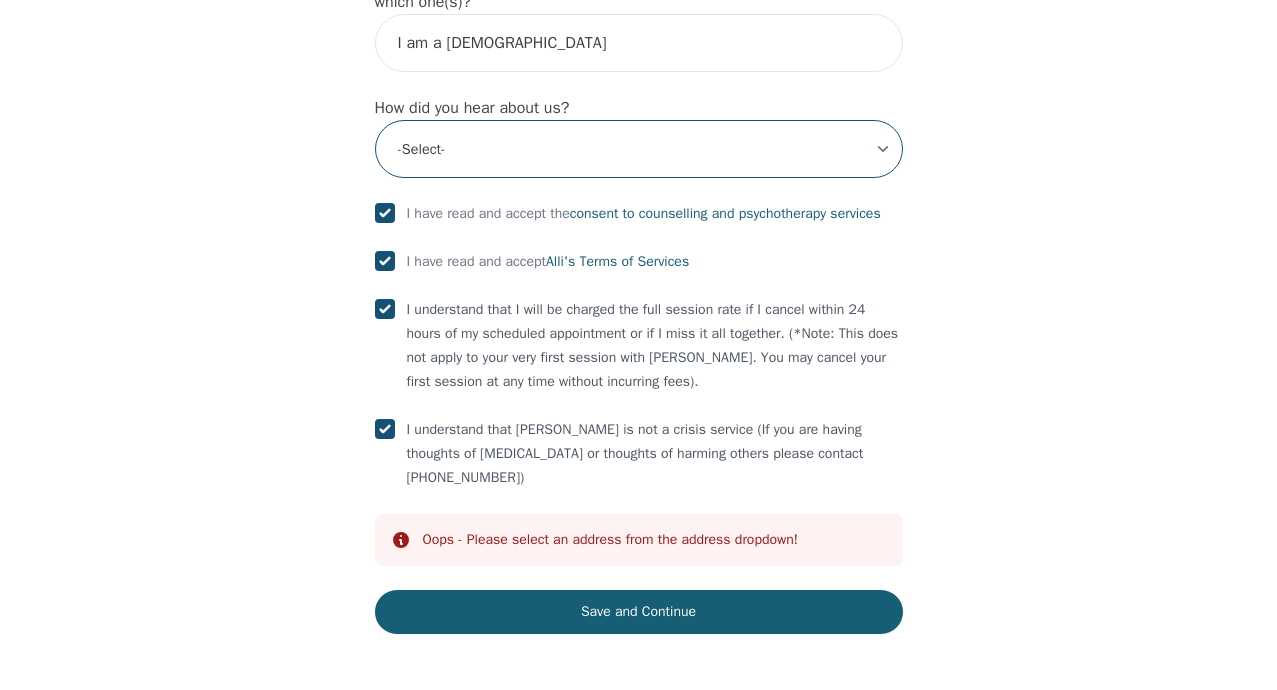 click on "-Select- Physician/Specialist Friend Facebook Instagram Google Search Google Ads Facebook/Instagram Ads Other" at bounding box center (639, 149) 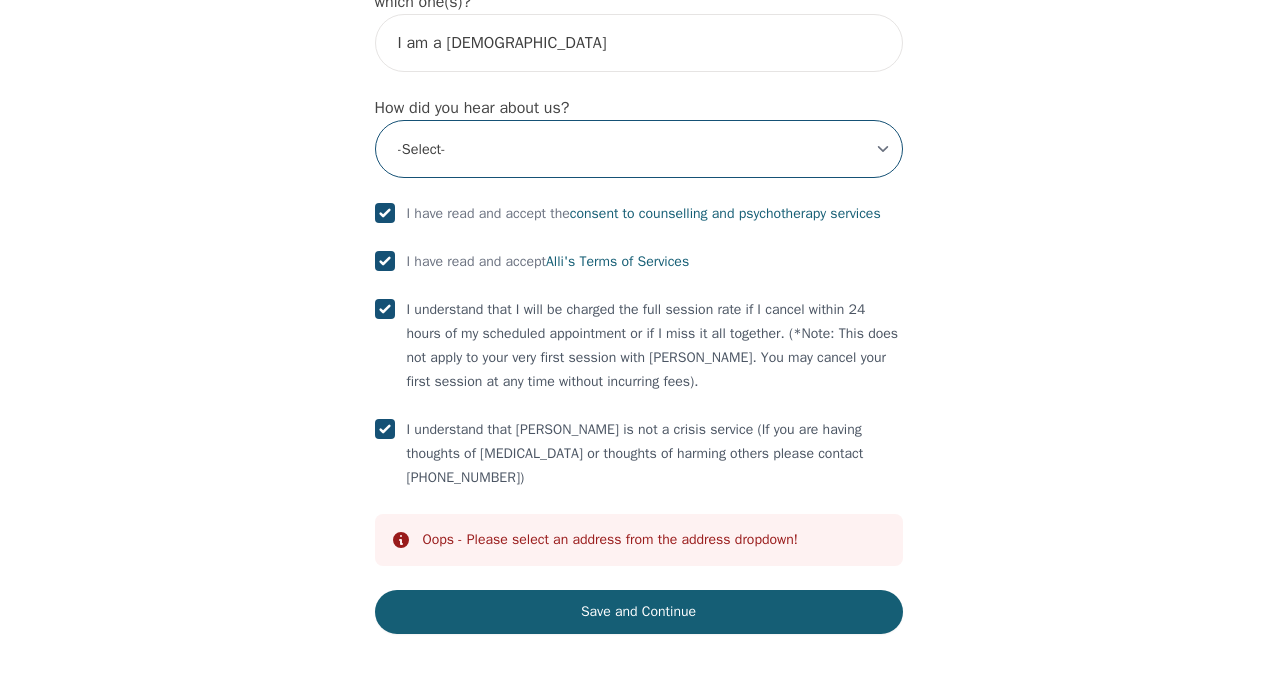 select on "Facebook/Instagram Ads" 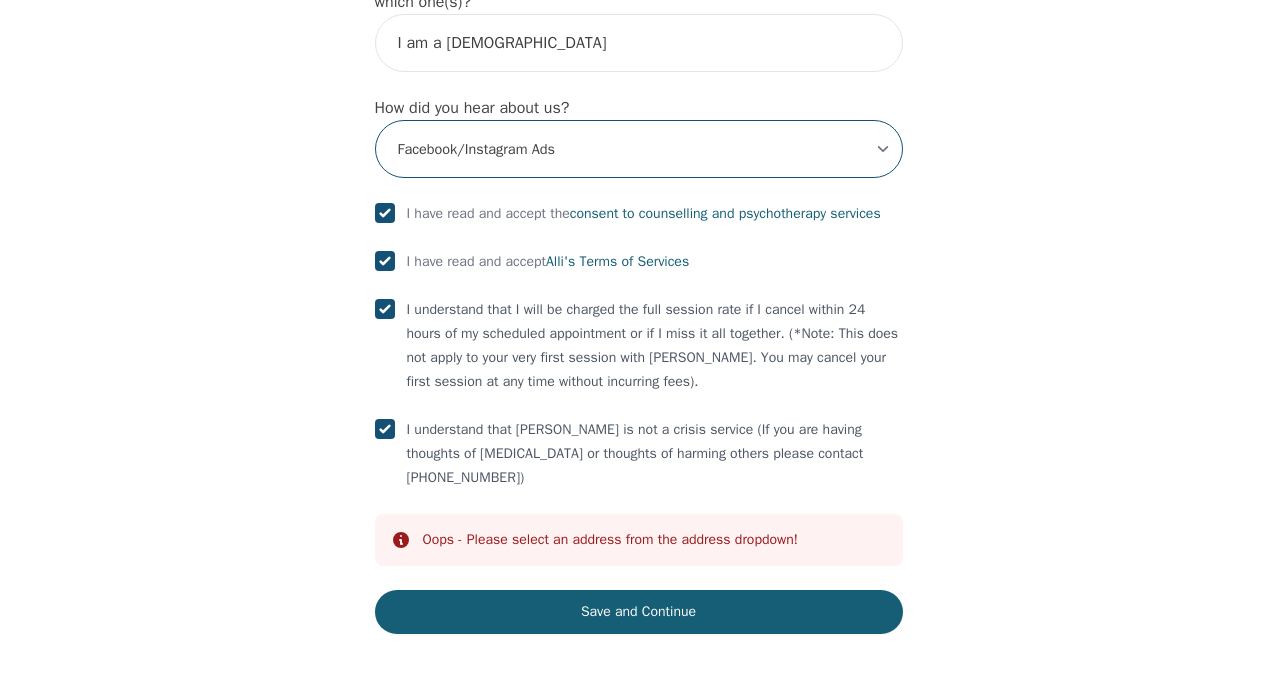 click on "-Select- Physician/Specialist Friend Facebook Instagram Google Search Google Ads Facebook/Instagram Ads Other" at bounding box center (639, 149) 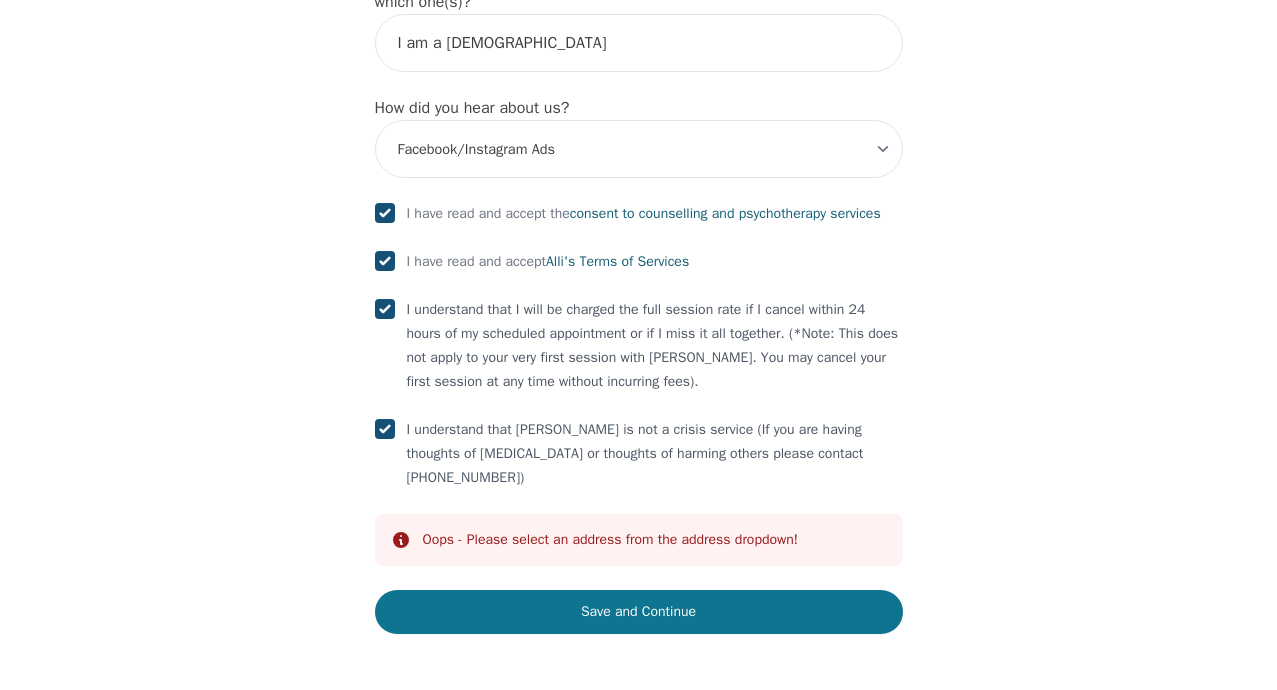 click on "Save and Continue" at bounding box center [639, 612] 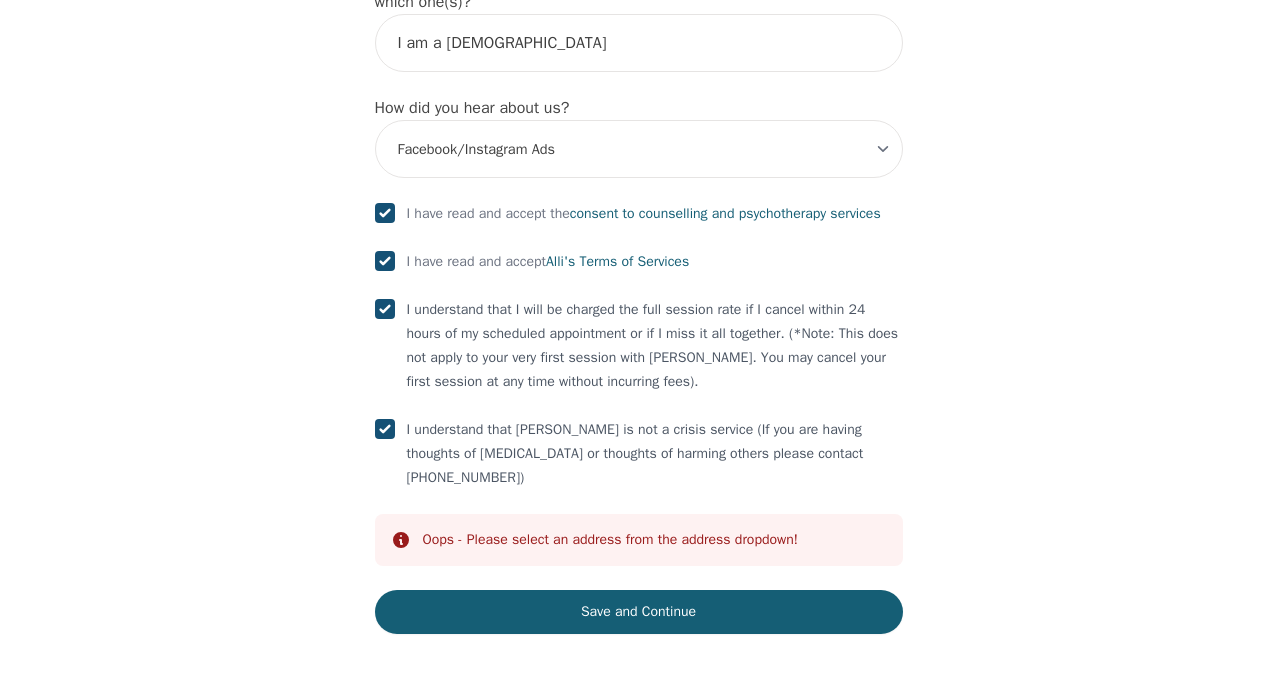 click 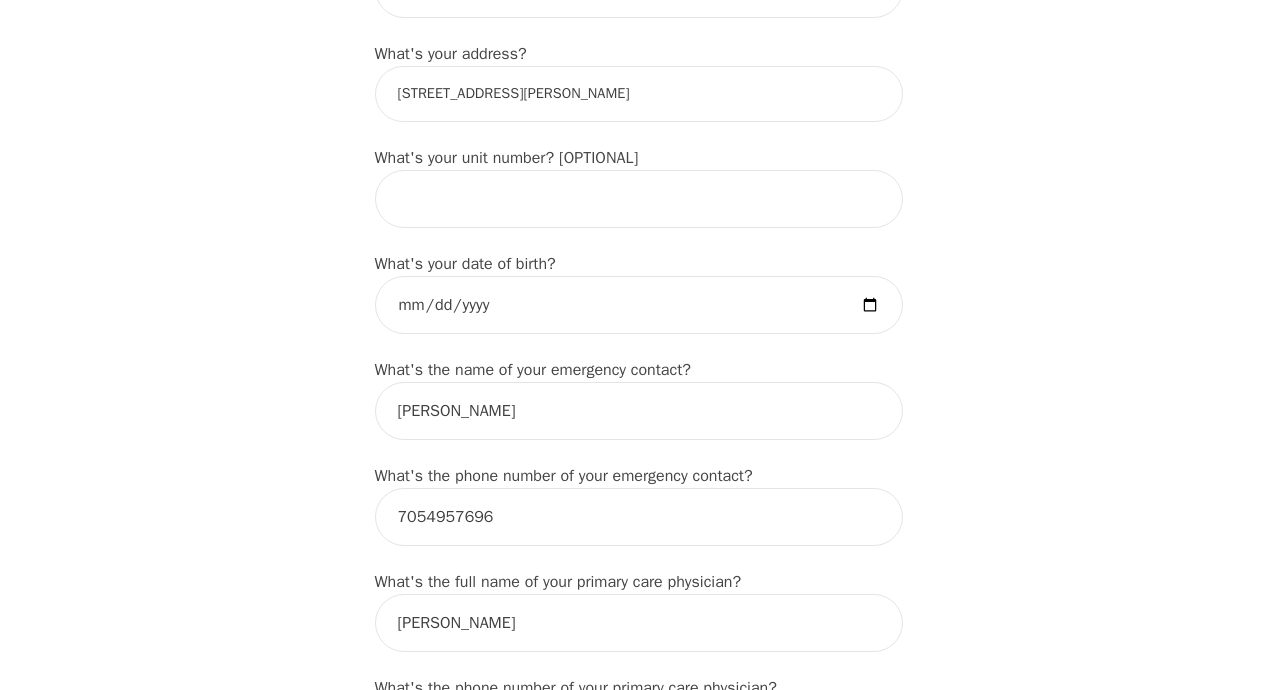 scroll, scrollTop: 680, scrollLeft: 0, axis: vertical 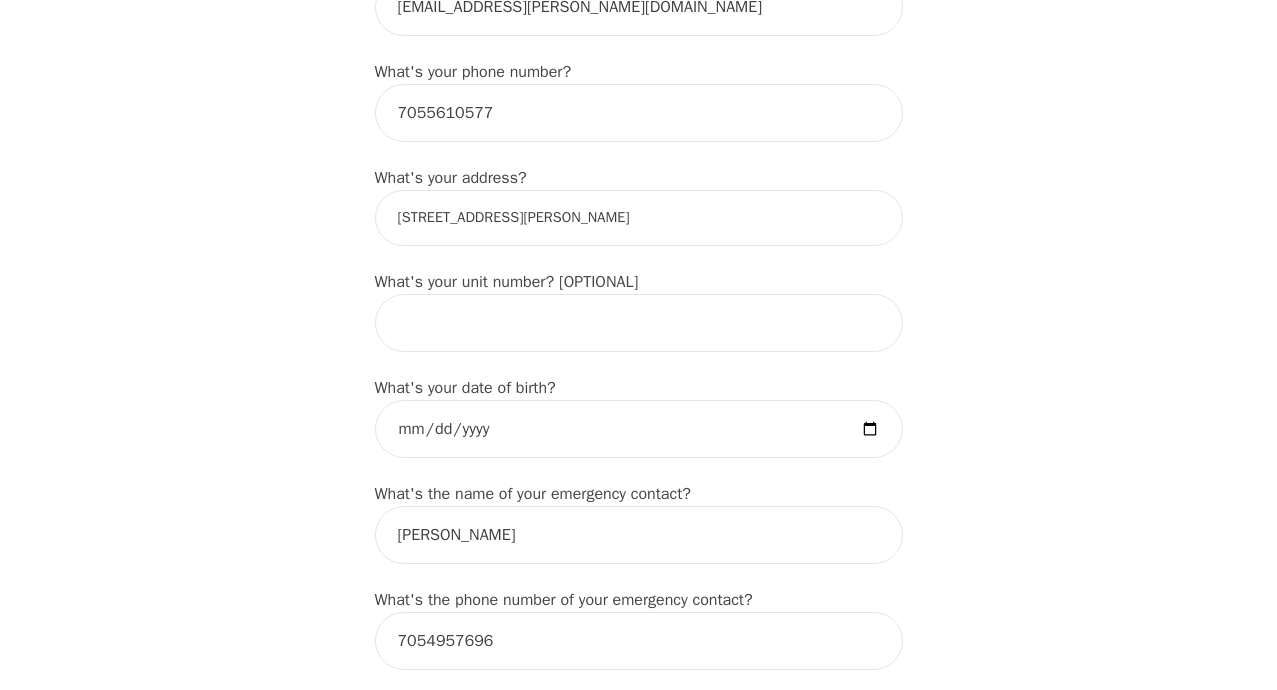 click on "What's your address?" at bounding box center [451, 178] 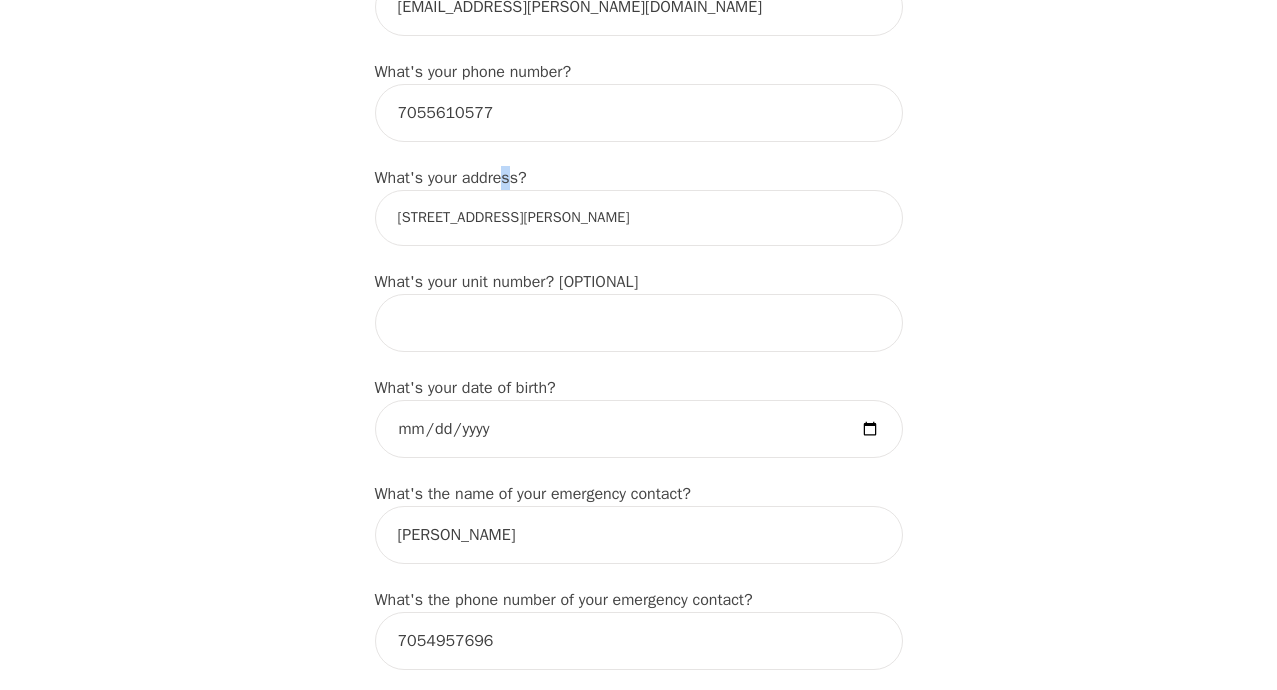 click on "What's your address?" at bounding box center (451, 178) 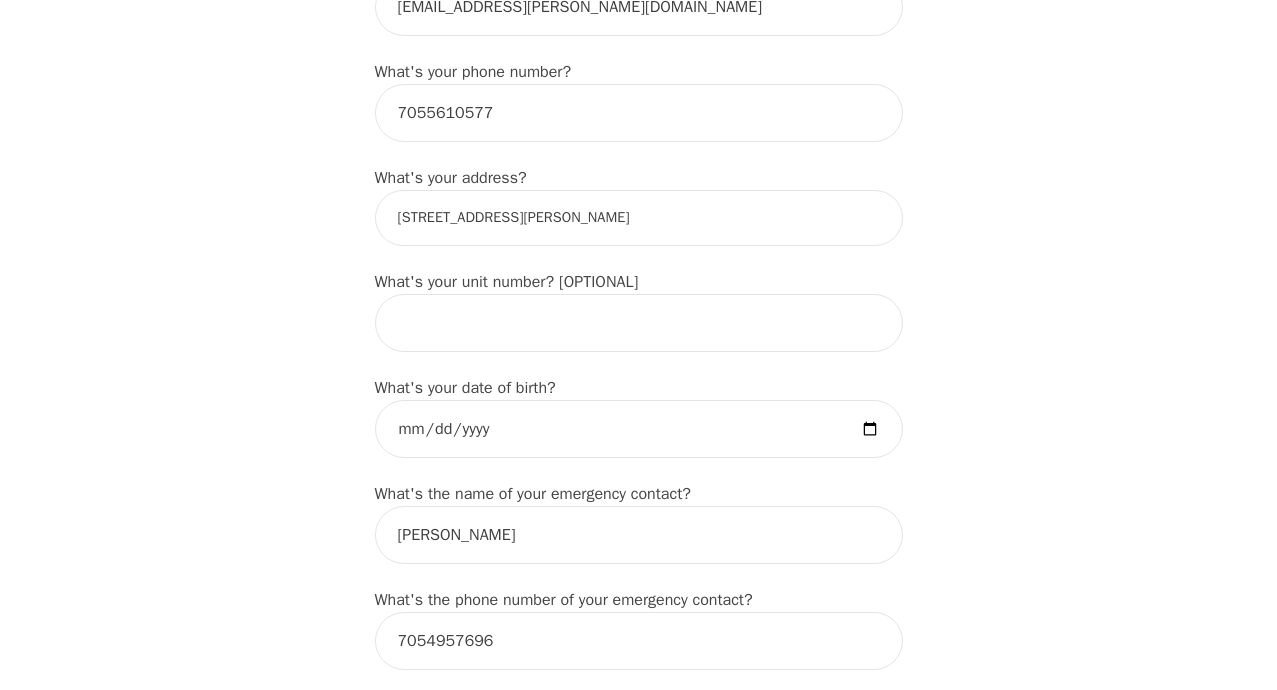 drag, startPoint x: 502, startPoint y: 181, endPoint x: 467, endPoint y: 183, distance: 35.057095 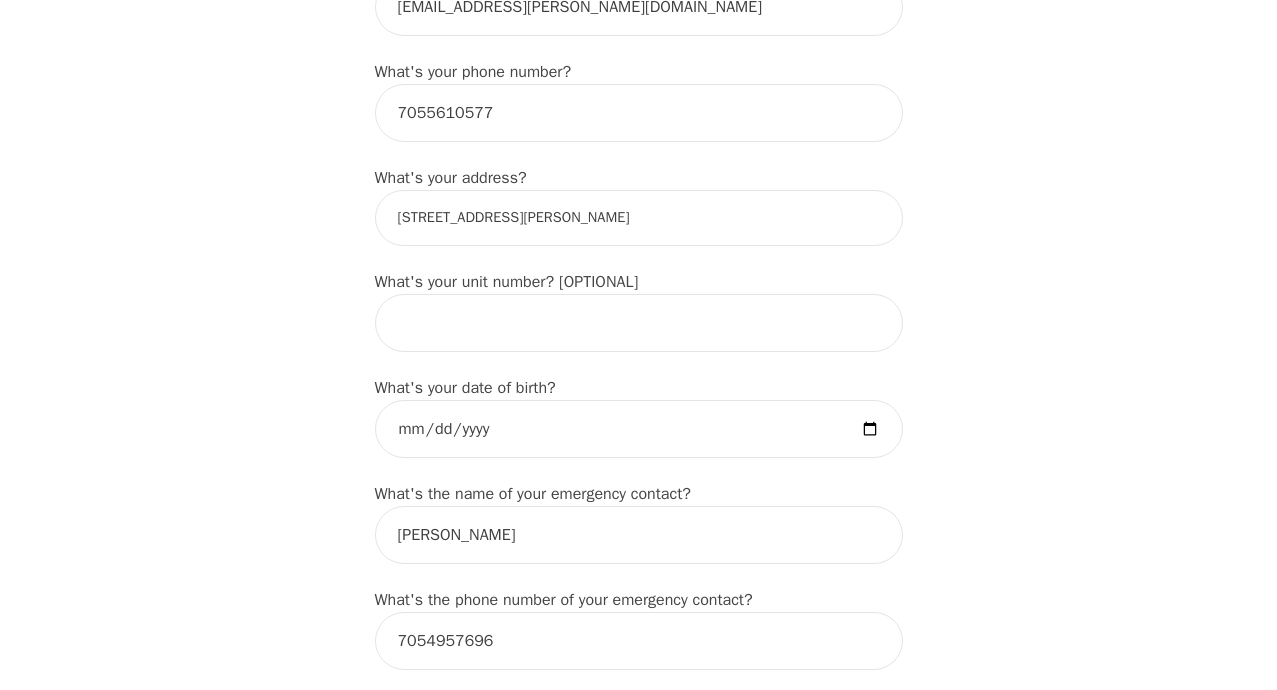 click on "What's your address?" at bounding box center (451, 178) 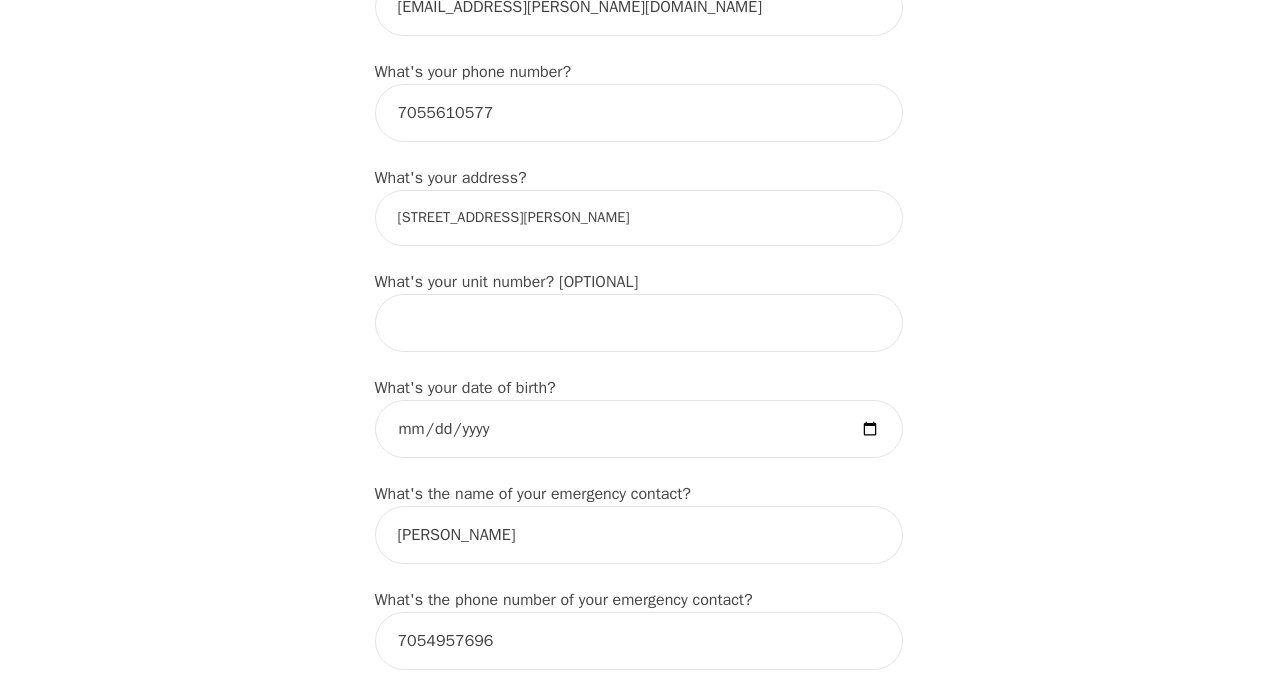 drag, startPoint x: 649, startPoint y: 215, endPoint x: 645, endPoint y: 205, distance: 10.770329 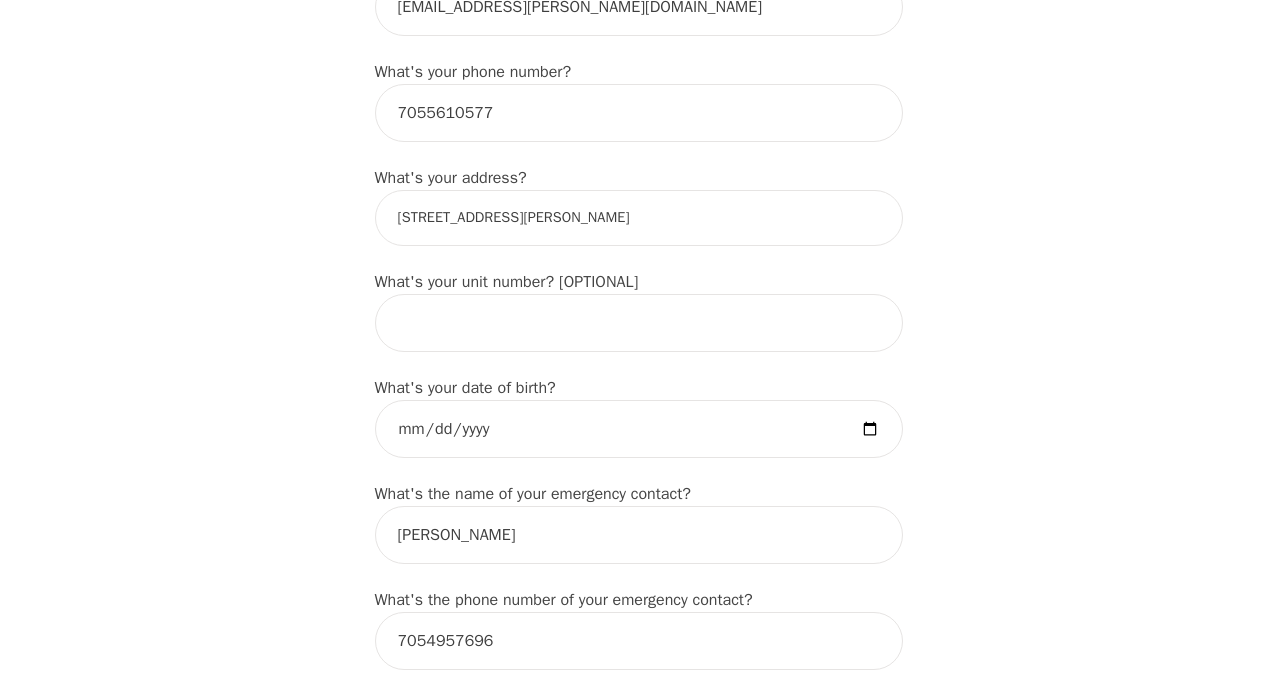 click on "[STREET_ADDRESS][PERSON_NAME]" at bounding box center [639, 218] 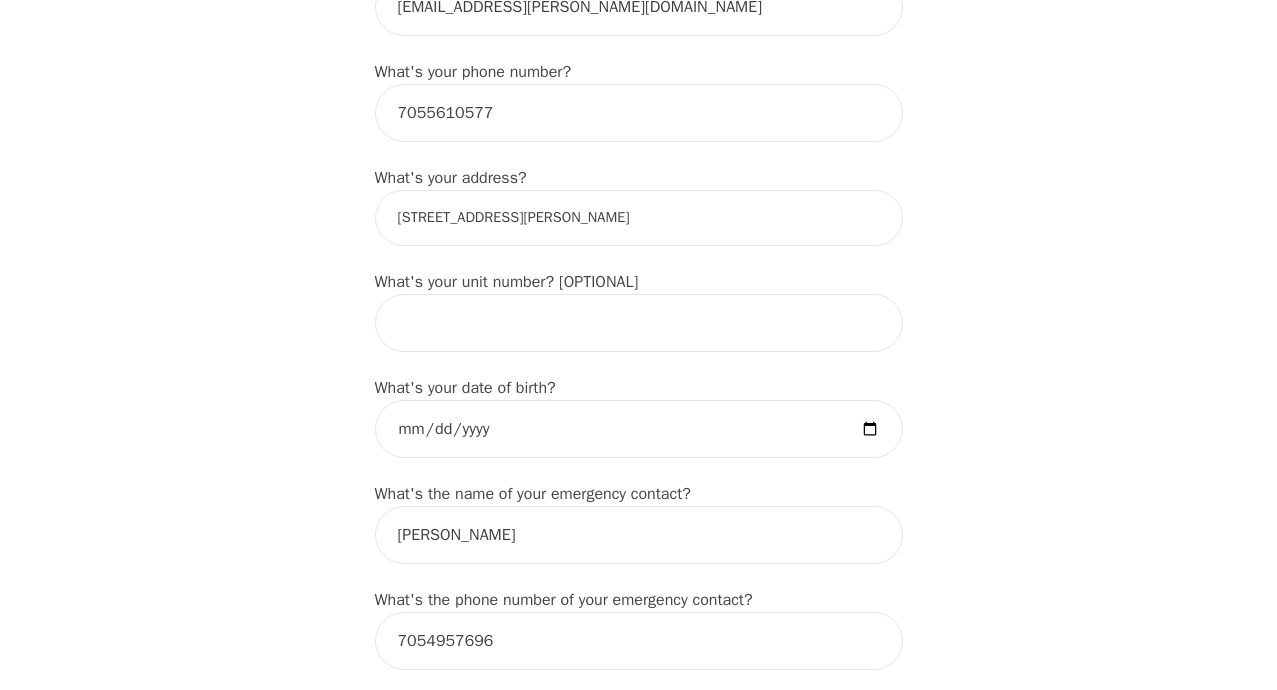 click on "[STREET_ADDRESS][PERSON_NAME]" at bounding box center [639, 218] 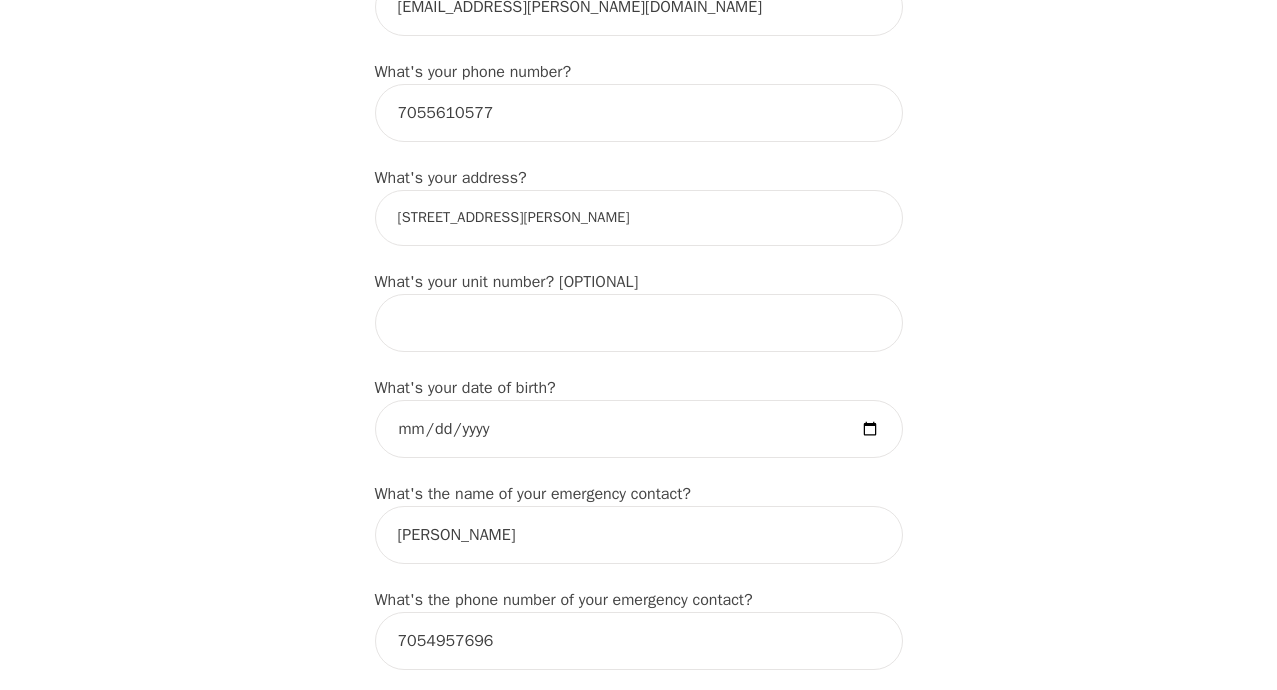 click on "[STREET_ADDRESS][PERSON_NAME]" at bounding box center (639, 218) 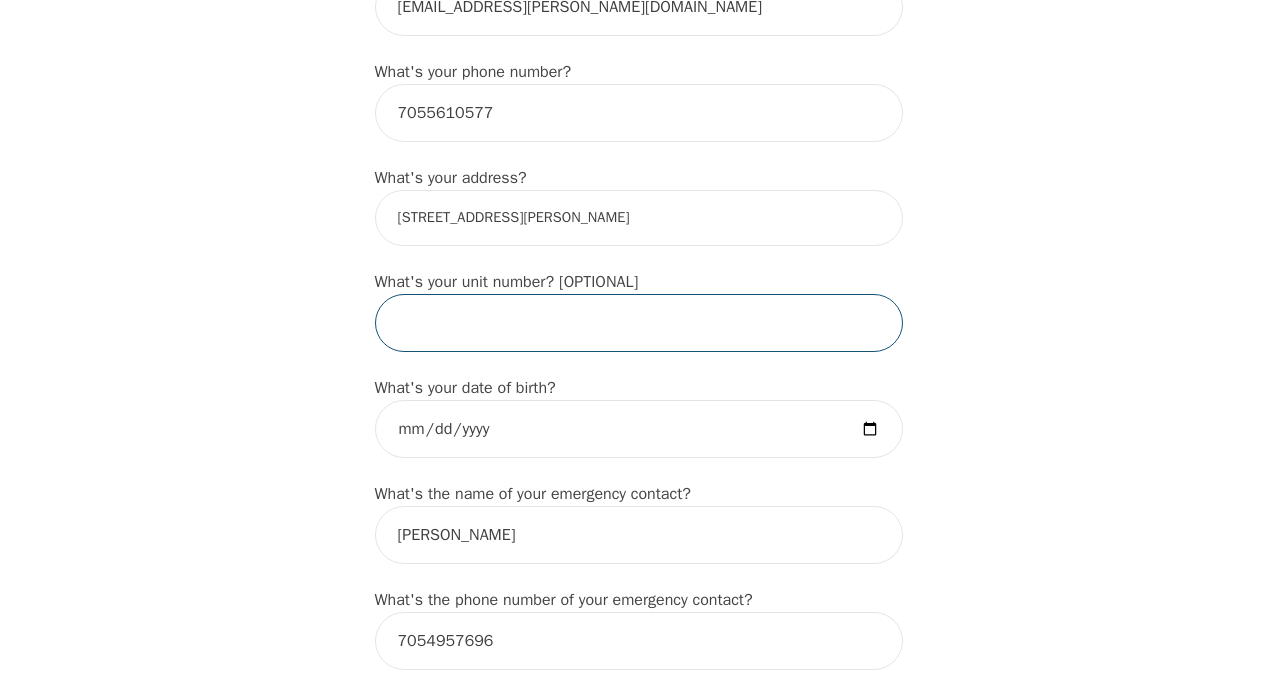 click at bounding box center (639, 323) 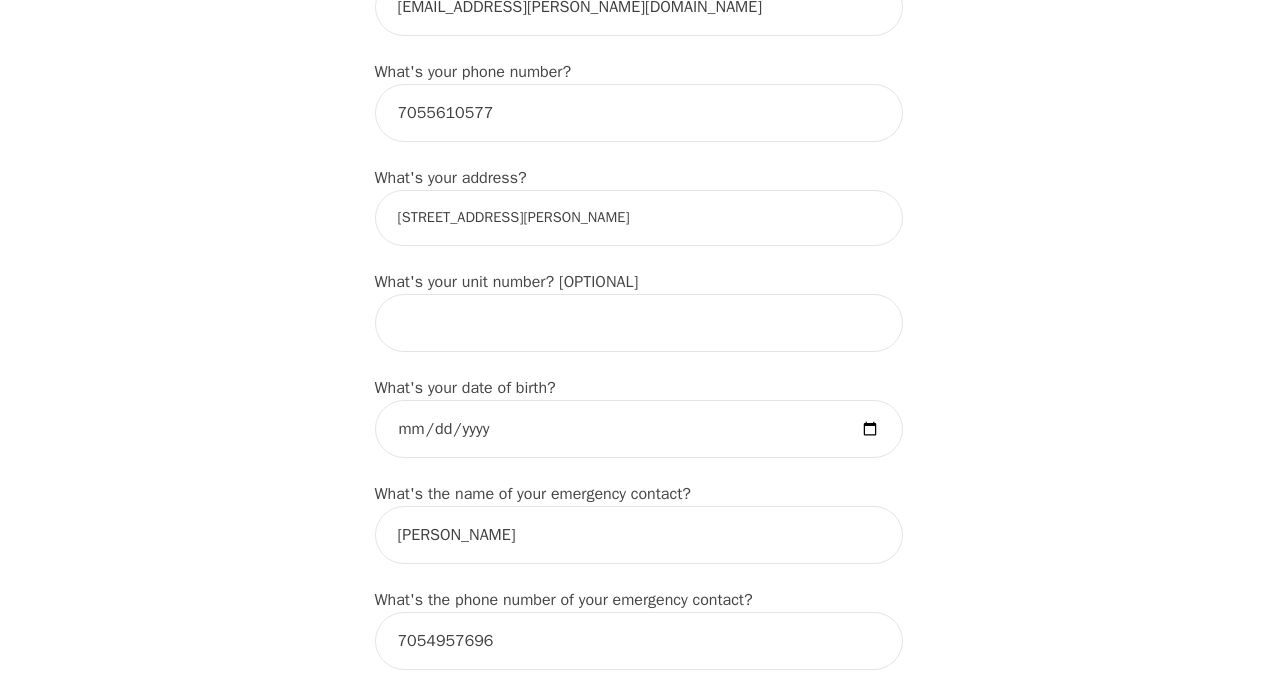 click on "[STREET_ADDRESS][PERSON_NAME]" at bounding box center (639, 218) 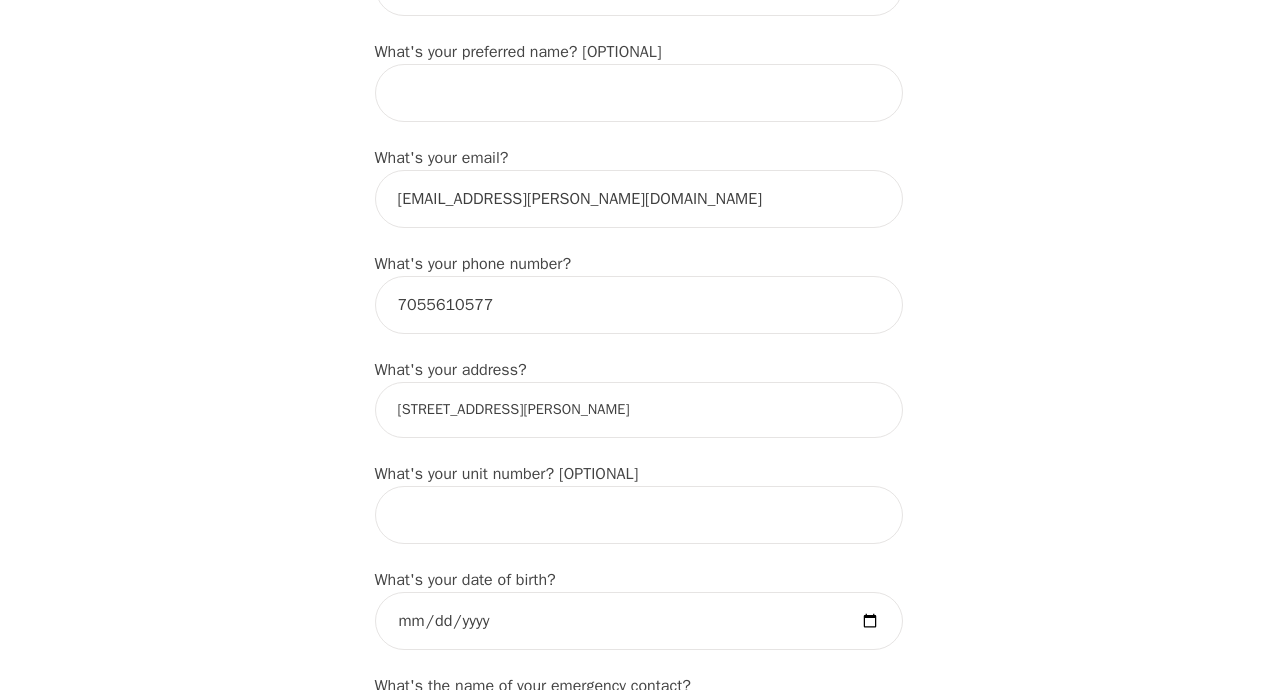 scroll, scrollTop: 500, scrollLeft: 0, axis: vertical 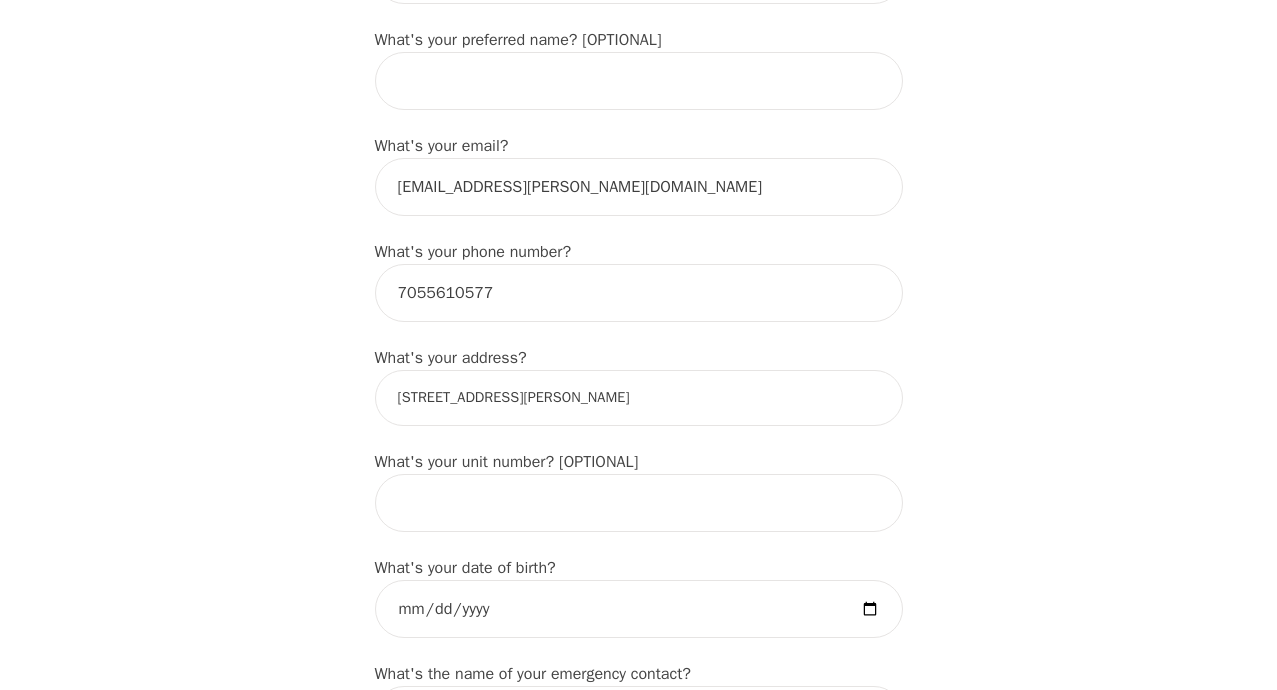 click on "[STREET_ADDRESS][PERSON_NAME]" at bounding box center (639, 398) 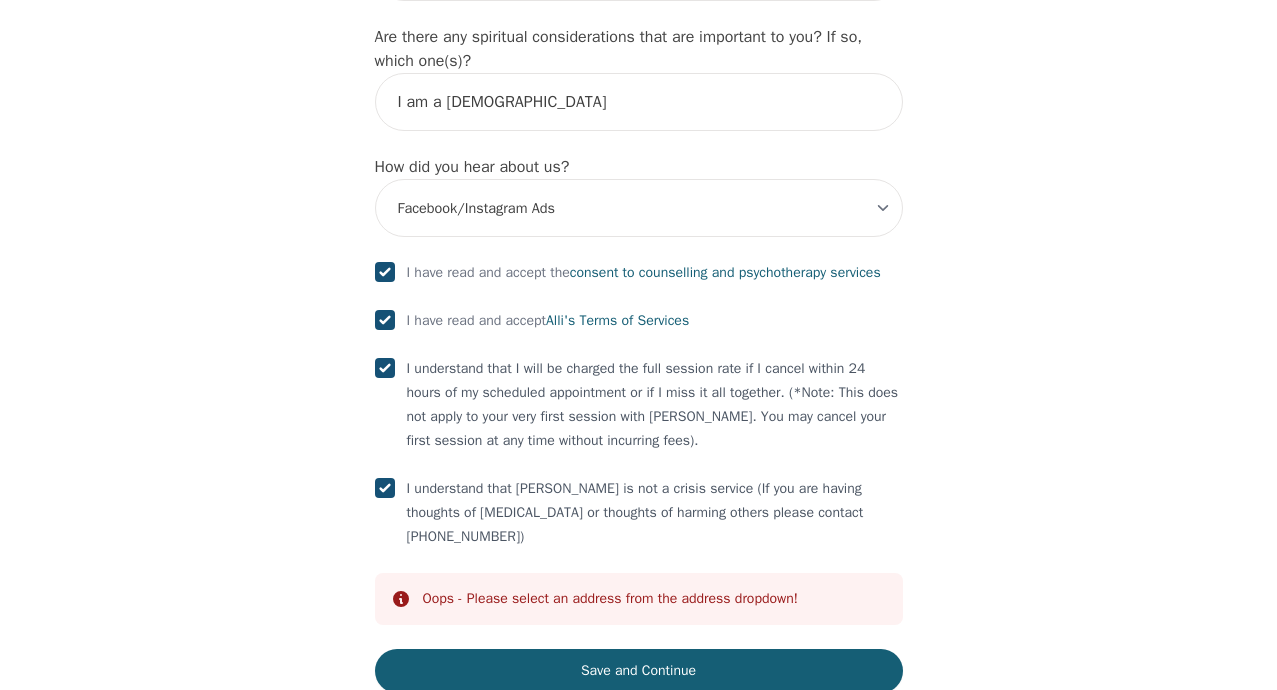 scroll, scrollTop: 2380, scrollLeft: 0, axis: vertical 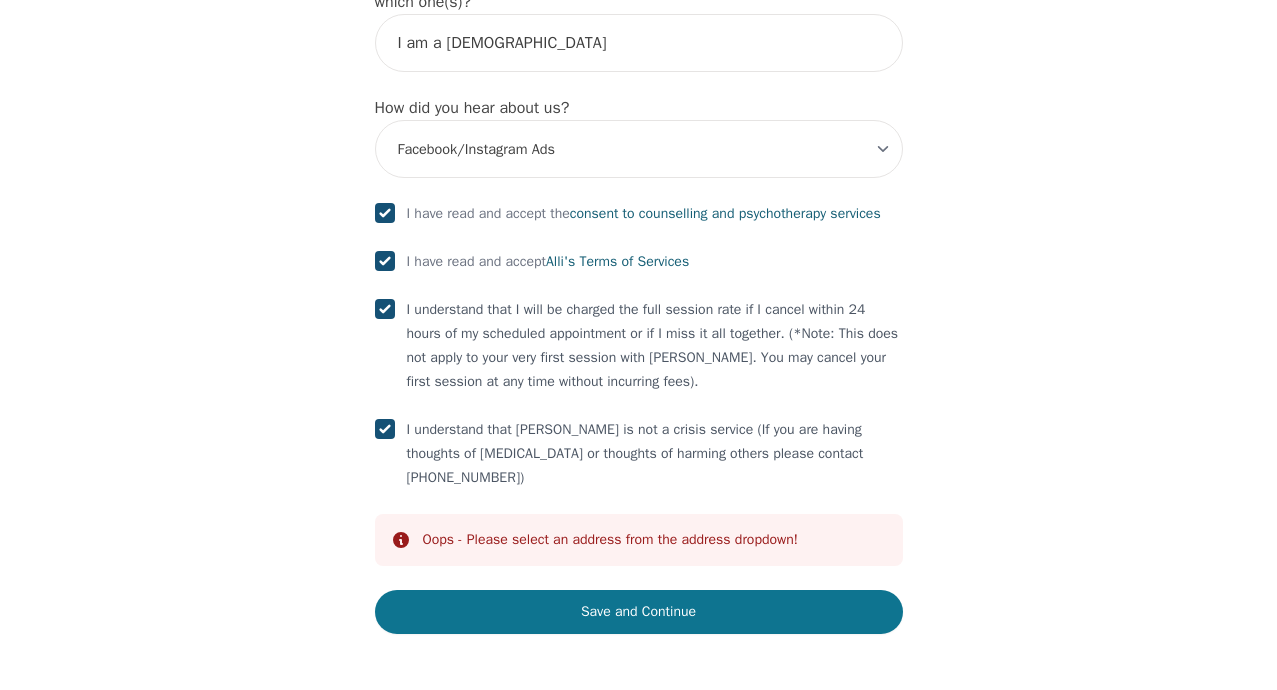 click on "Save and Continue" at bounding box center [639, 612] 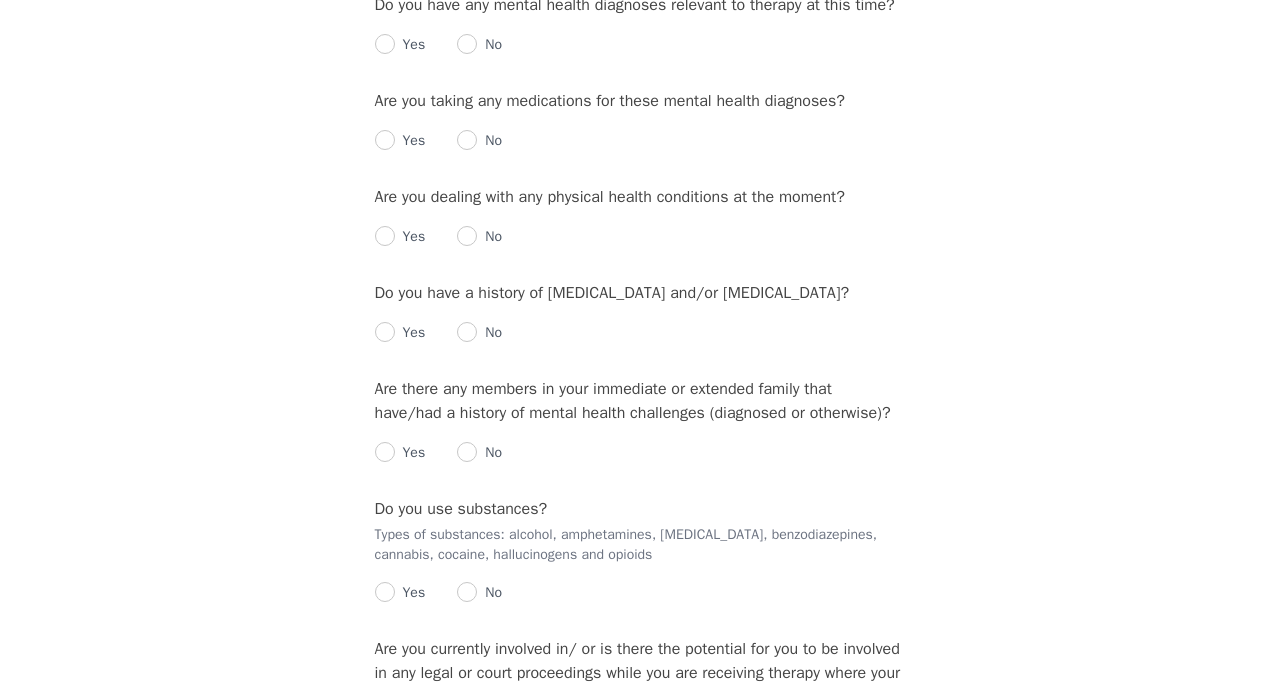 scroll, scrollTop: 0, scrollLeft: 0, axis: both 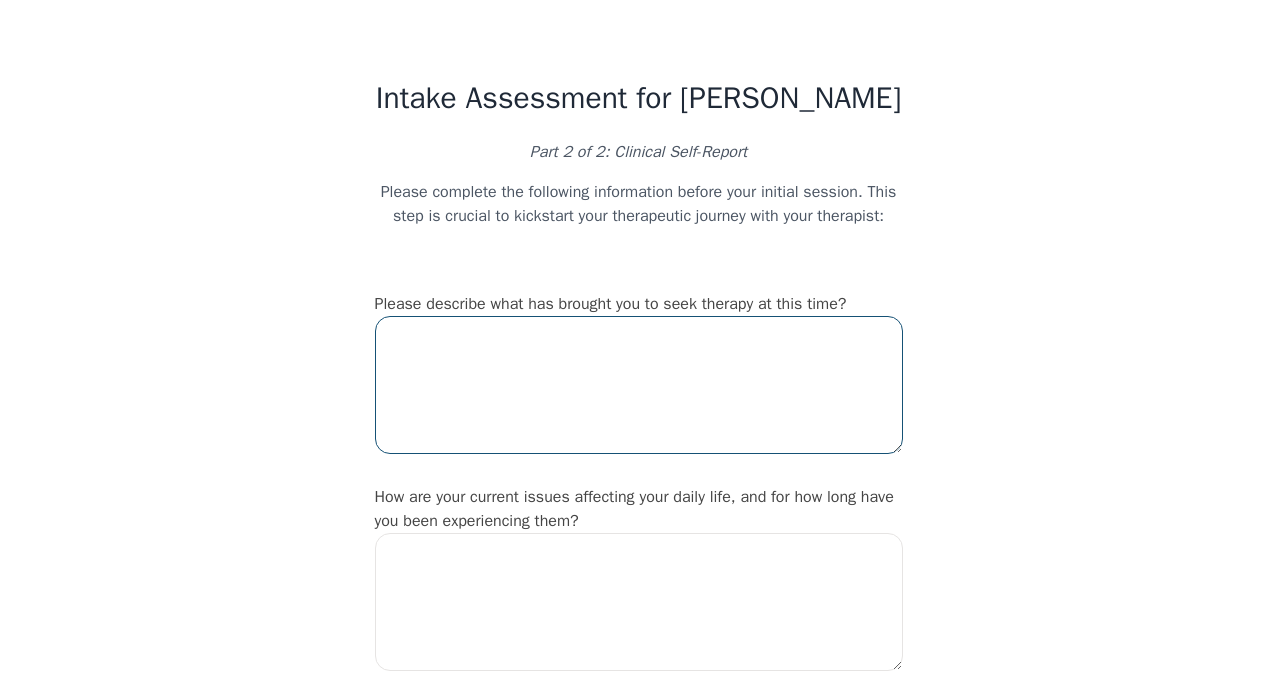 click at bounding box center [639, 385] 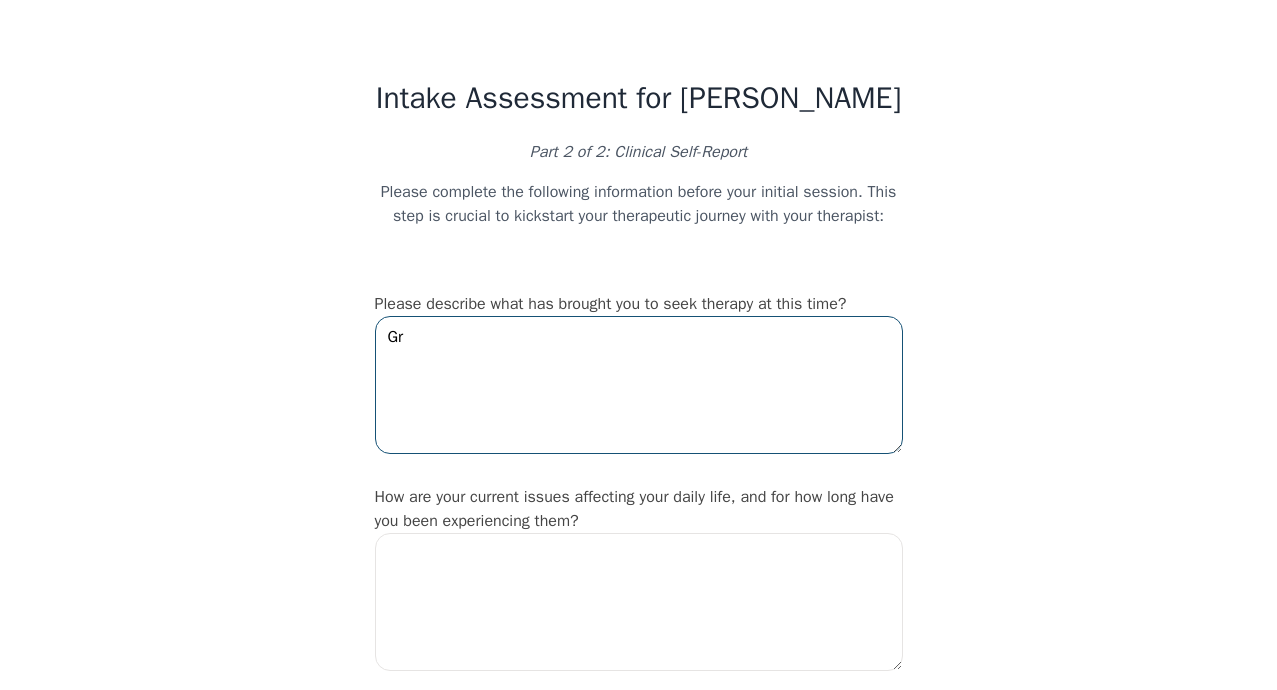 type on "G" 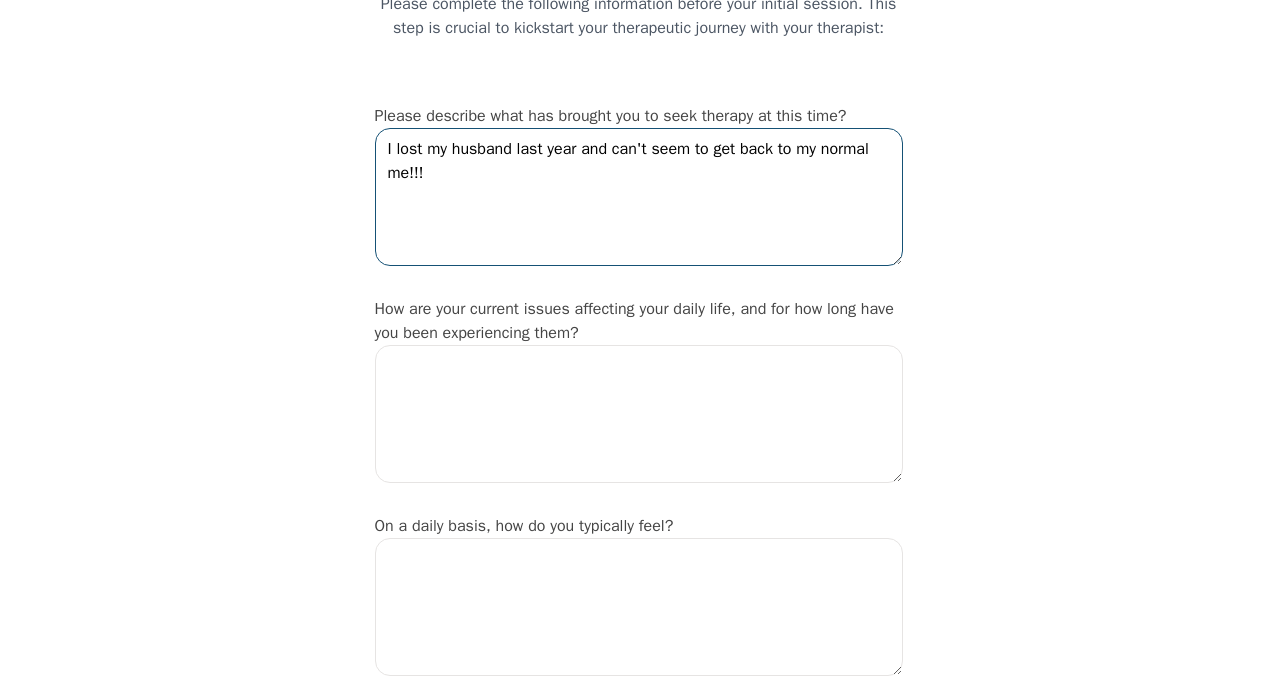 scroll, scrollTop: 200, scrollLeft: 0, axis: vertical 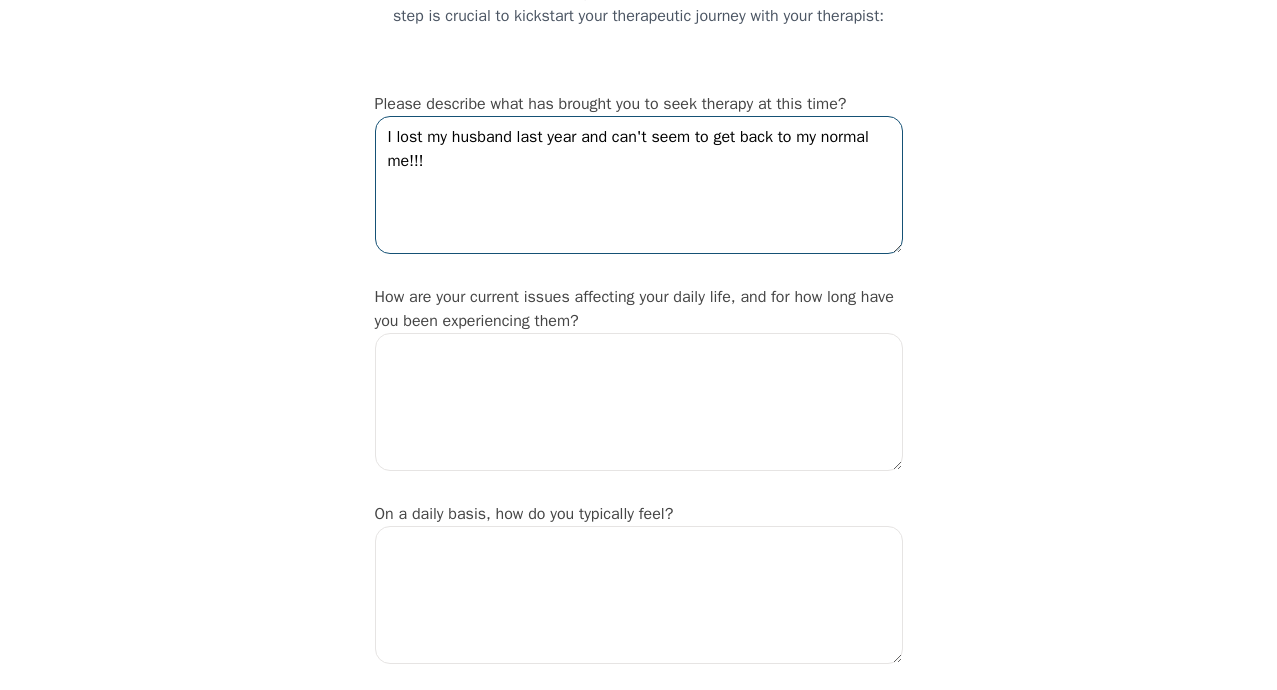 type on "I lost my husband last year and can't seem to get back to my normal me!!!" 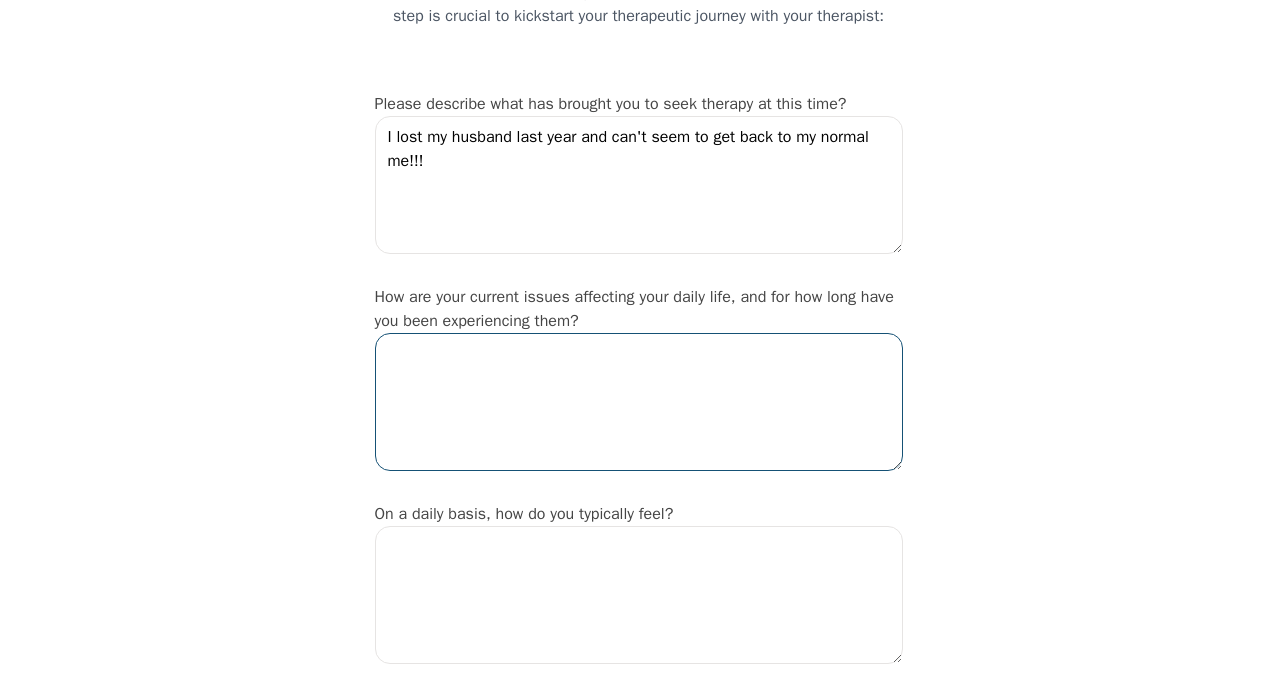click at bounding box center [639, 402] 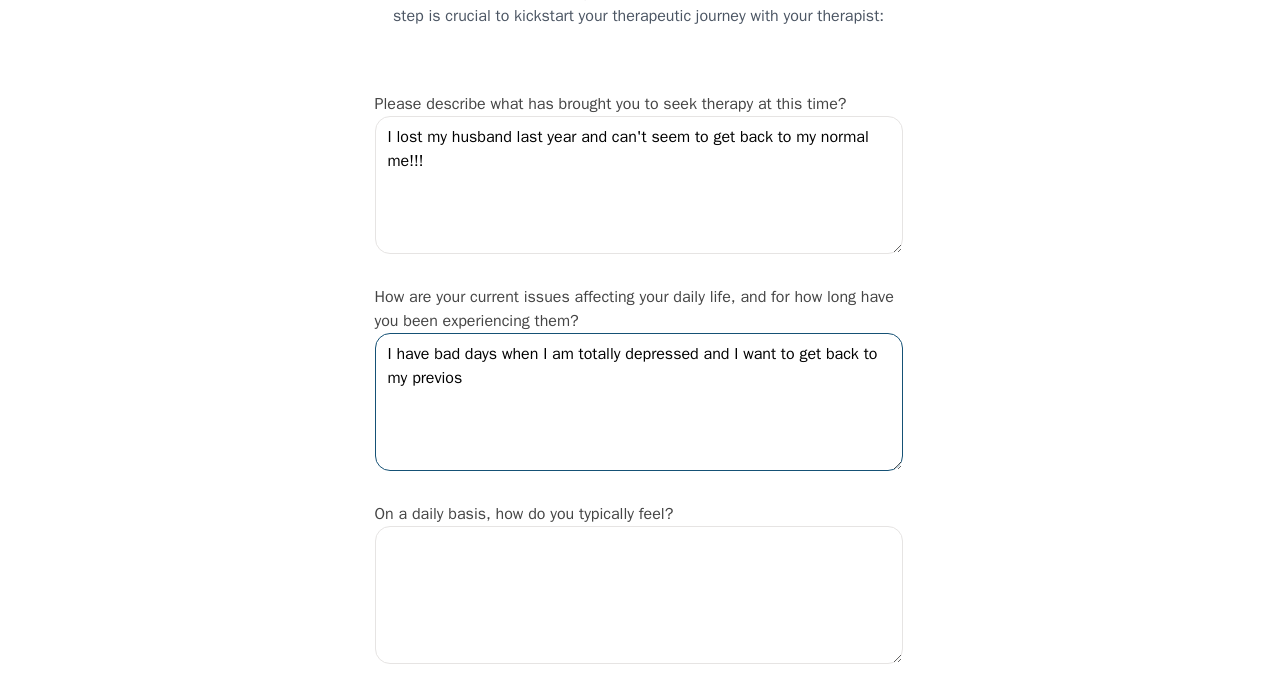 click on "I have bad days when I am totally depressed and I want to get back to my previos" at bounding box center [639, 402] 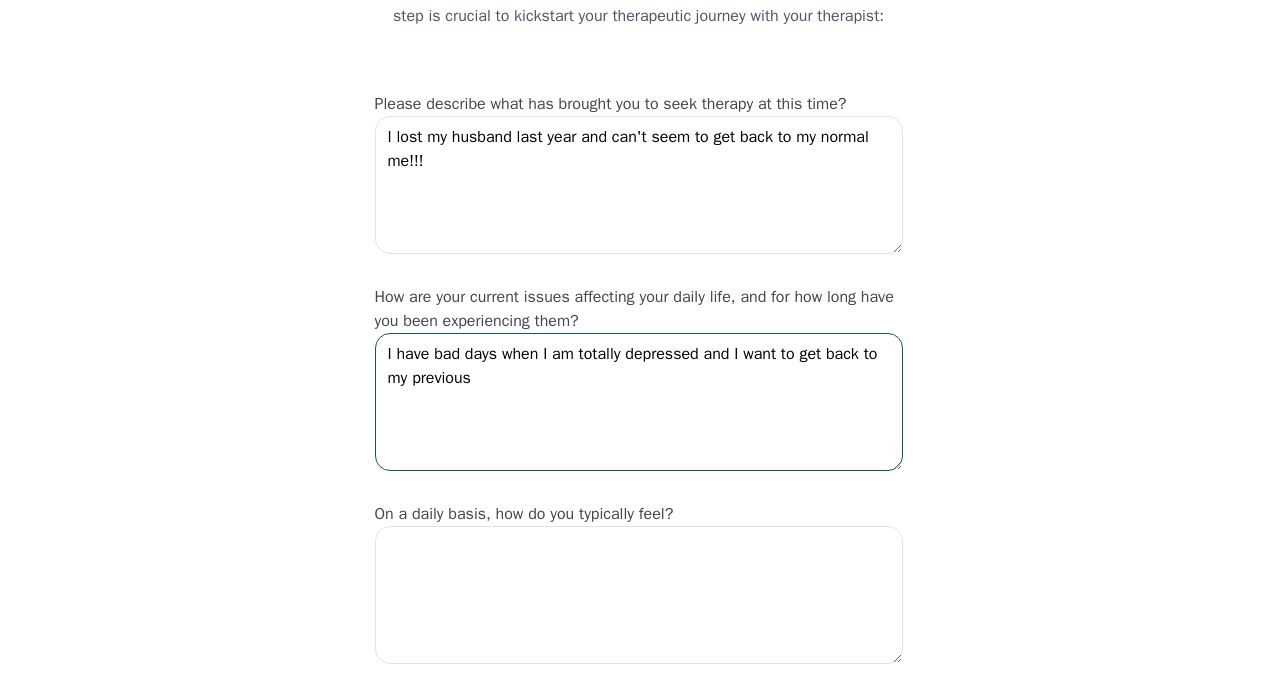 click on "I have bad days when I am totally depressed and I want to get back to my previous" at bounding box center (639, 402) 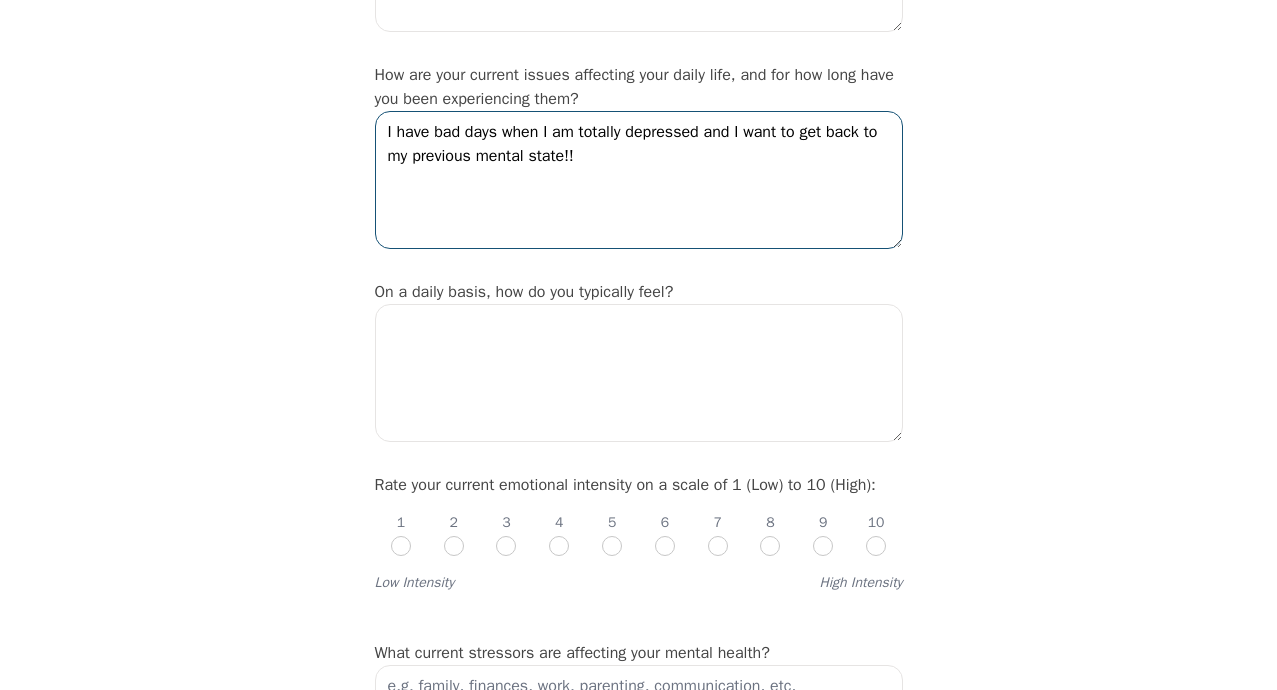 scroll, scrollTop: 500, scrollLeft: 0, axis: vertical 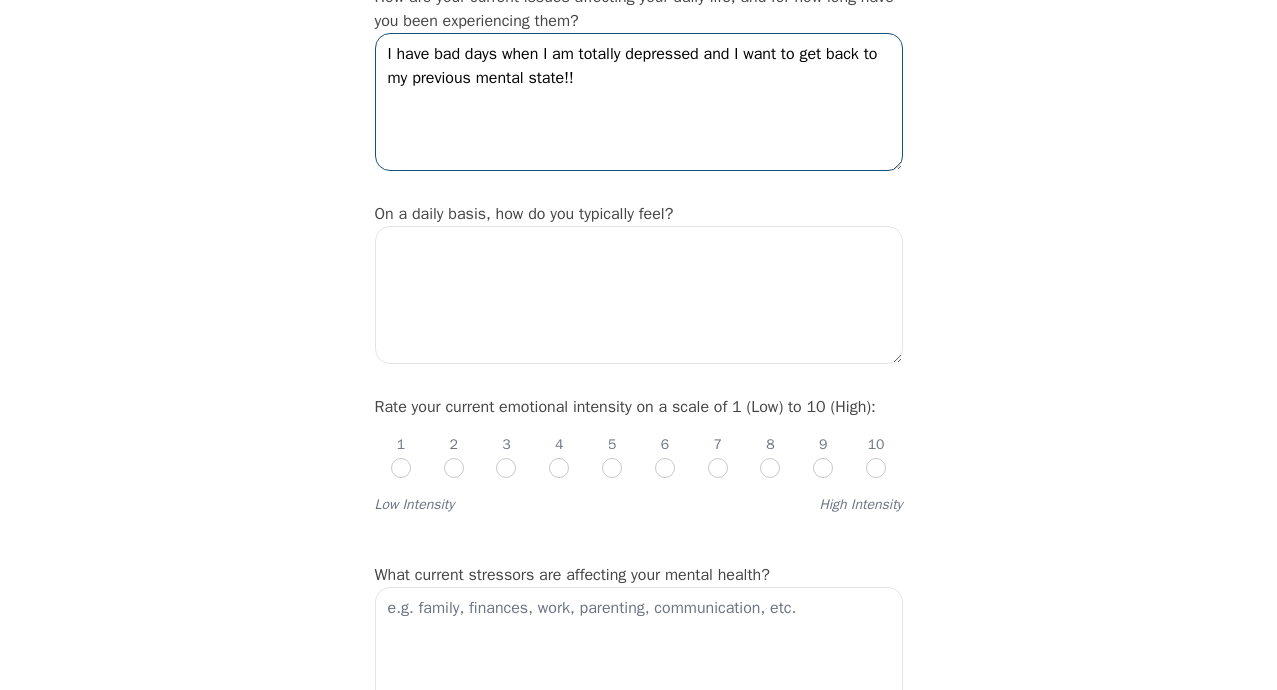 type on "I have bad days when I am totally depressed and I want to get back to my previous mental state!!" 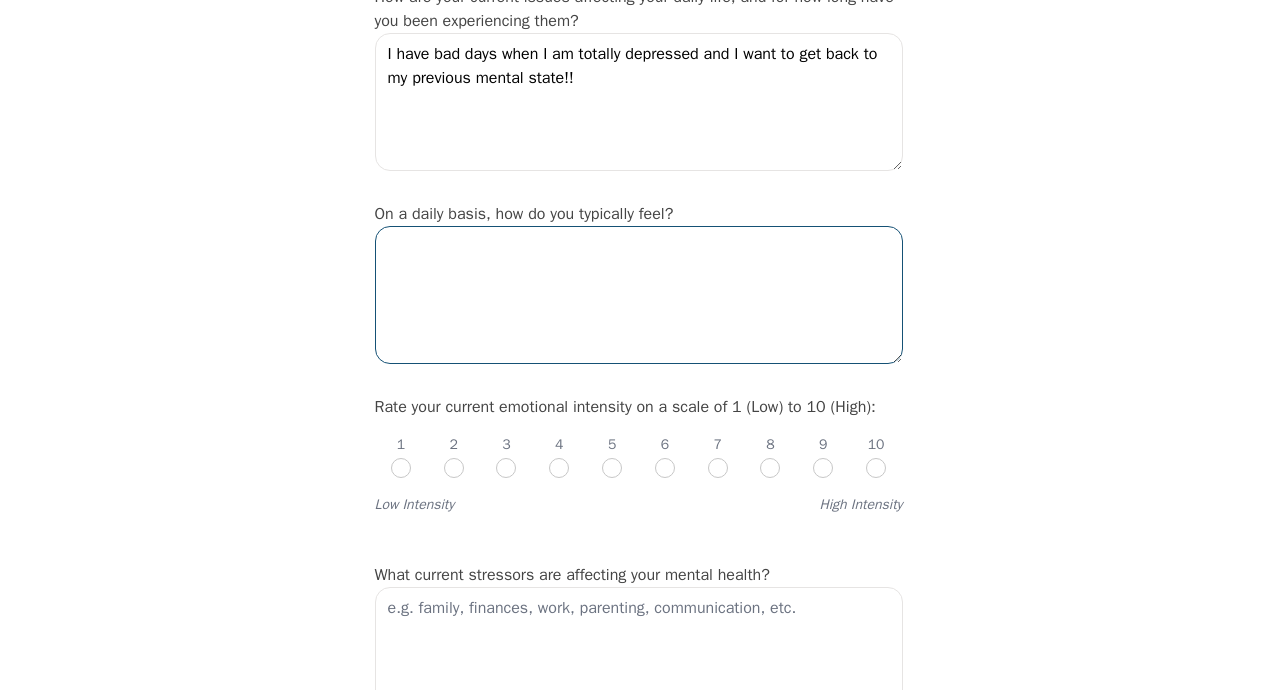 click at bounding box center (639, 295) 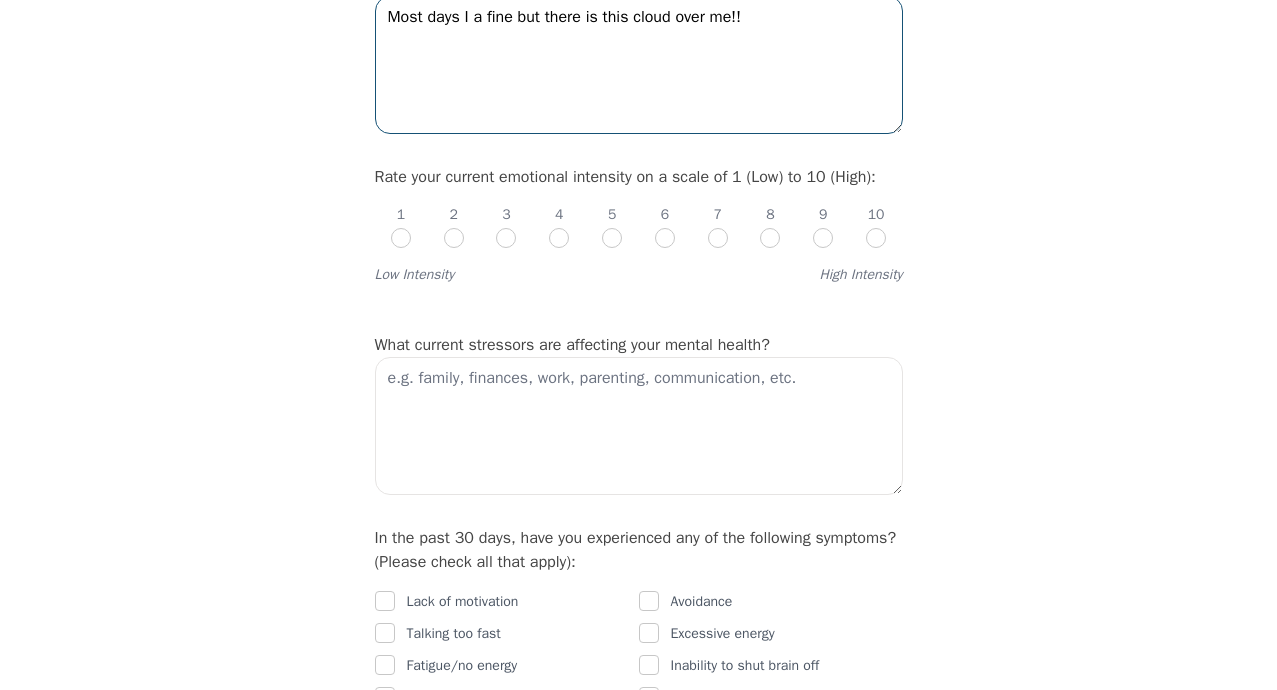 scroll, scrollTop: 800, scrollLeft: 0, axis: vertical 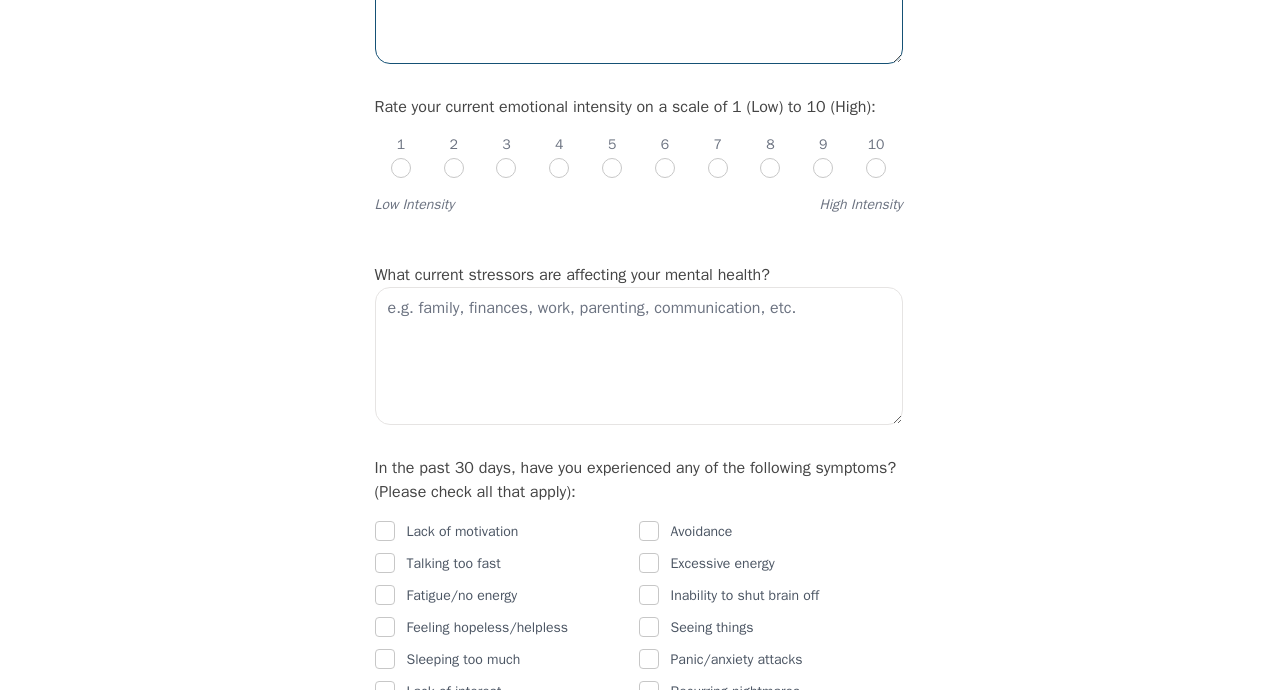 type on "Most days I a fine but there is this cloud over me!!" 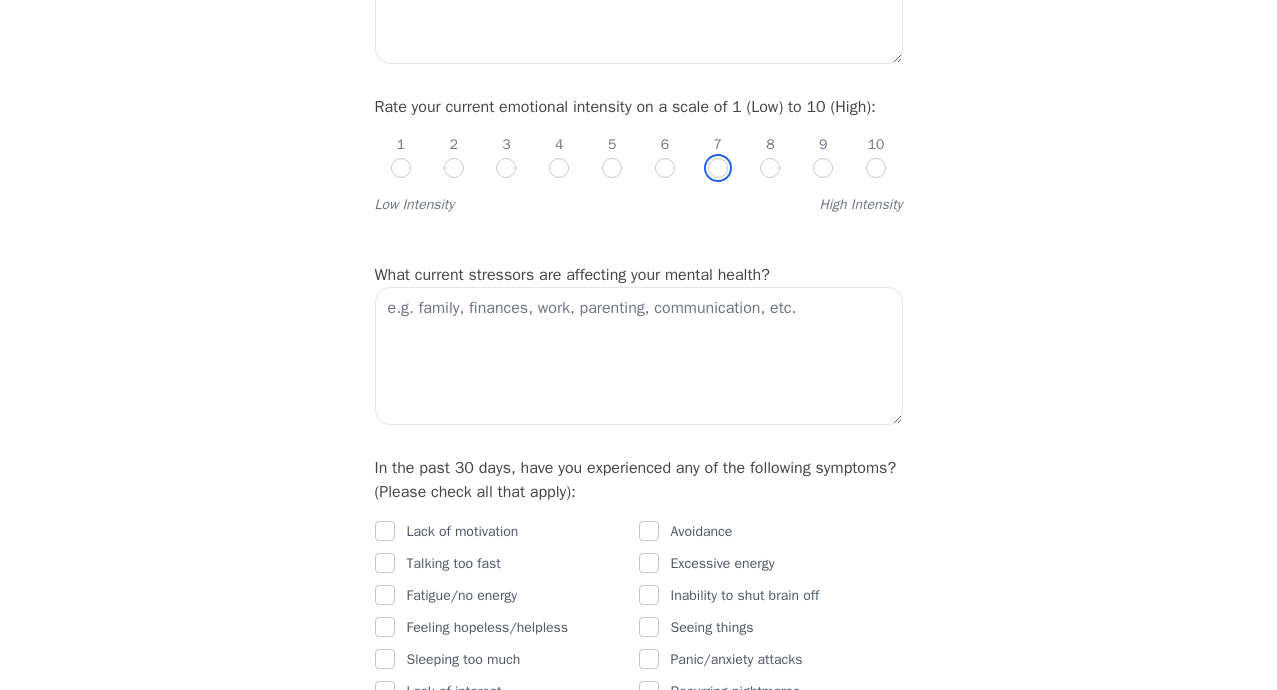 click at bounding box center (718, 168) 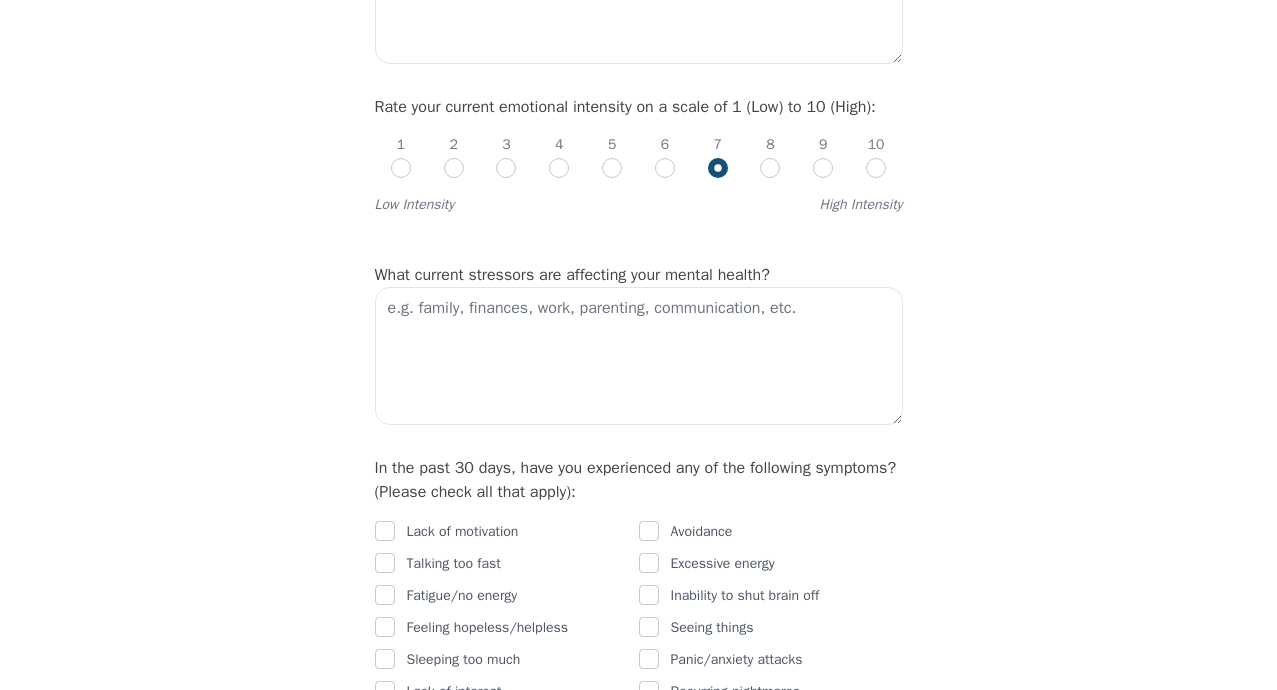 radio on "true" 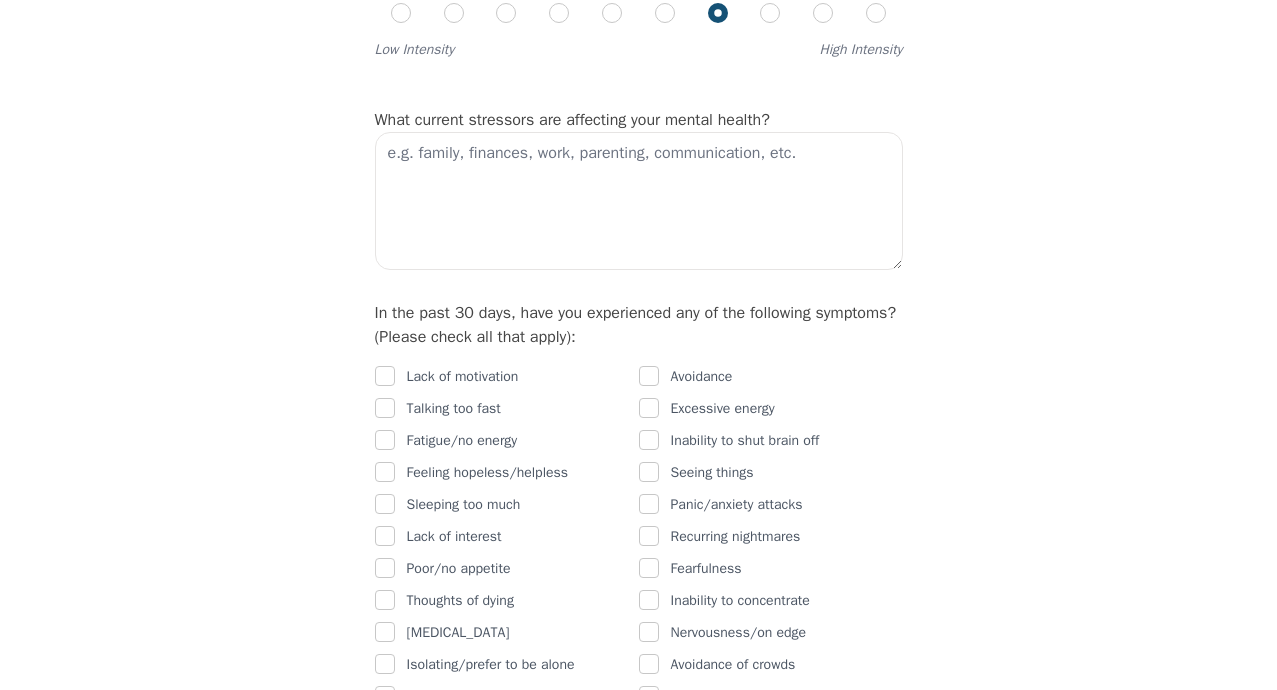 scroll, scrollTop: 1000, scrollLeft: 0, axis: vertical 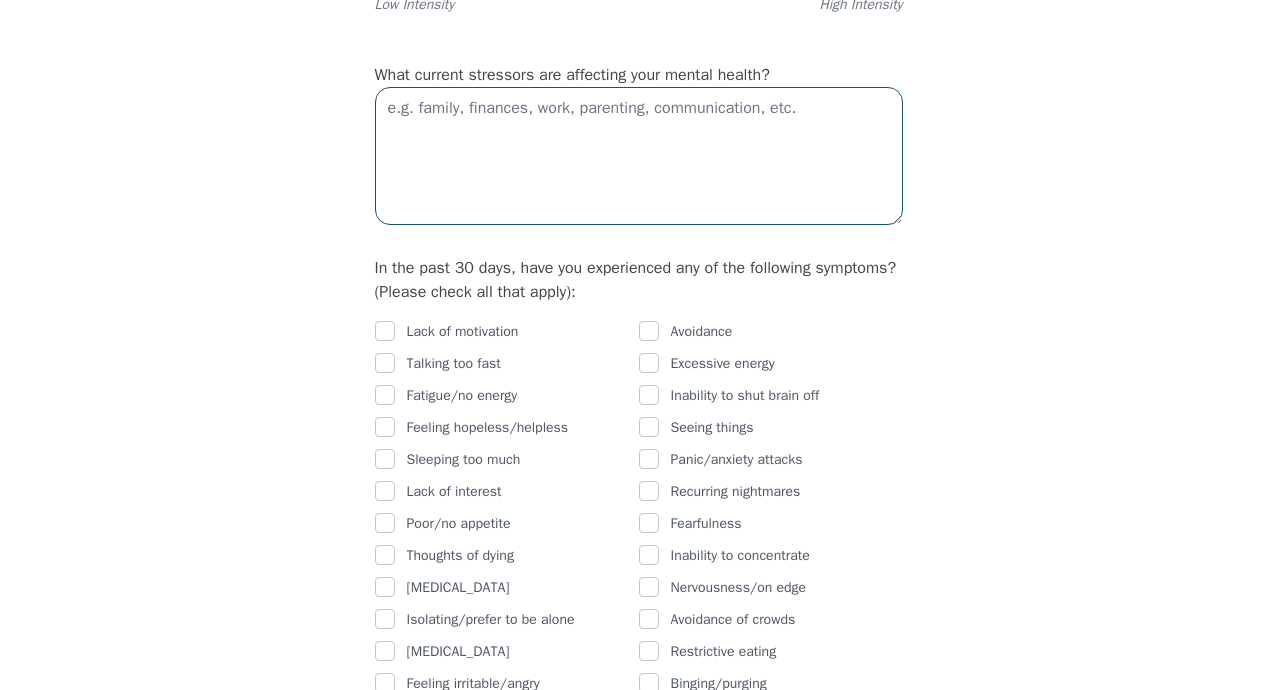 click at bounding box center [639, 156] 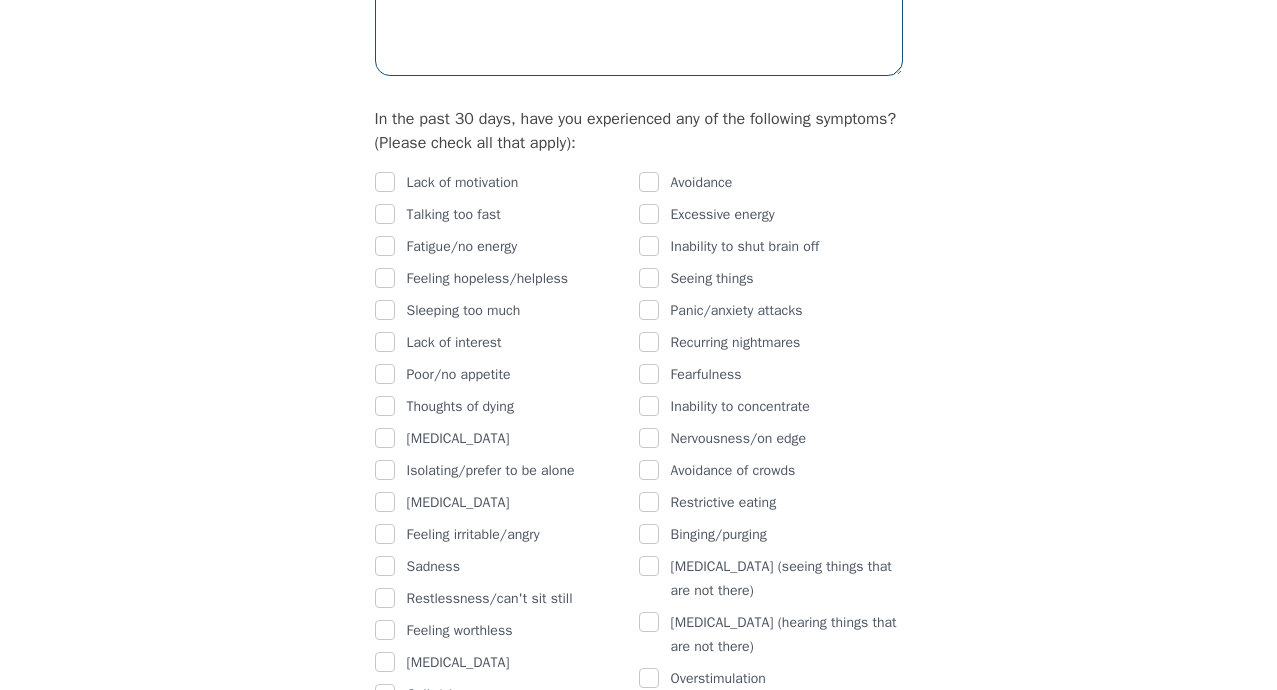 scroll, scrollTop: 1200, scrollLeft: 0, axis: vertical 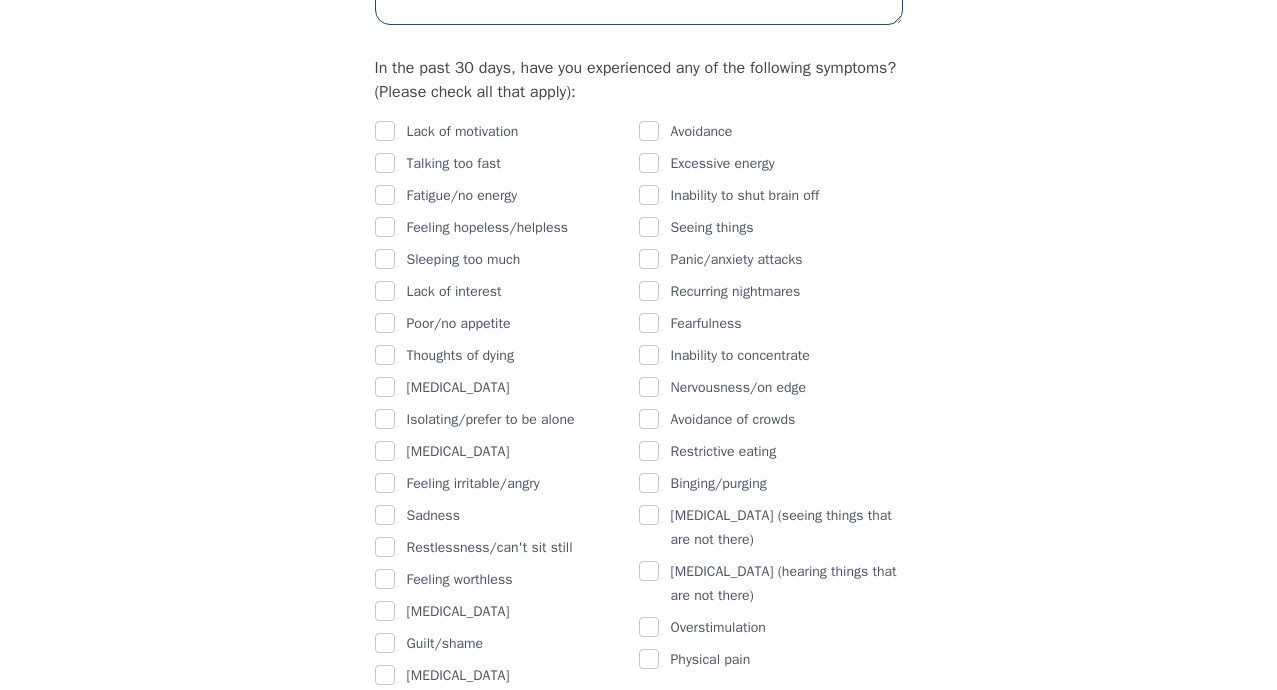 type on "Lack of communication, I don't like to complain to people!!" 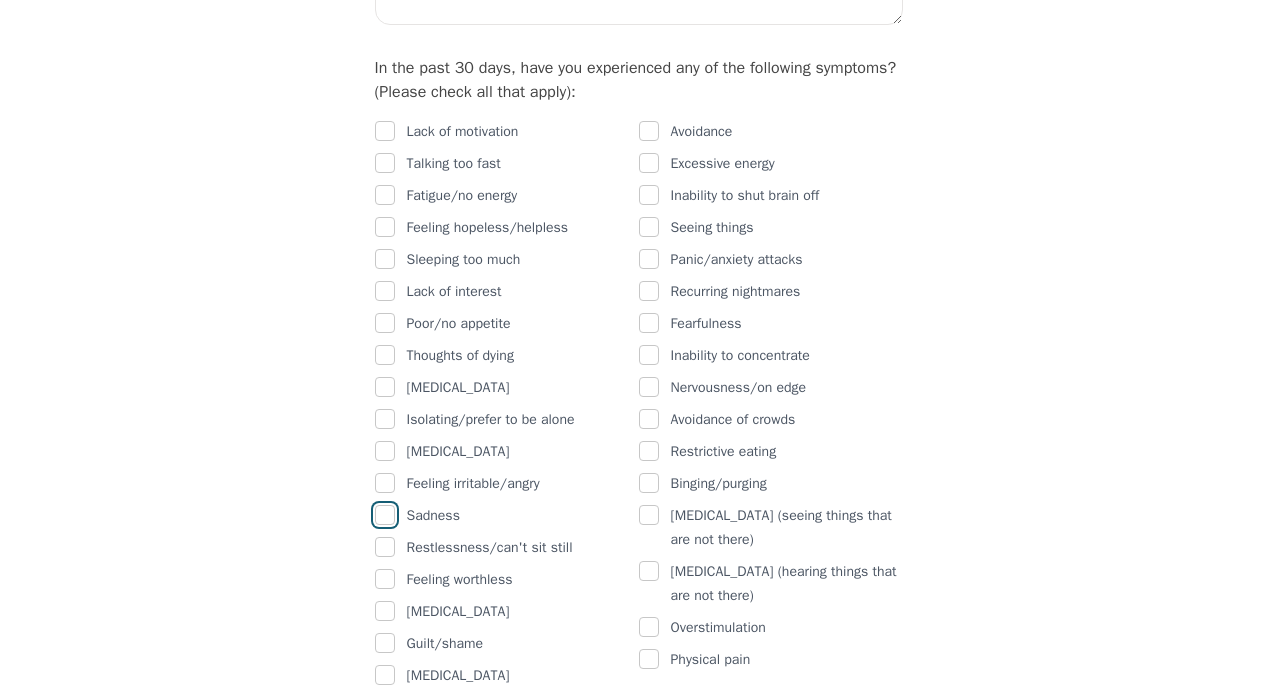 click at bounding box center (385, 515) 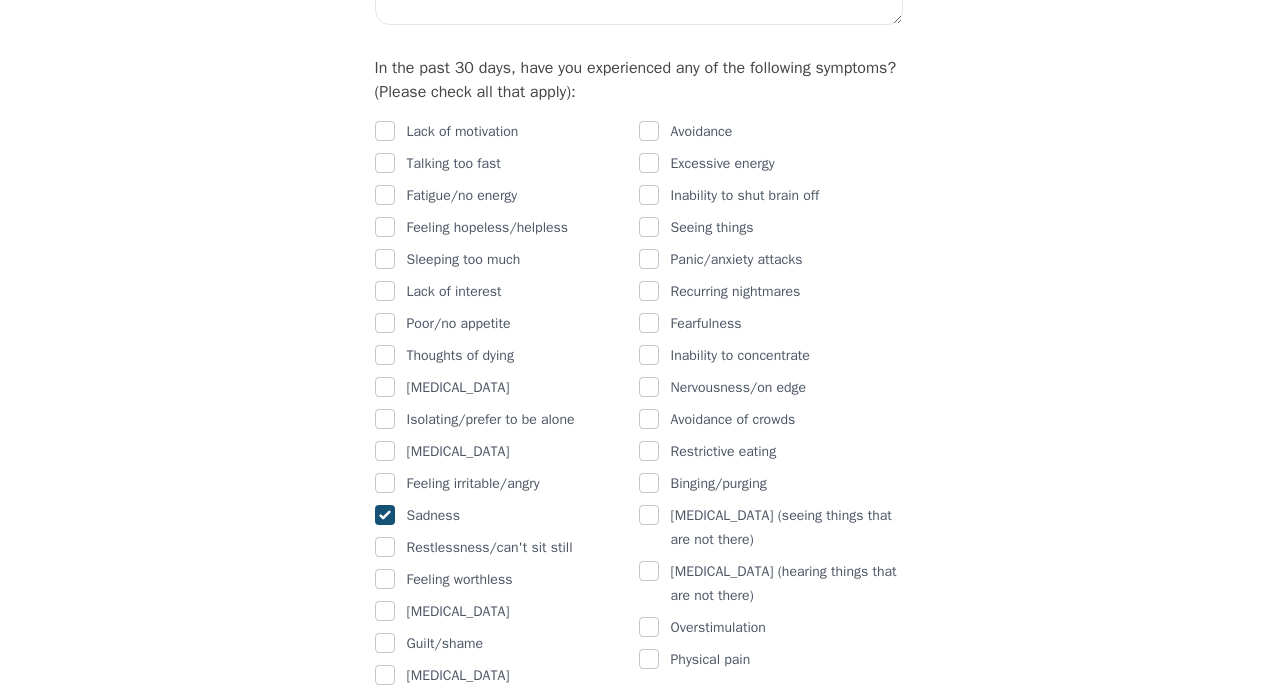 checkbox on "true" 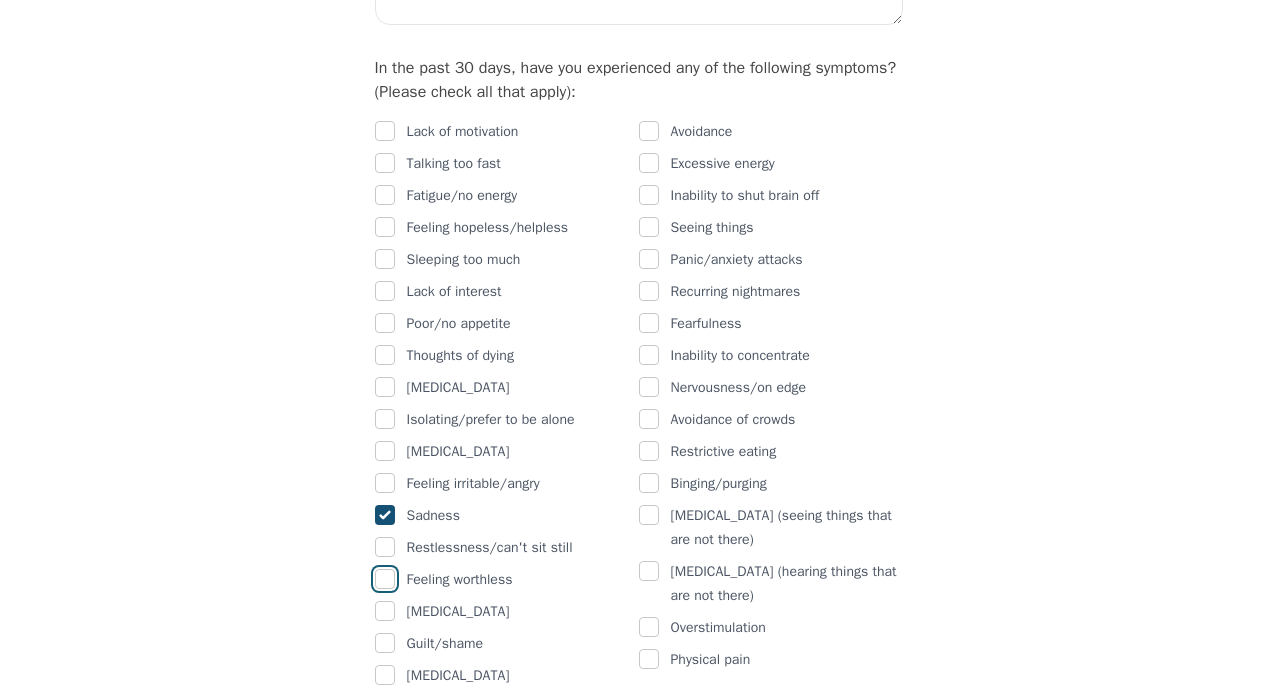 click at bounding box center (385, 579) 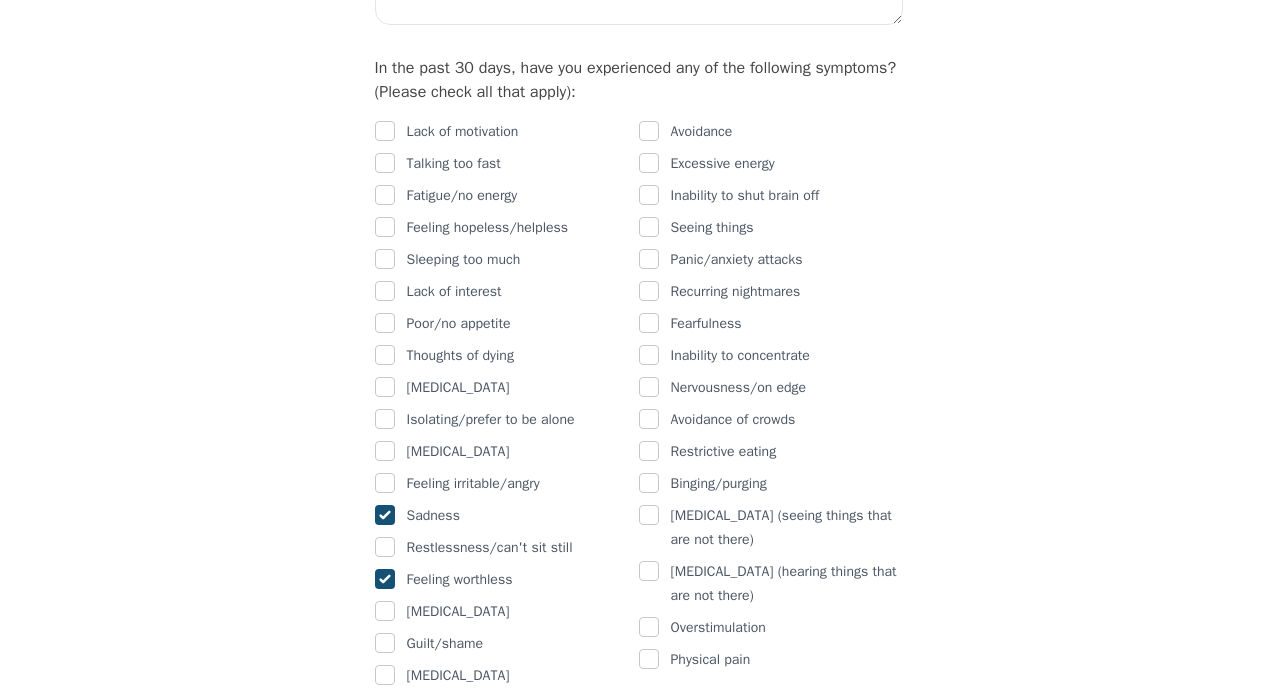 checkbox on "true" 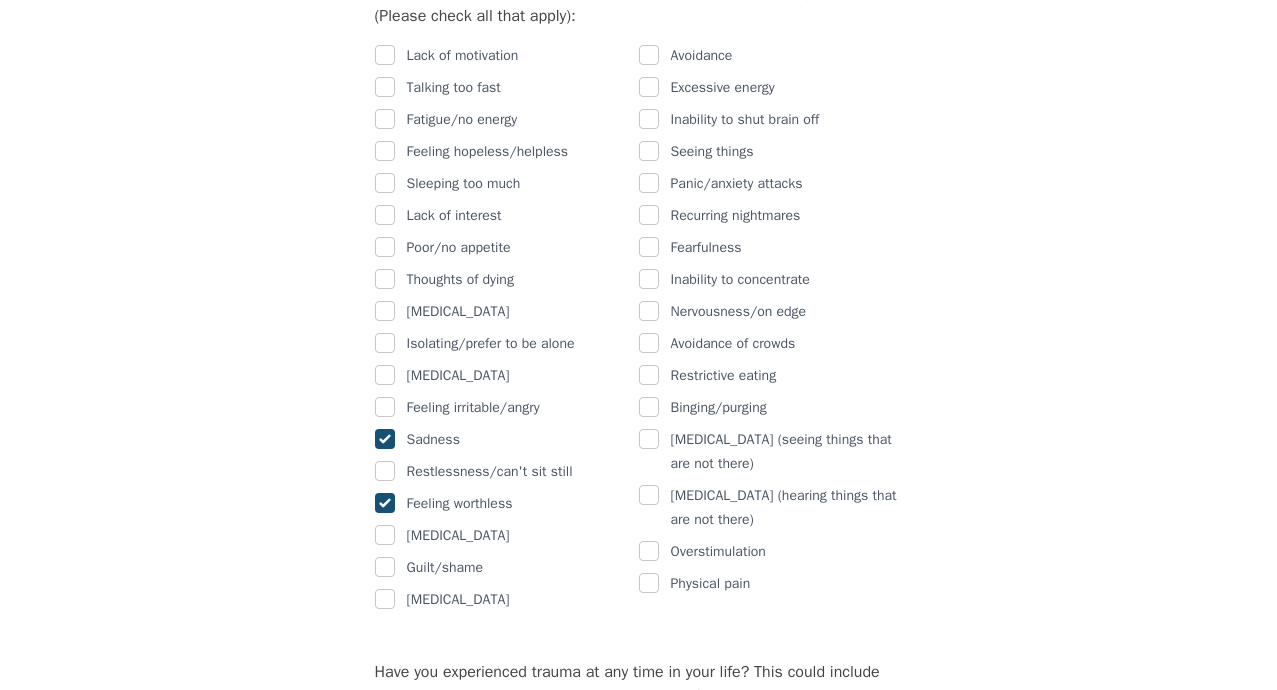 scroll, scrollTop: 1200, scrollLeft: 0, axis: vertical 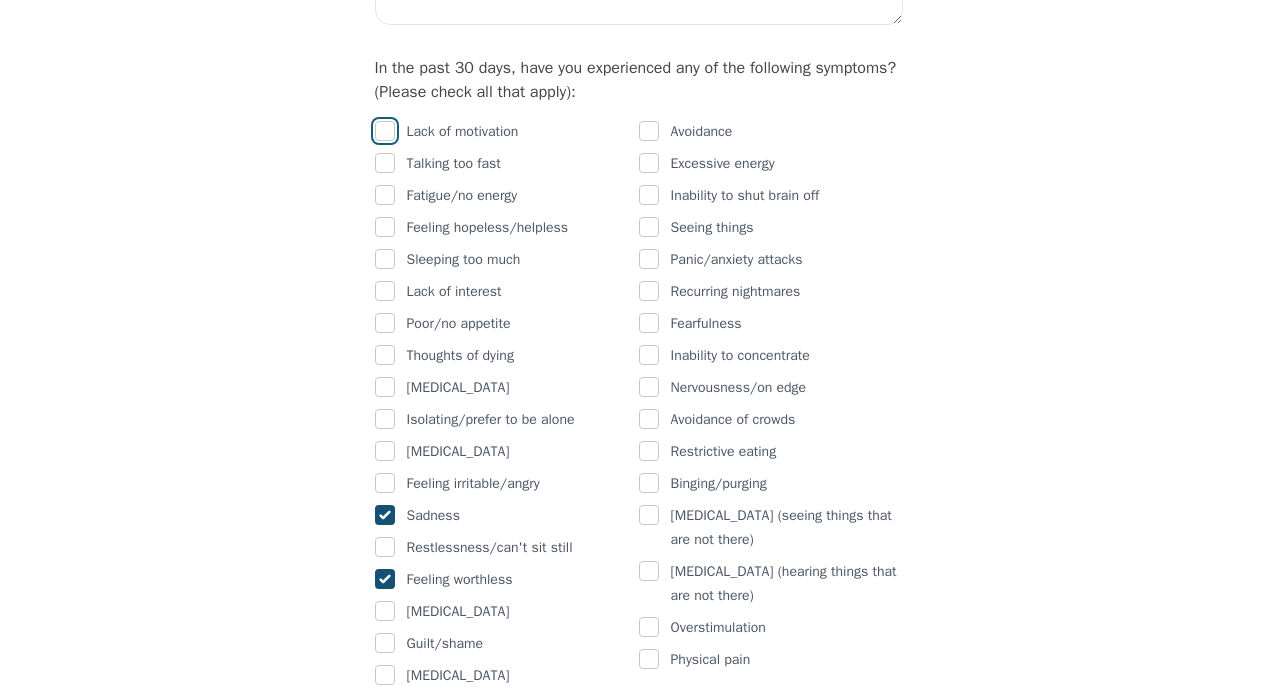 click at bounding box center [385, 131] 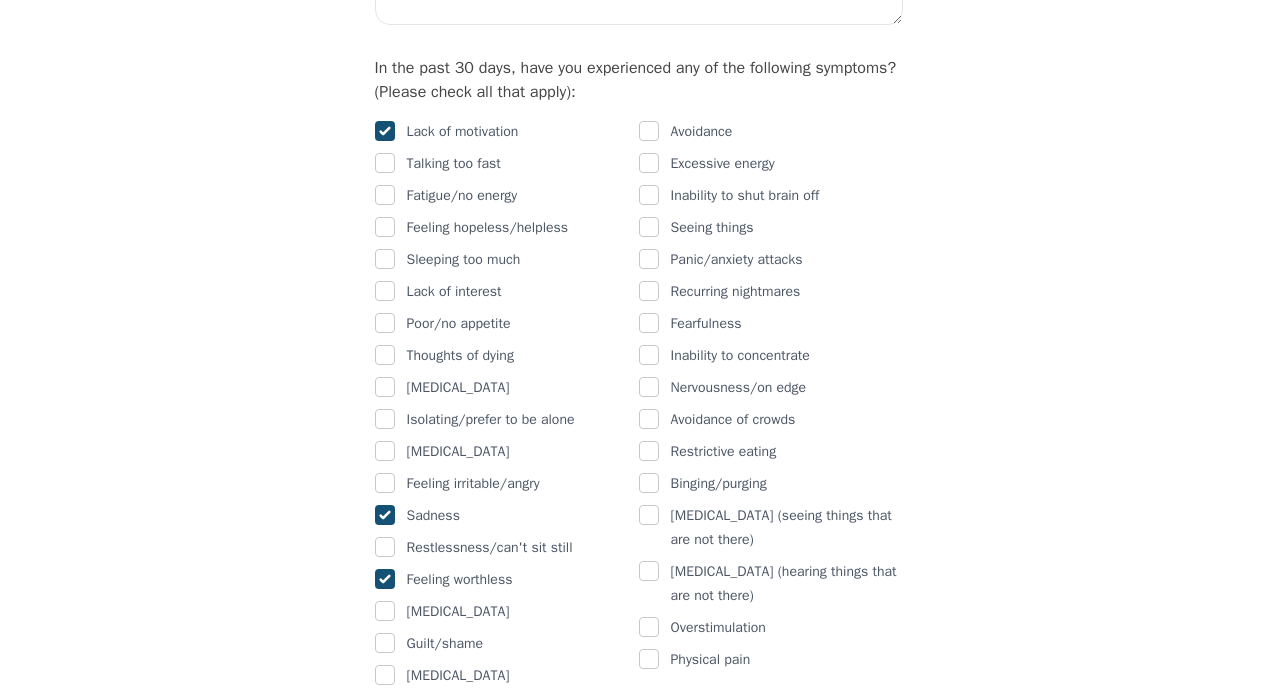 checkbox on "true" 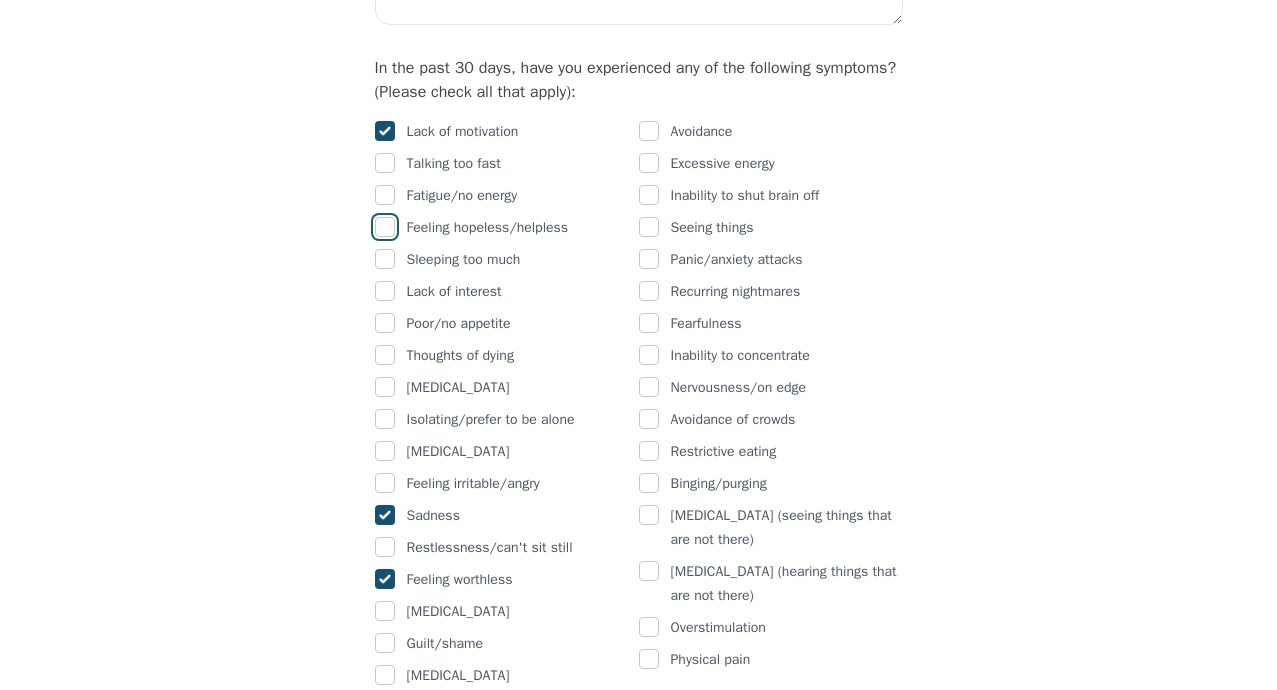 click at bounding box center [385, 227] 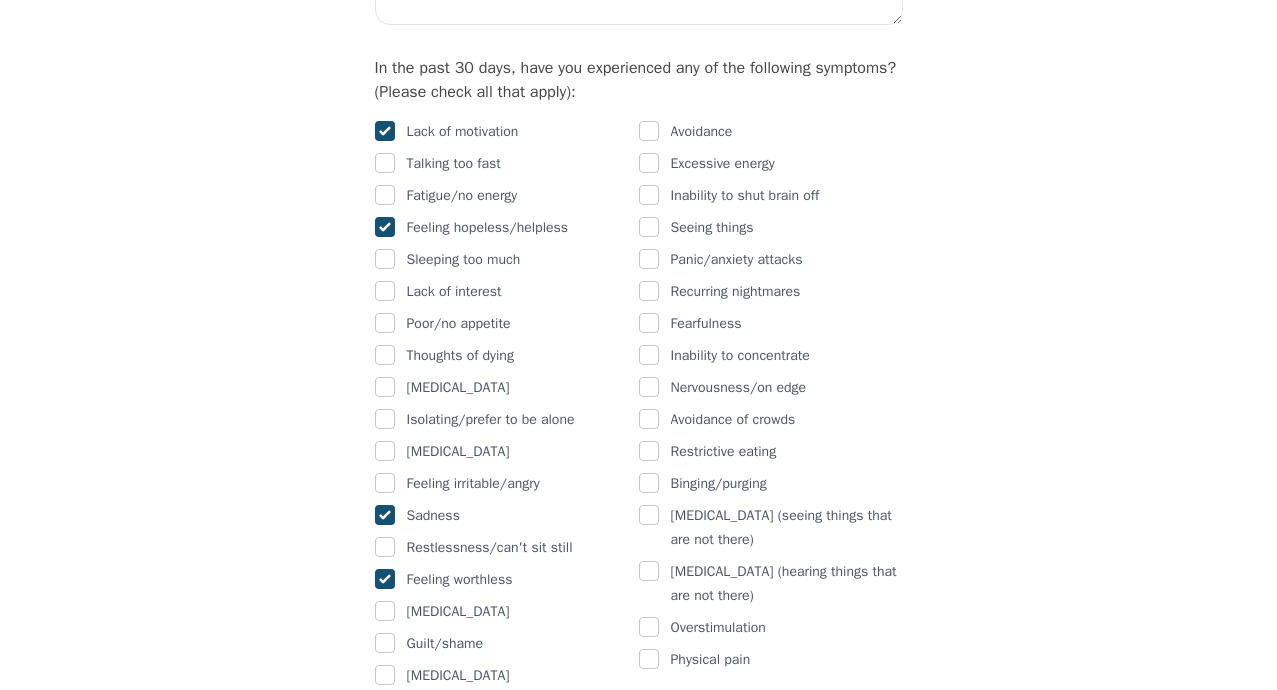 checkbox on "true" 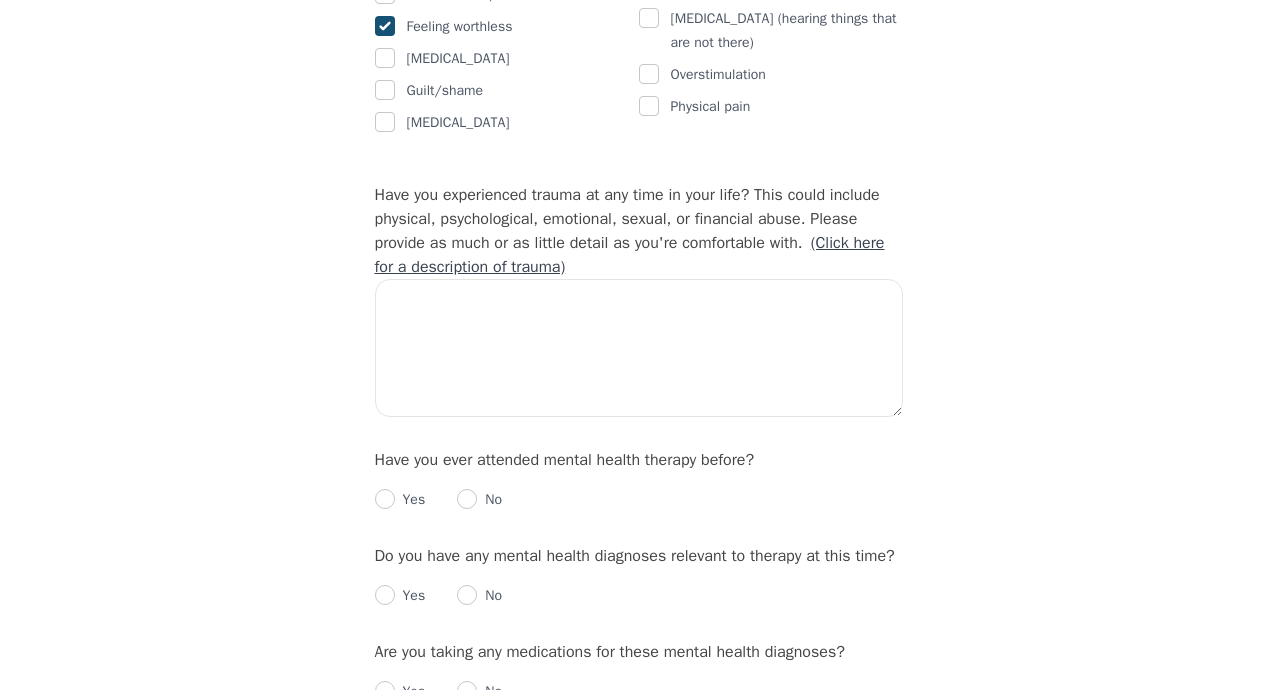 scroll, scrollTop: 1800, scrollLeft: 0, axis: vertical 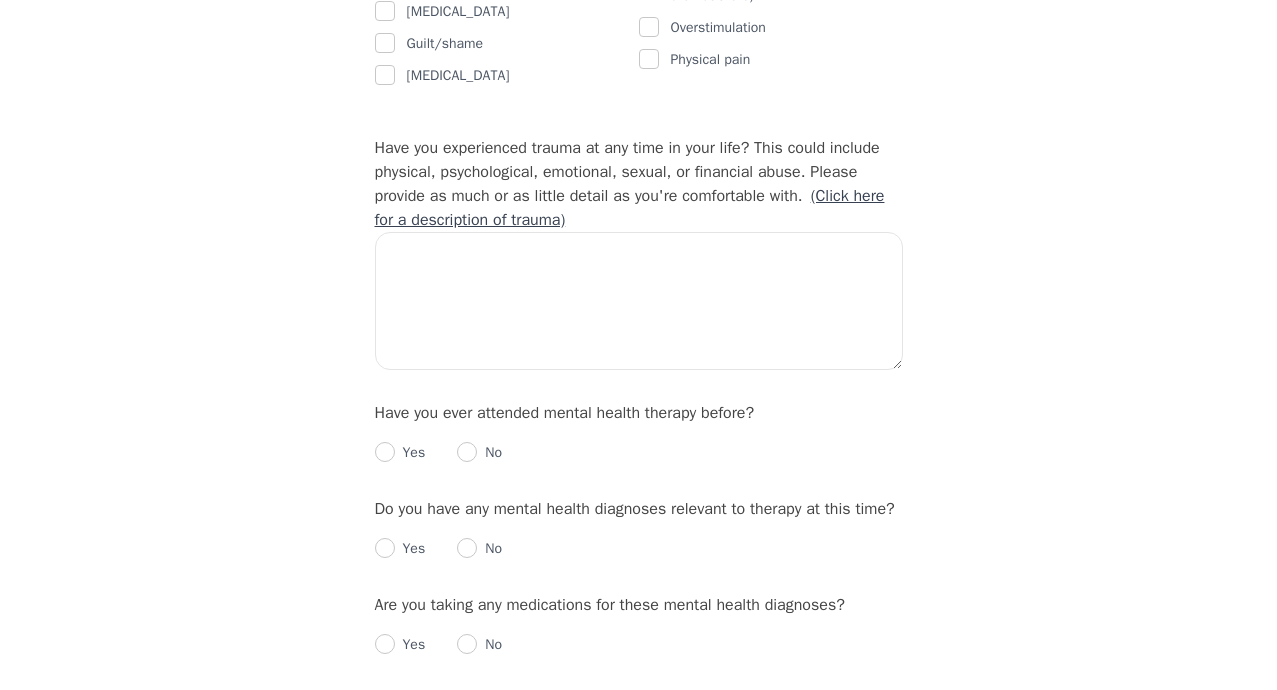 click on "(Click here for a description of trauma)" at bounding box center [630, 208] 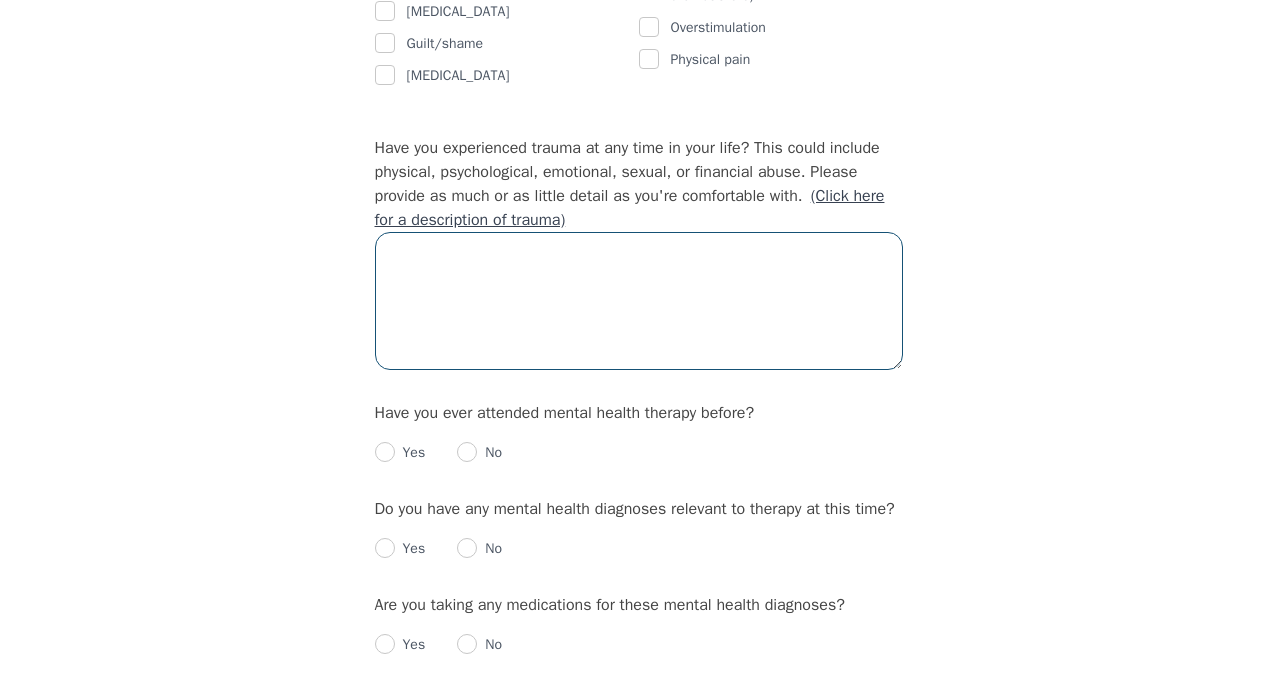click at bounding box center [639, 301] 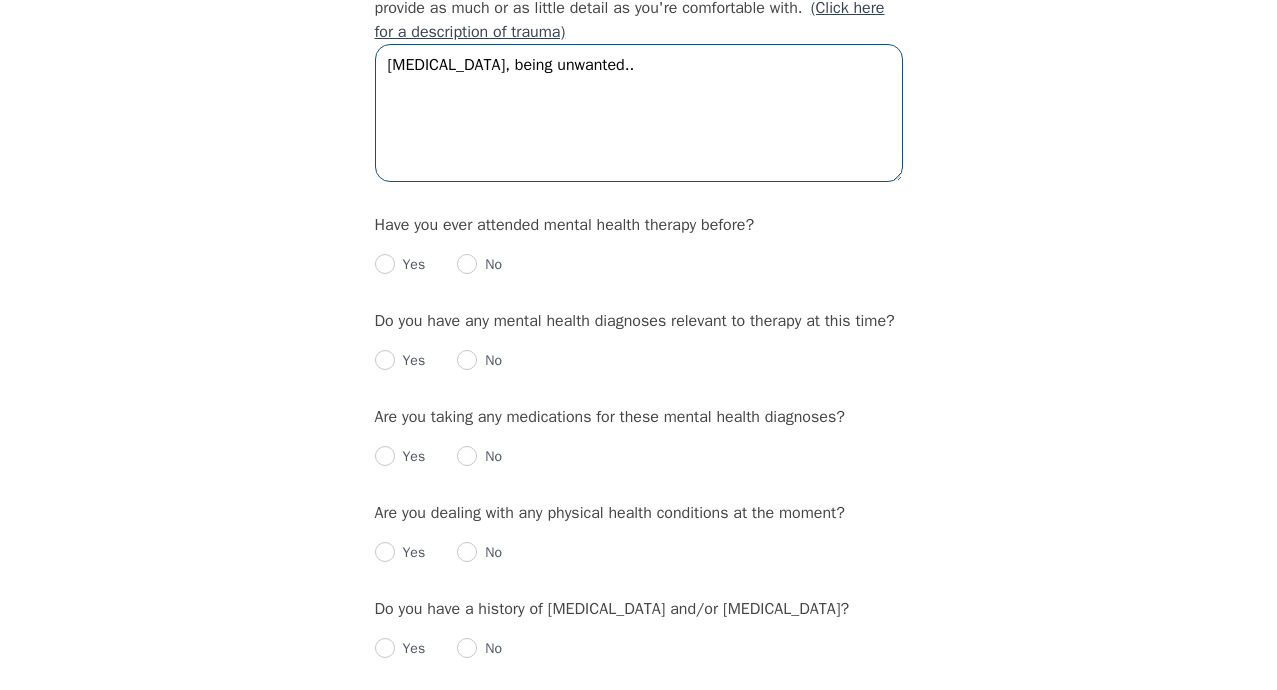 scroll, scrollTop: 2000, scrollLeft: 0, axis: vertical 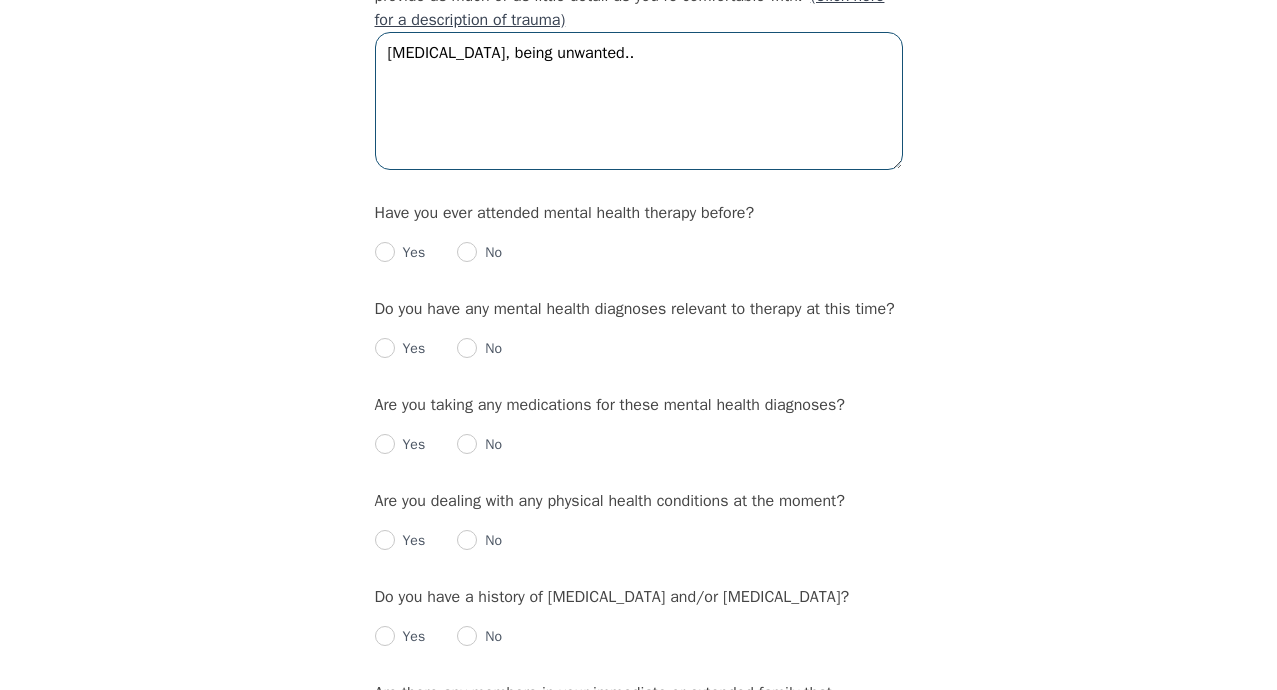 type on "Child abuse, being unwanted.." 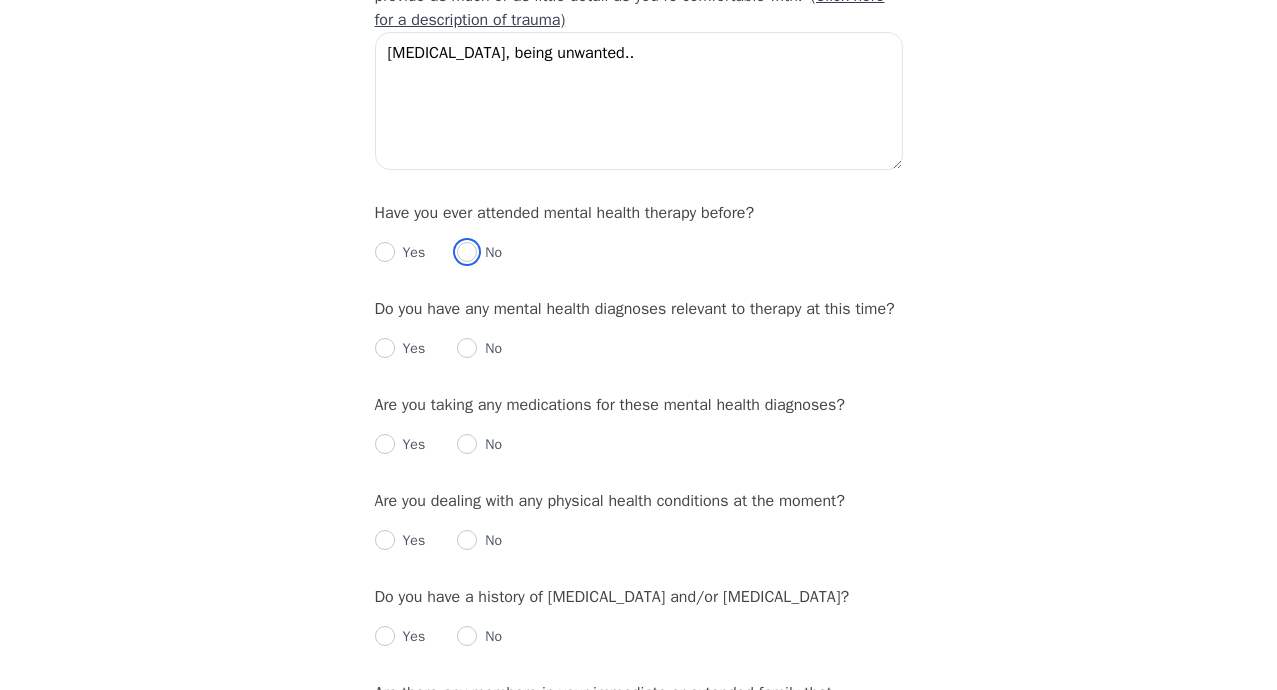 click at bounding box center [467, 252] 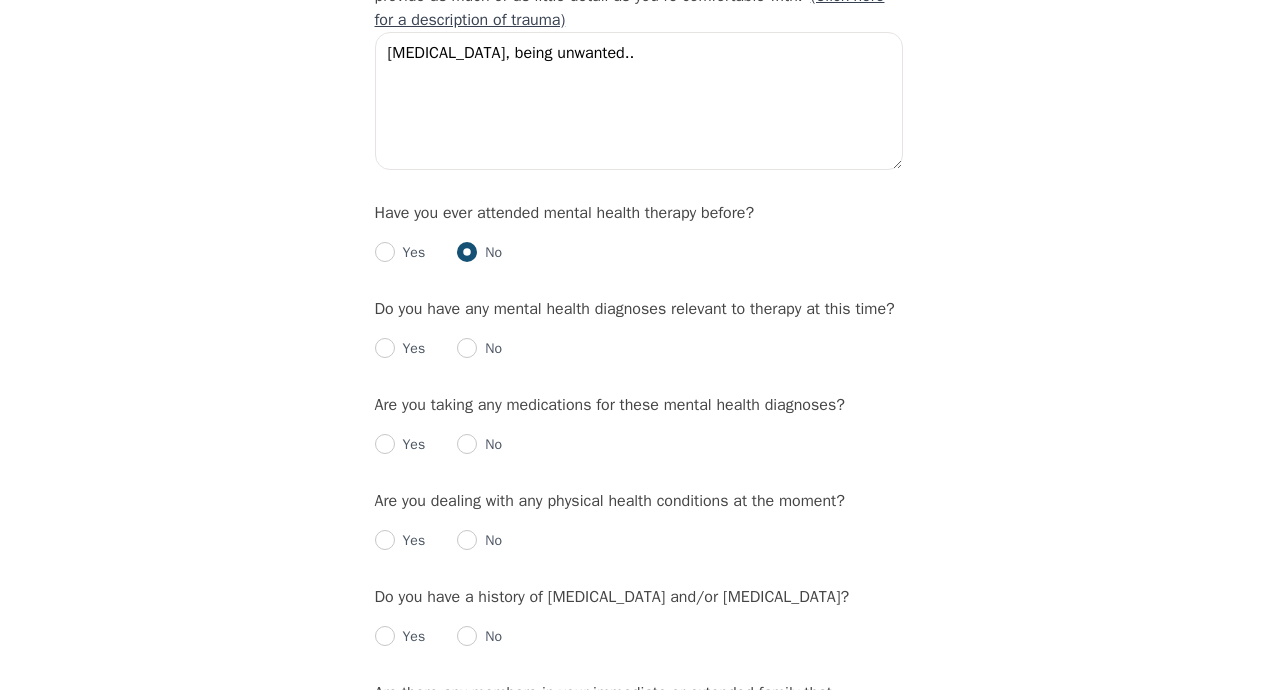 radio on "true" 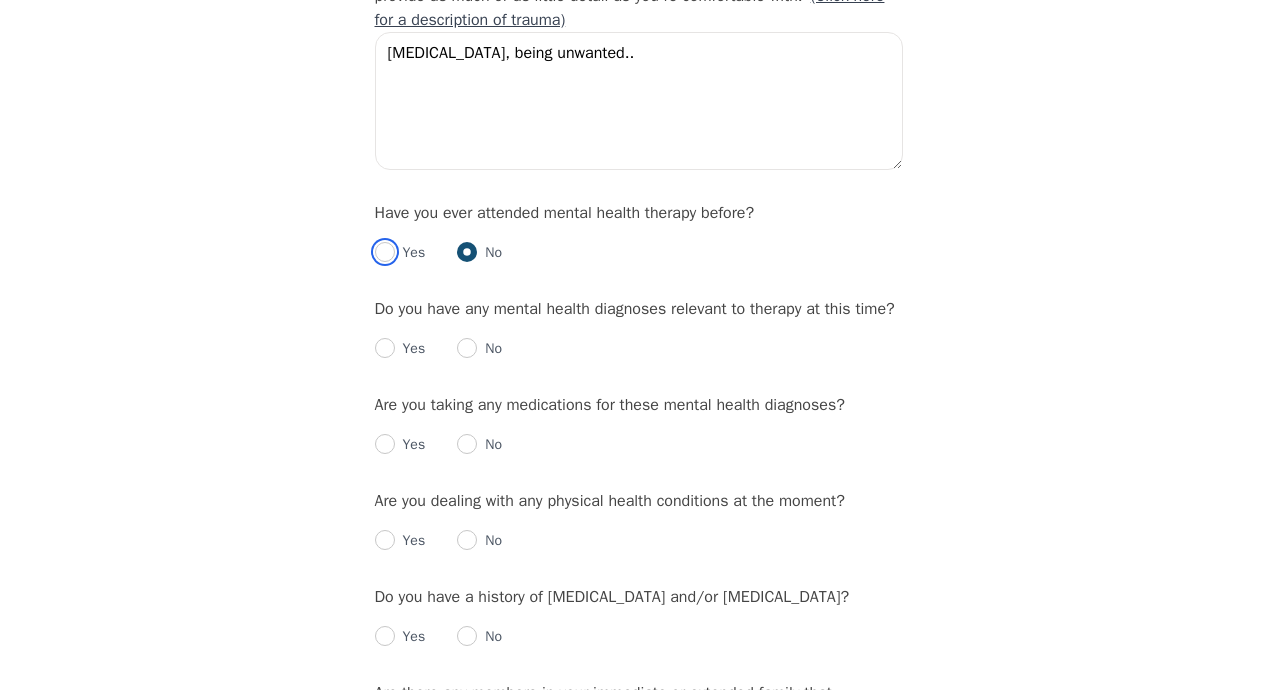 click at bounding box center [385, 252] 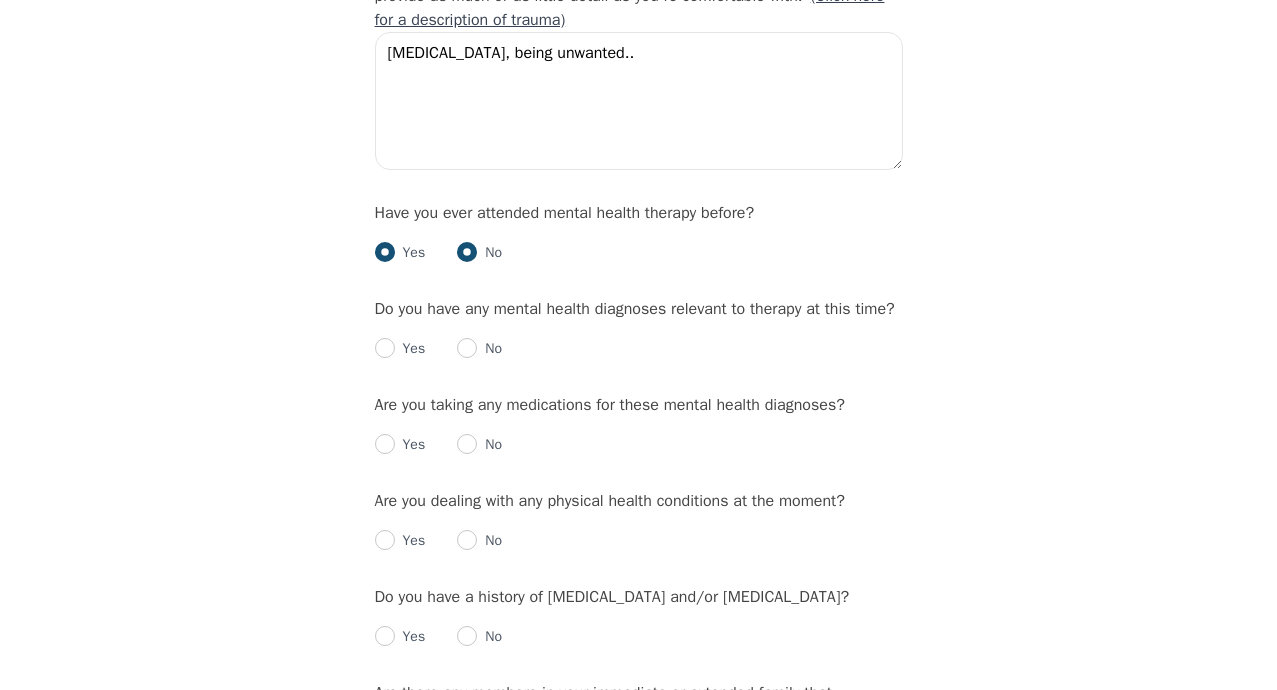 radio on "true" 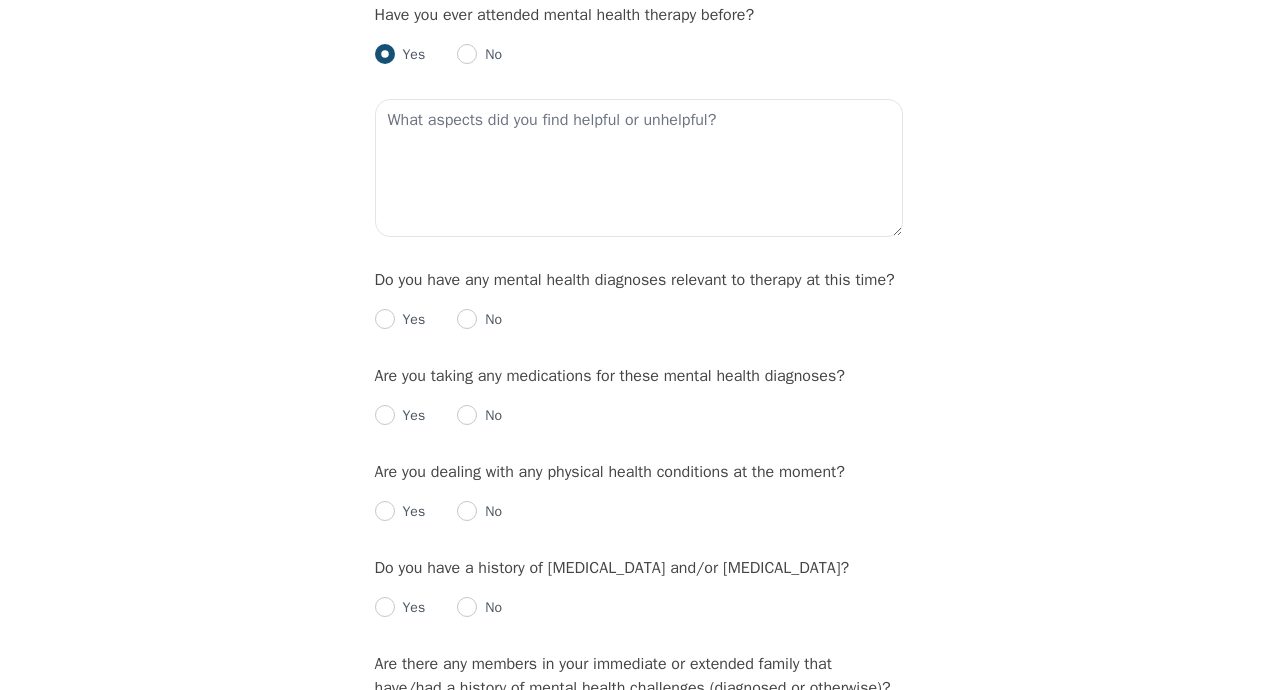 scroll, scrollTop: 2200, scrollLeft: 0, axis: vertical 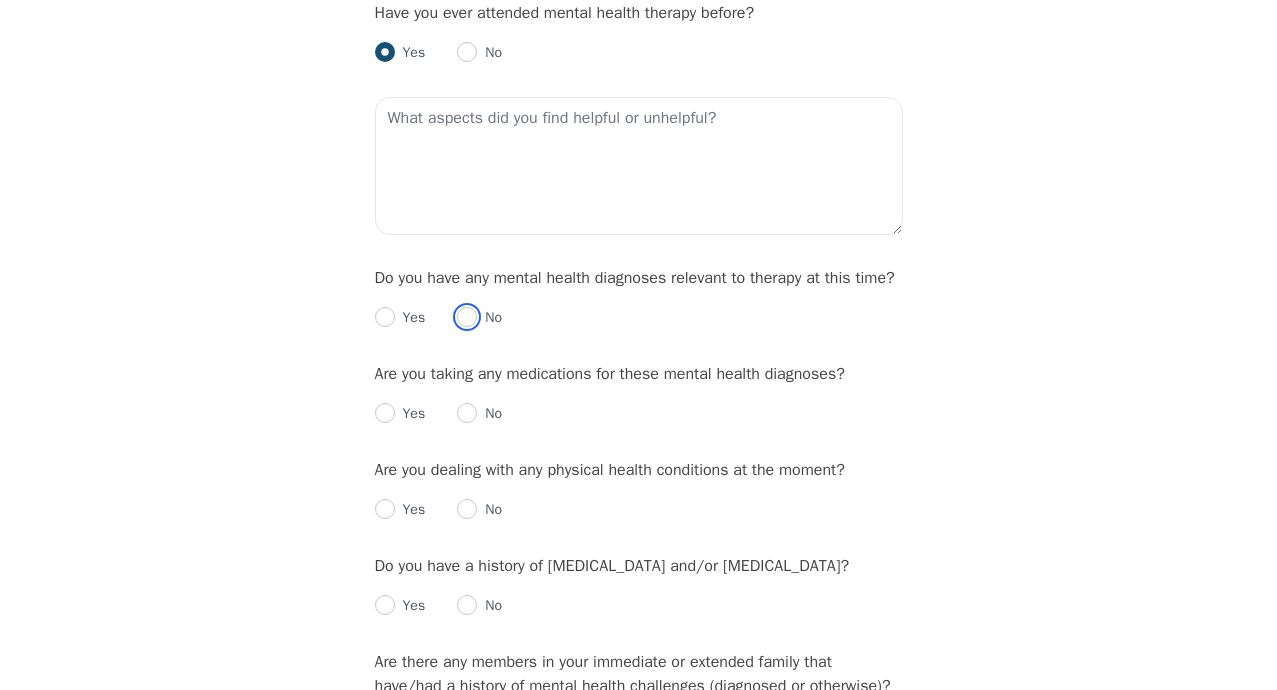click at bounding box center [467, 317] 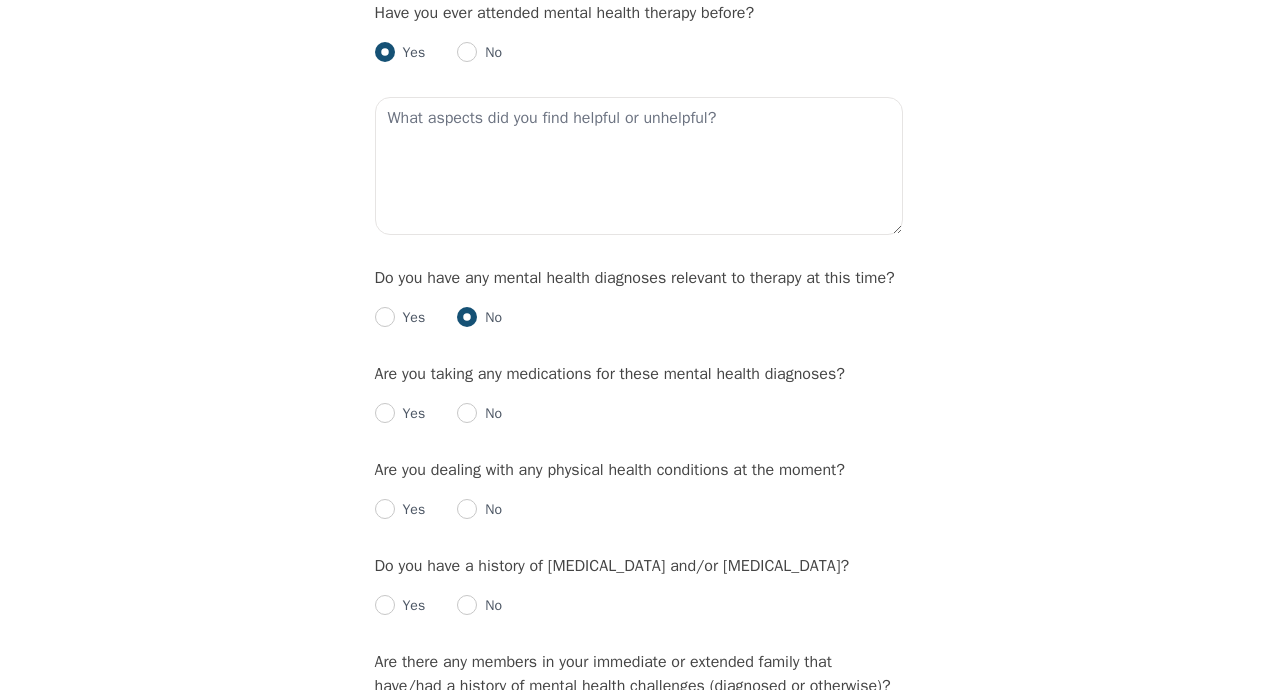 radio on "true" 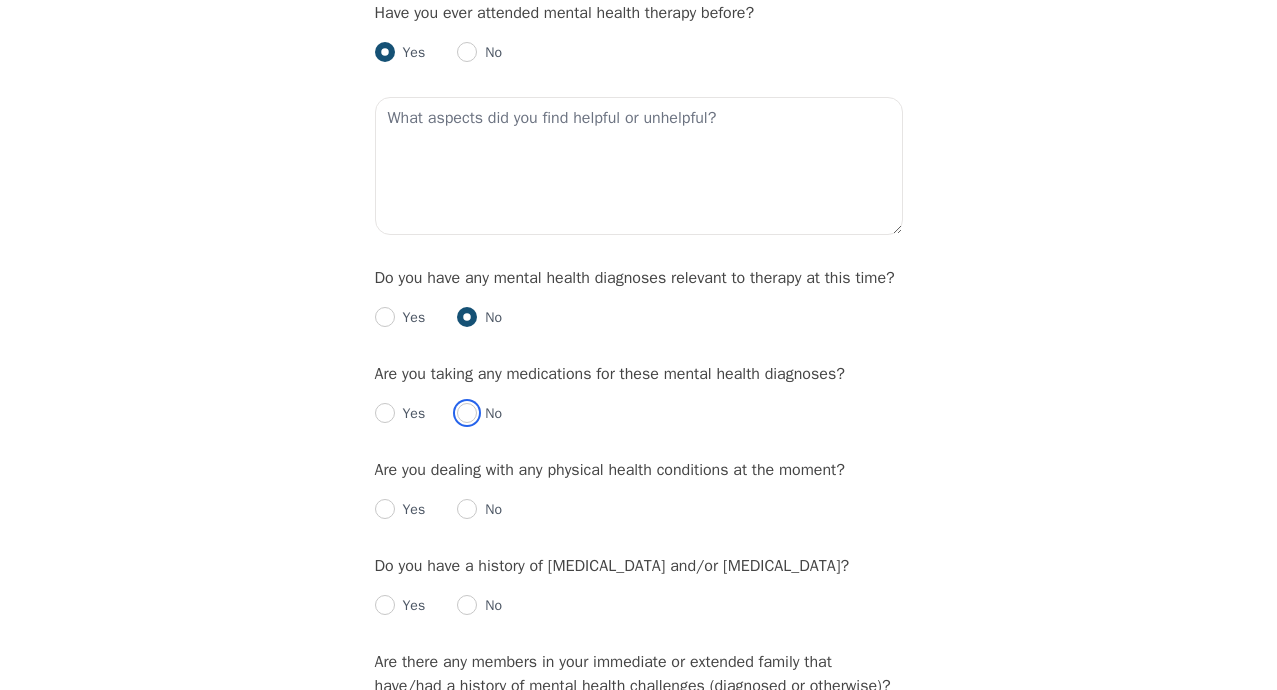 click at bounding box center (467, 413) 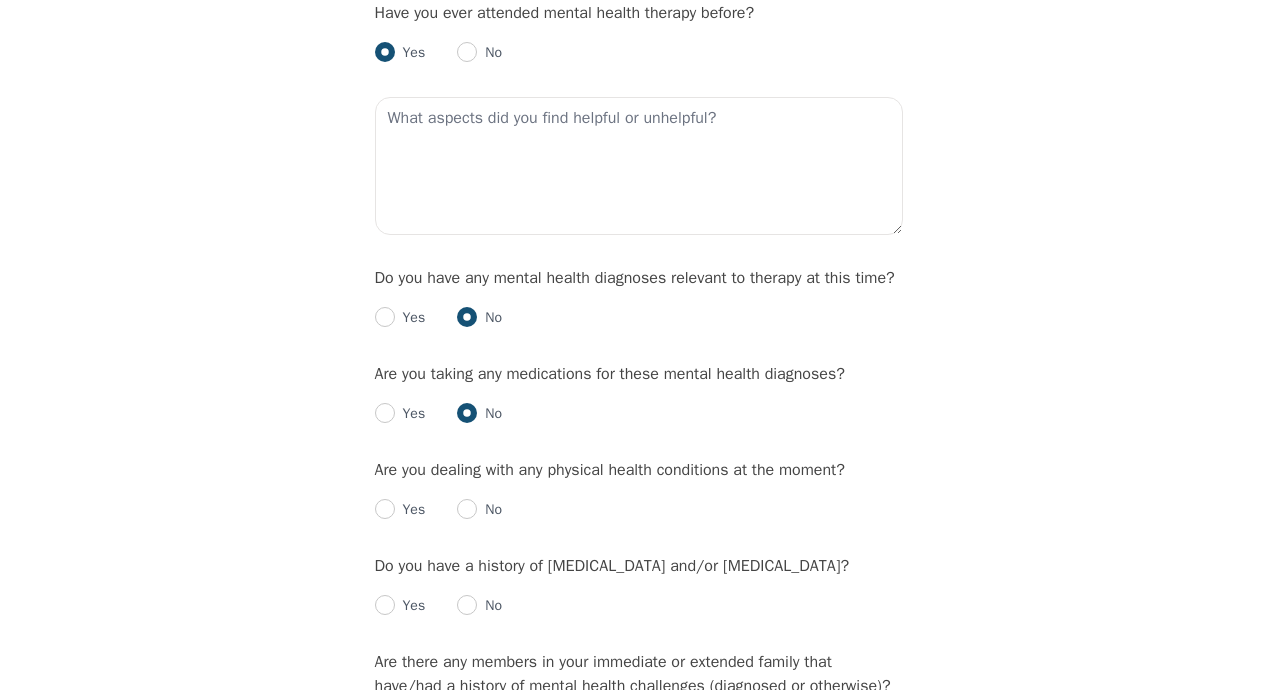 radio on "true" 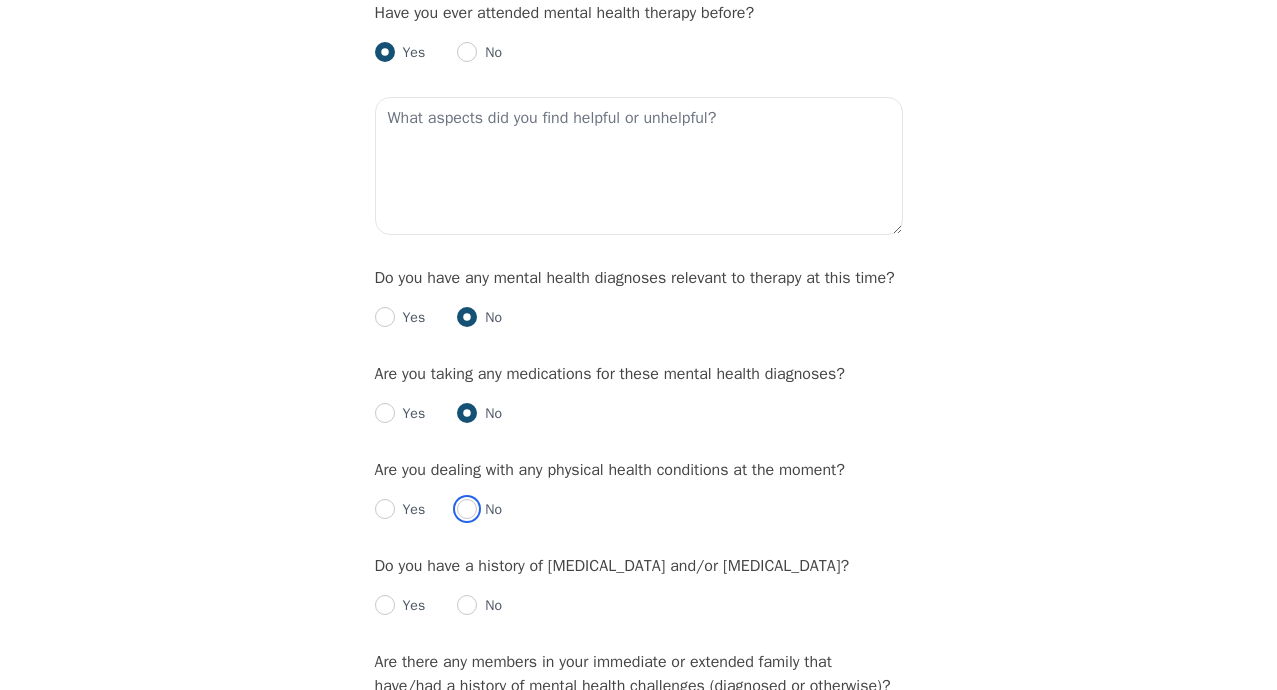 click at bounding box center (467, 509) 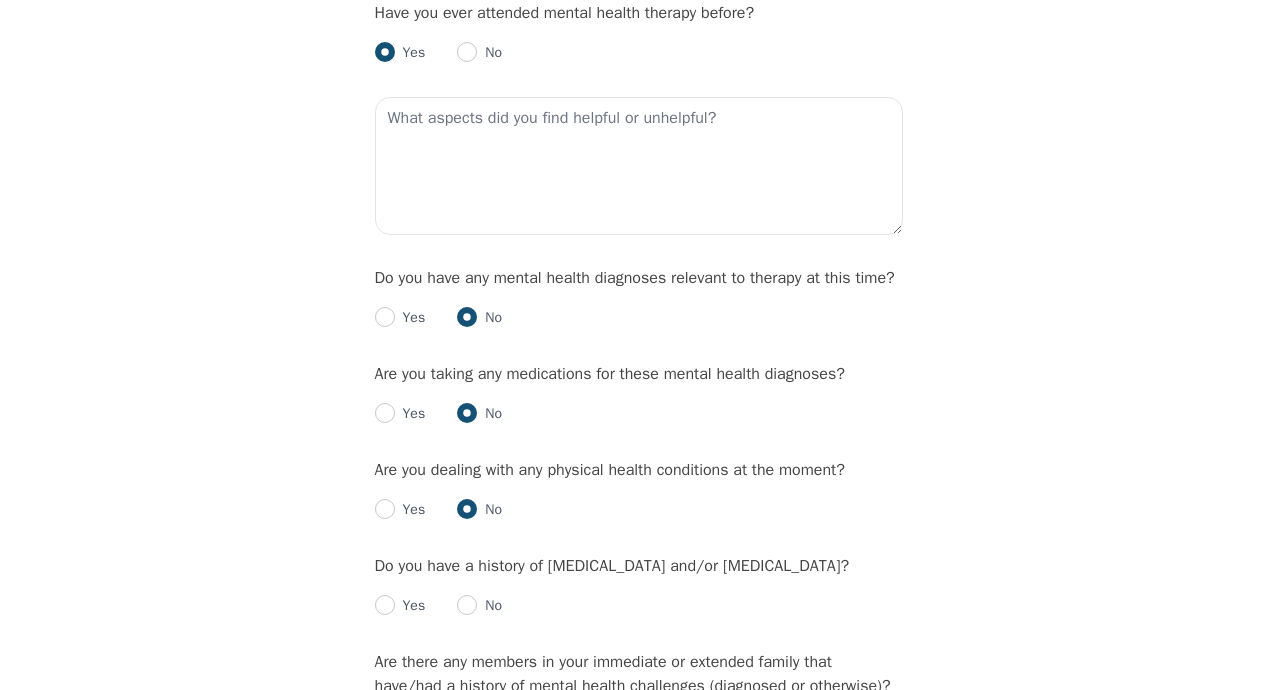 radio on "true" 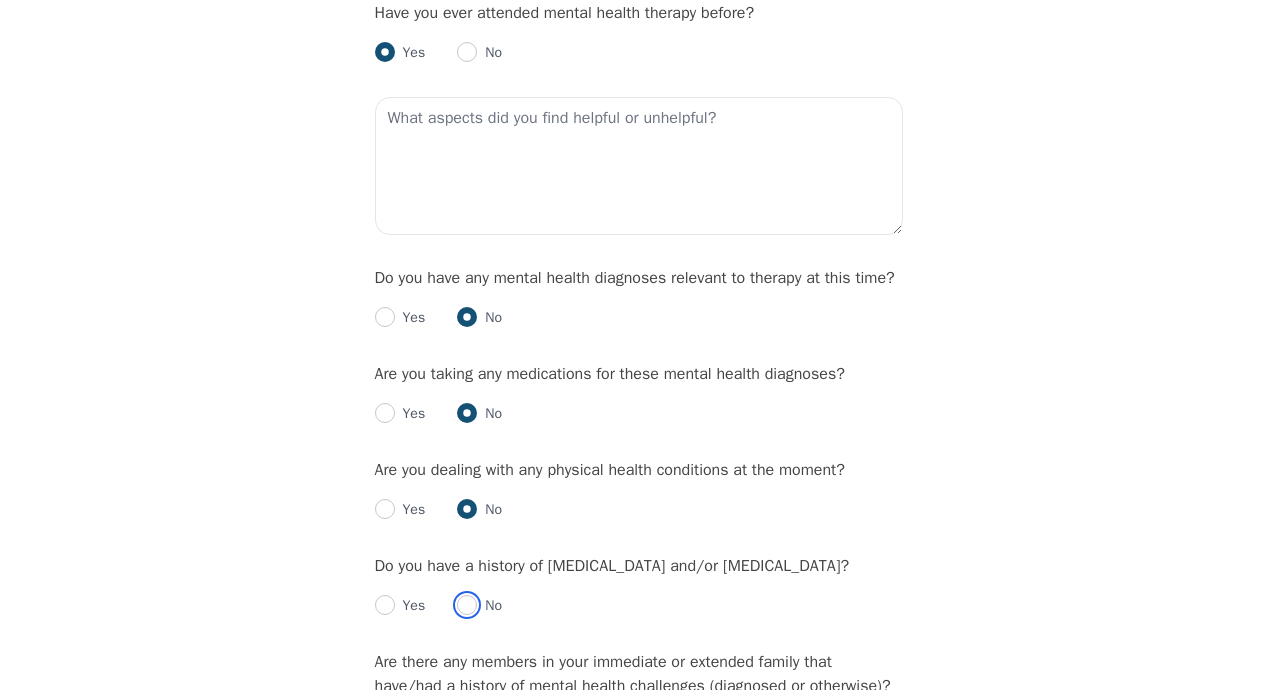 click at bounding box center [467, 605] 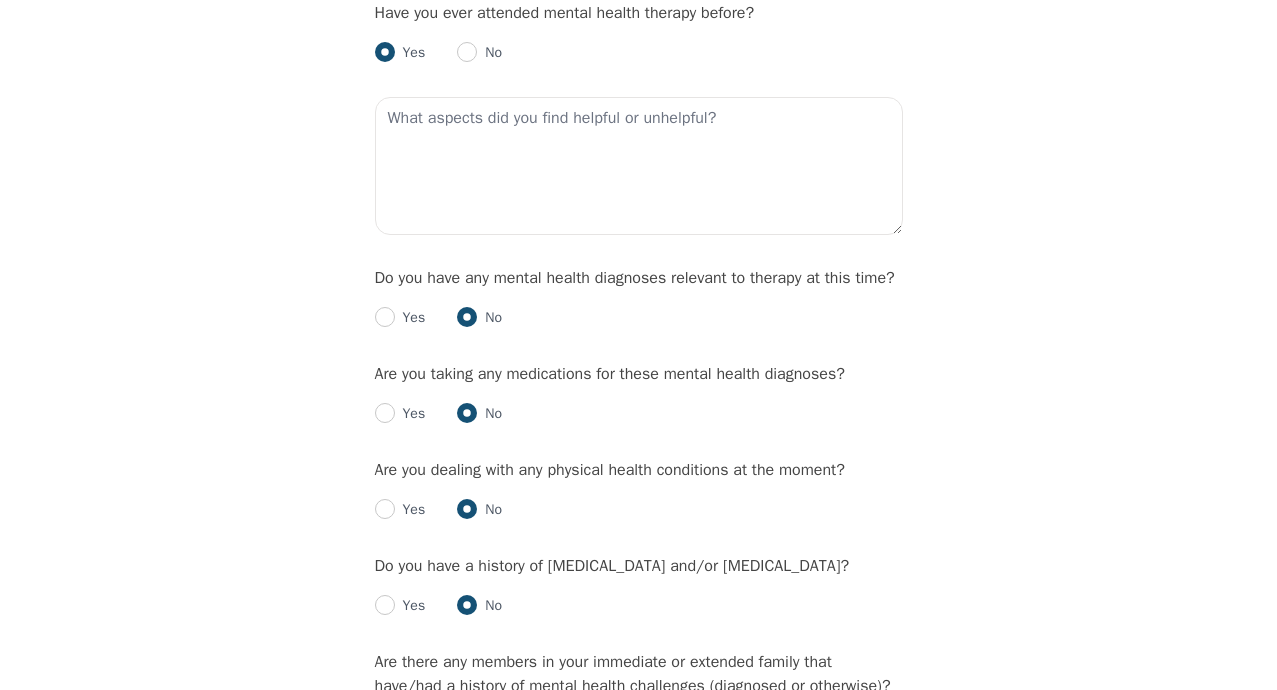 radio on "true" 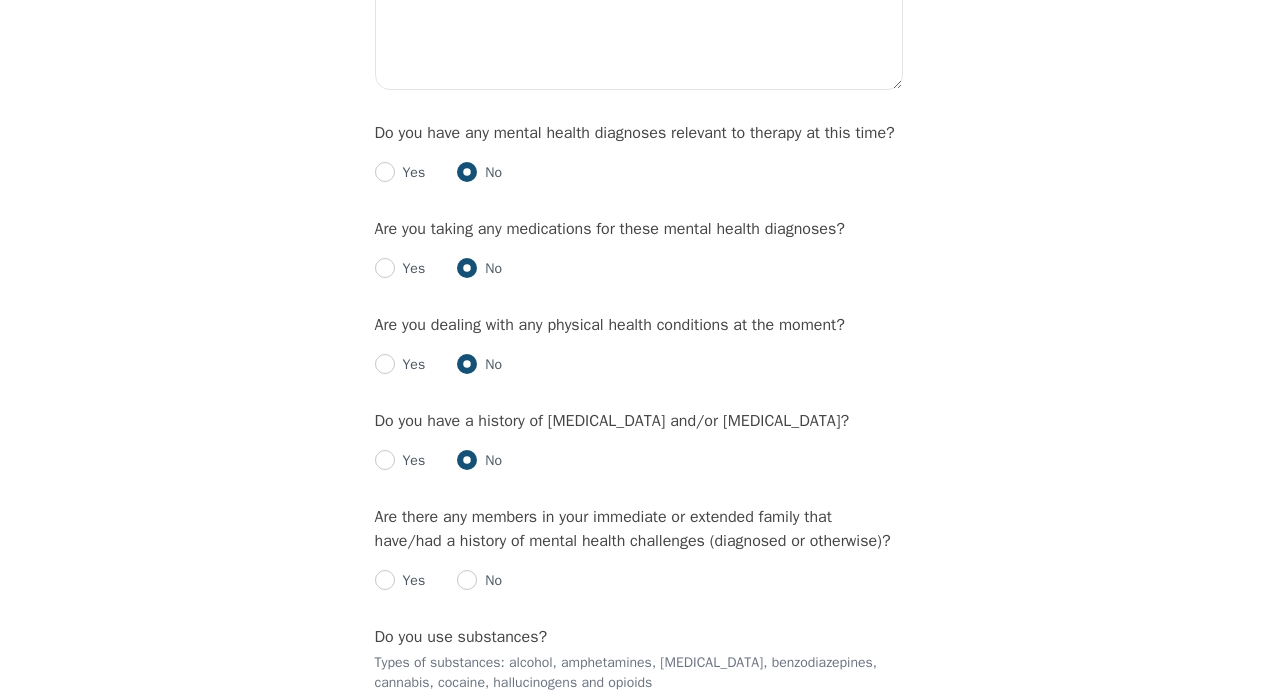 scroll, scrollTop: 2400, scrollLeft: 0, axis: vertical 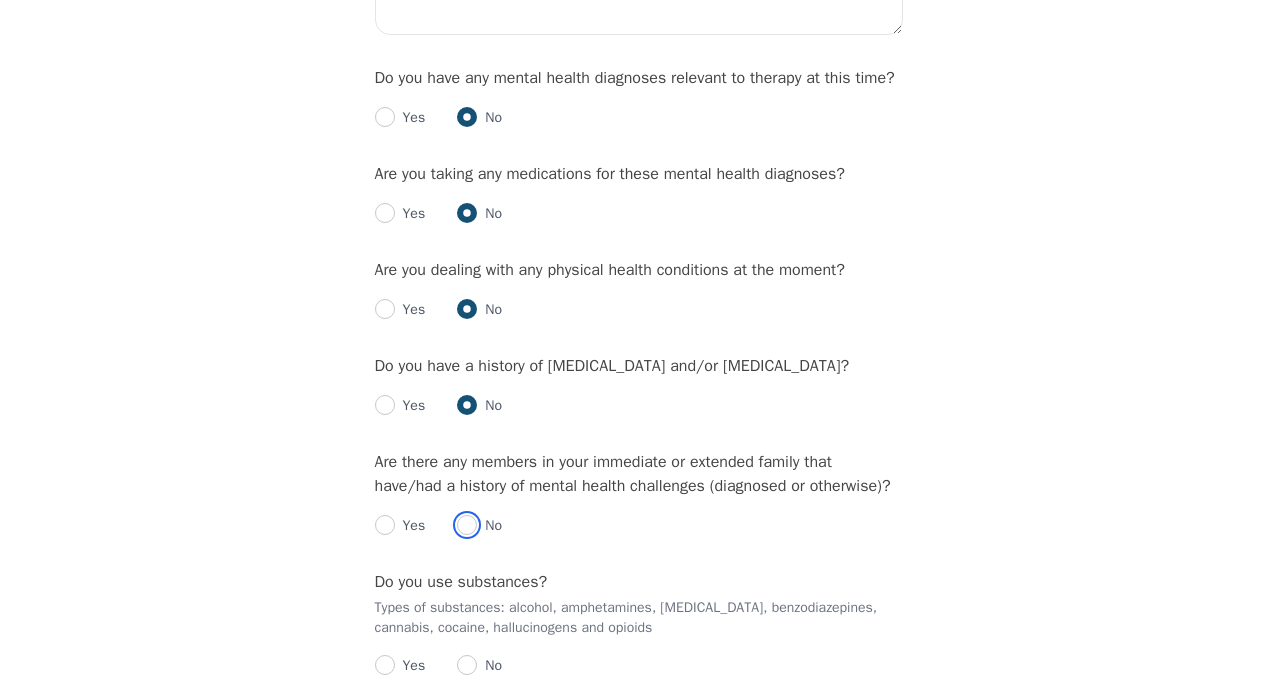 click at bounding box center [467, 525] 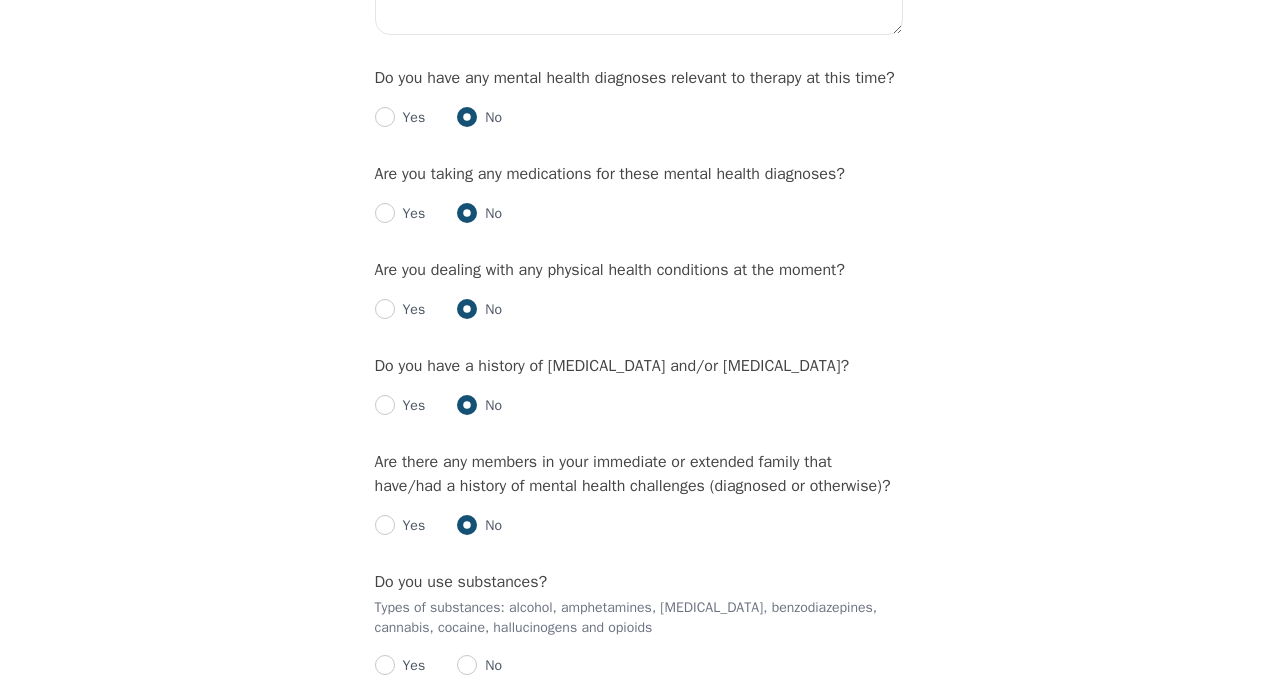 radio on "true" 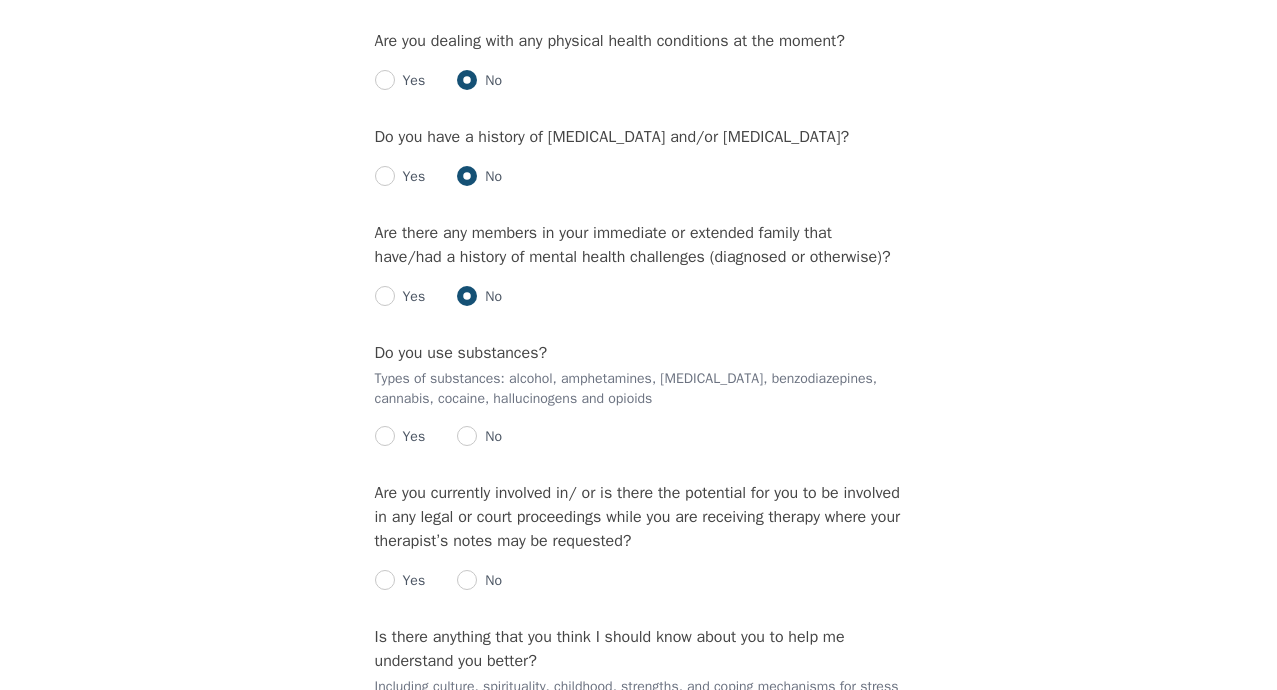 scroll, scrollTop: 2700, scrollLeft: 0, axis: vertical 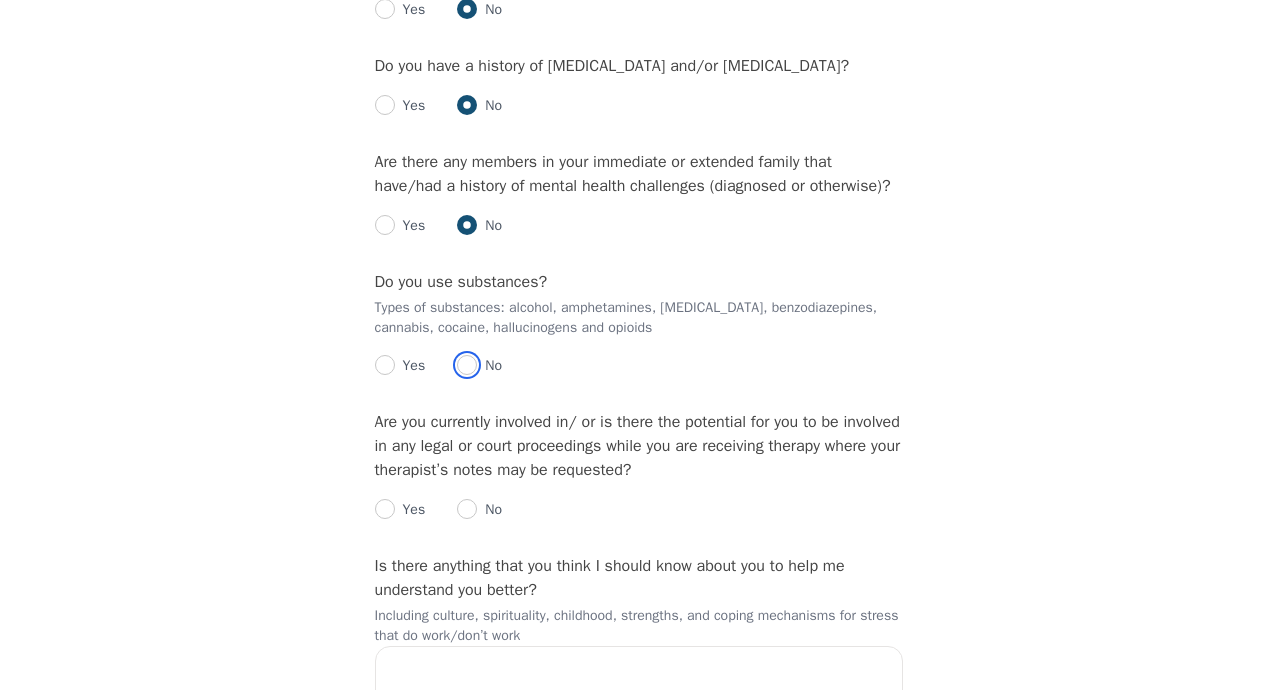 click at bounding box center (467, 365) 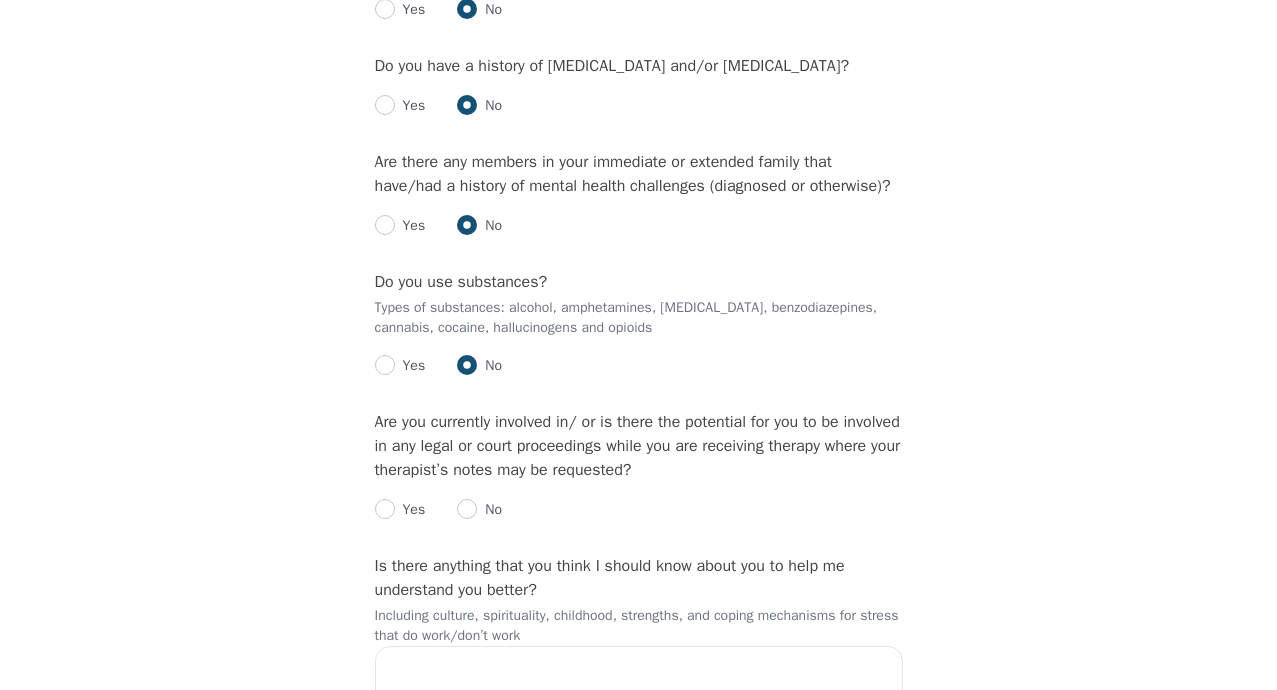 radio on "true" 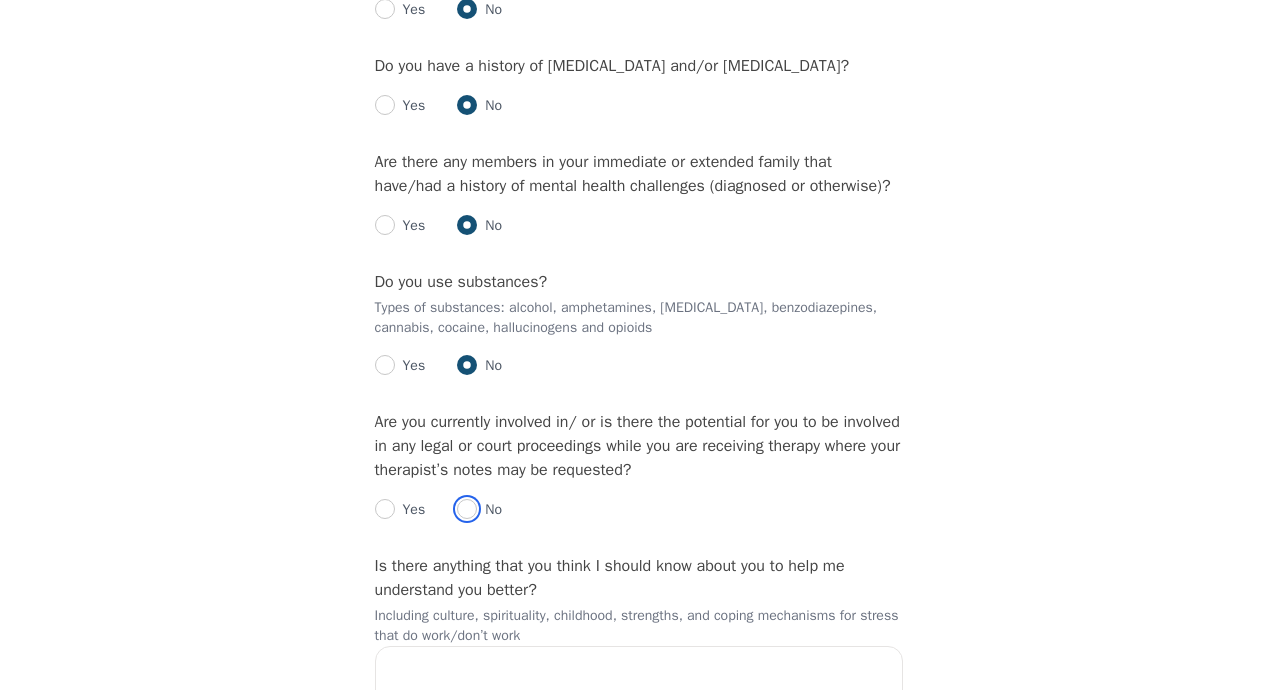 click at bounding box center (467, 509) 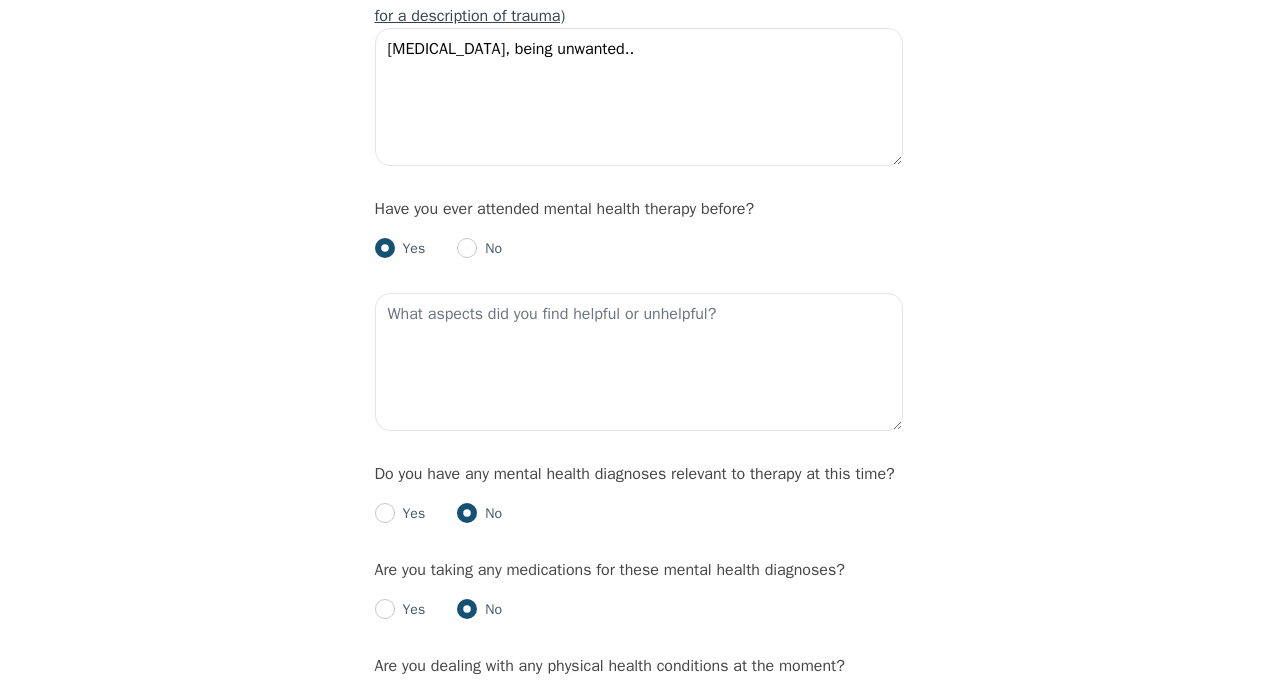 scroll, scrollTop: 2000, scrollLeft: 0, axis: vertical 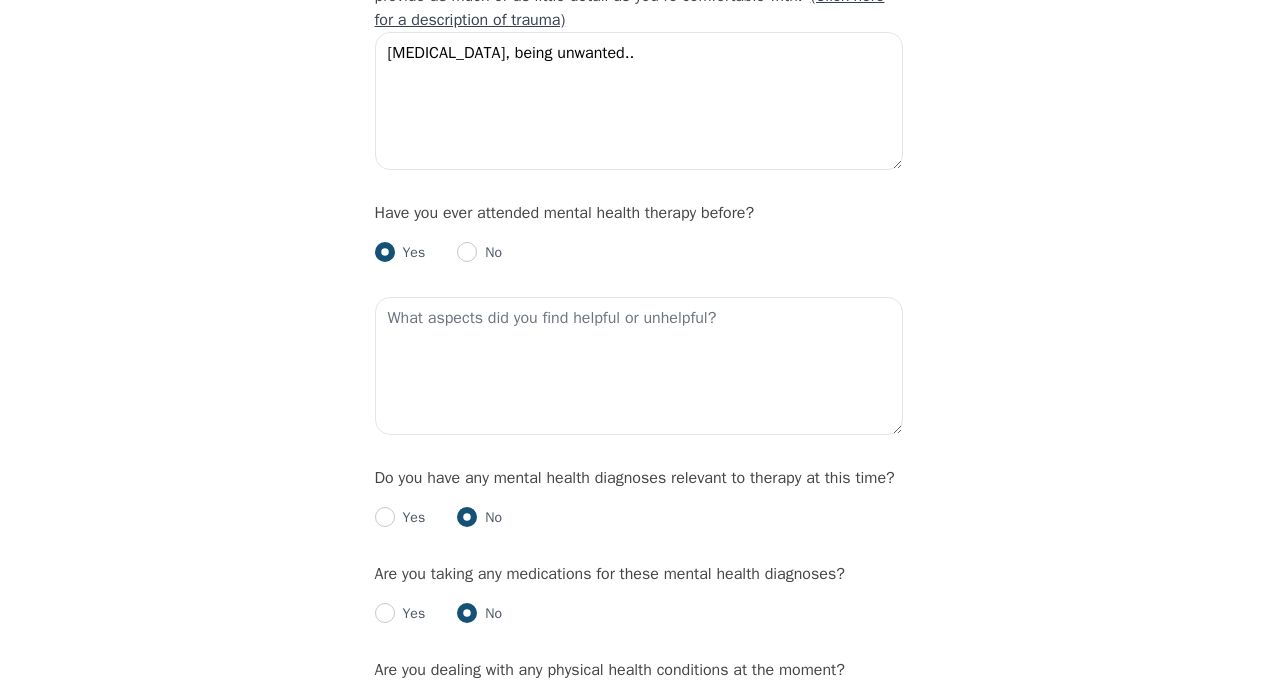 click at bounding box center (385, 252) 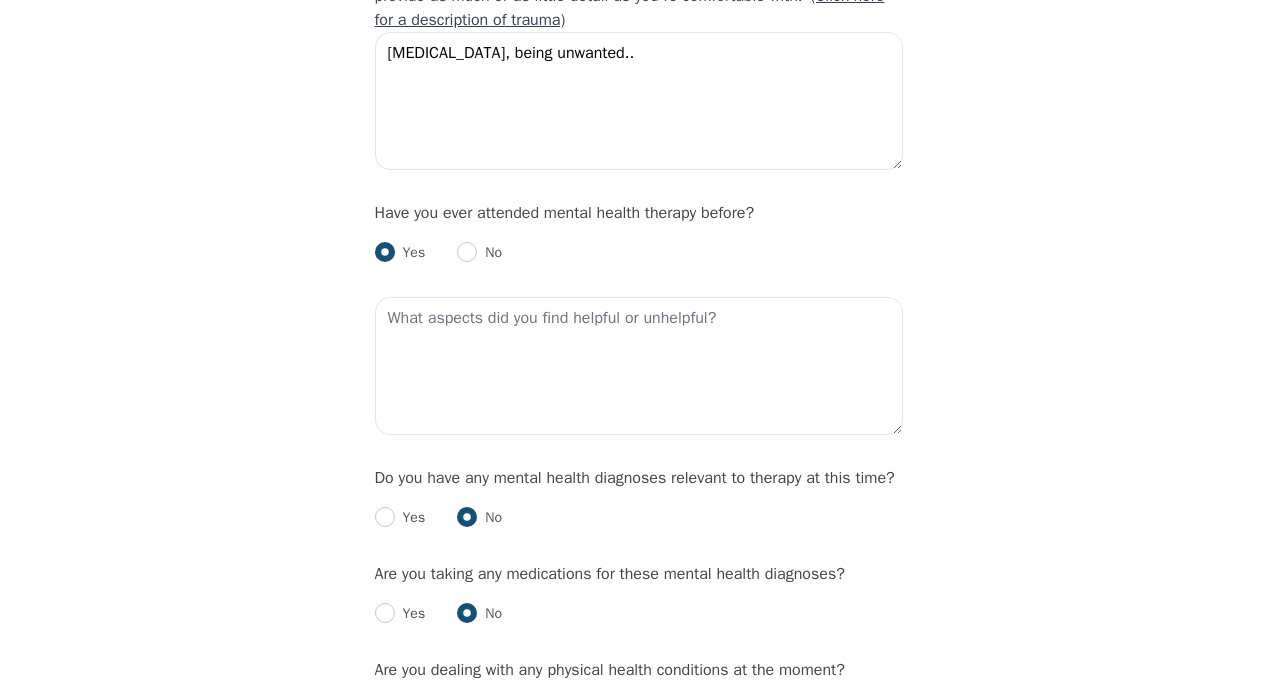 drag, startPoint x: 377, startPoint y: 248, endPoint x: 389, endPoint y: 244, distance: 12.649111 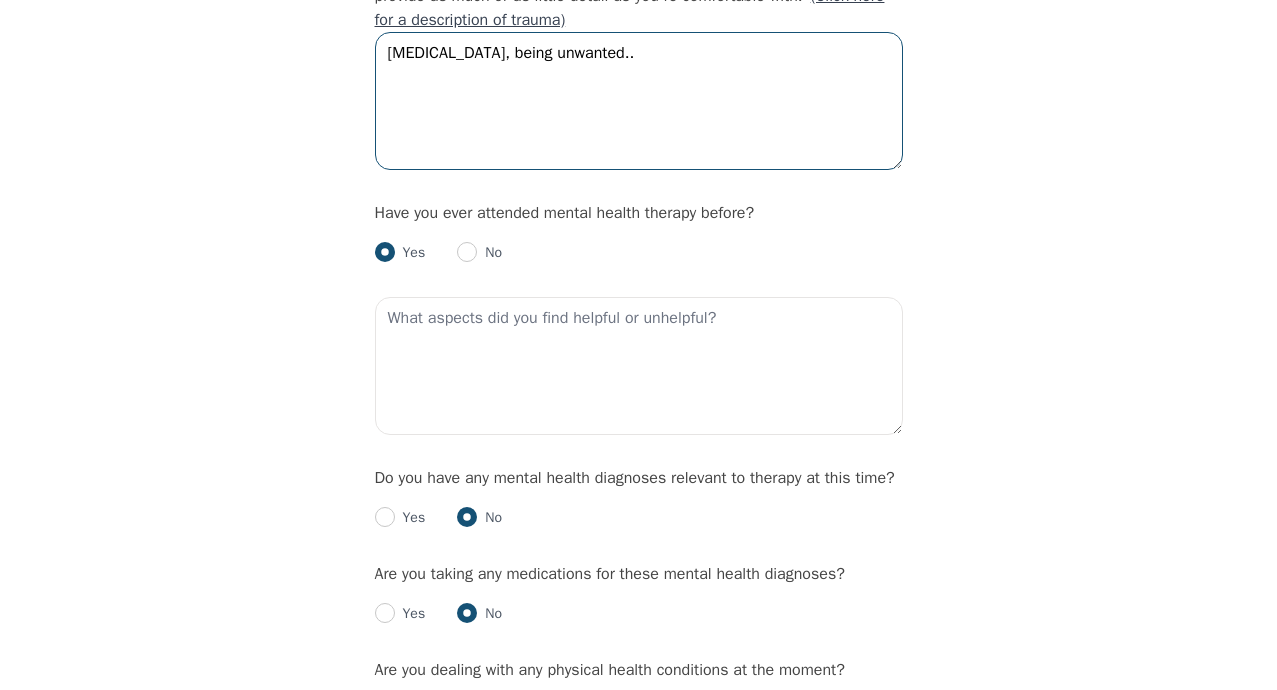click on "Child abuse, being unwanted.." at bounding box center (639, 101) 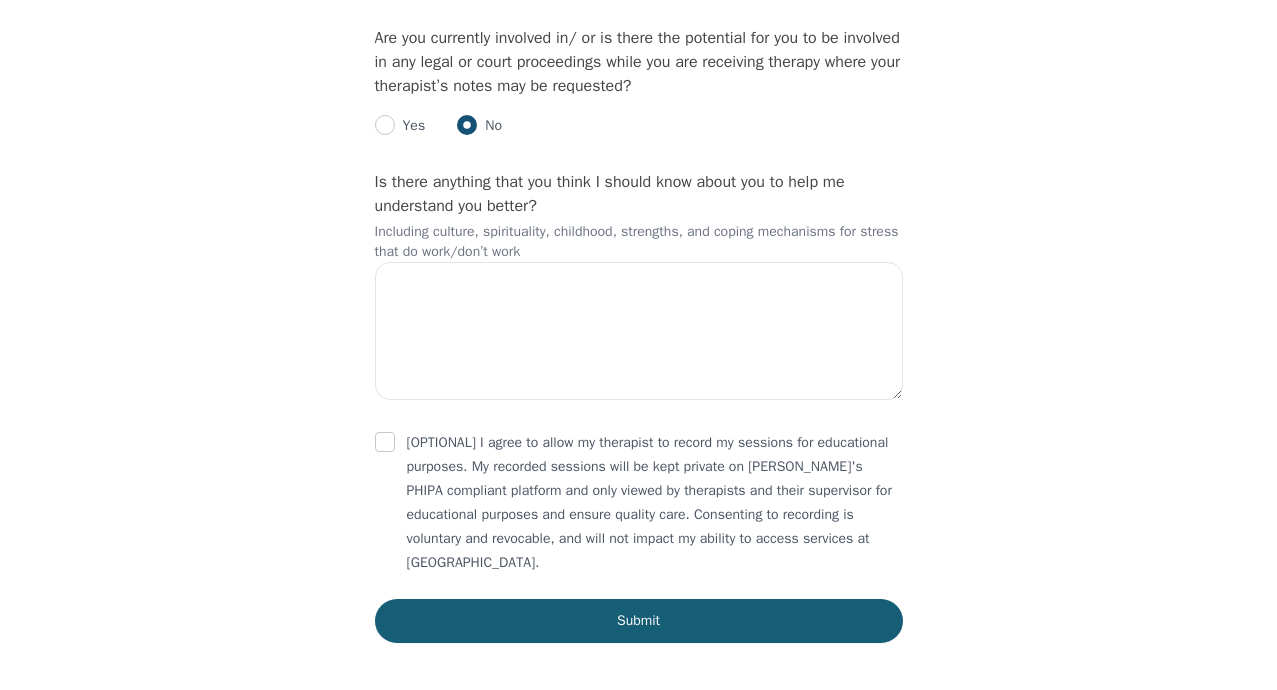scroll, scrollTop: 3086, scrollLeft: 0, axis: vertical 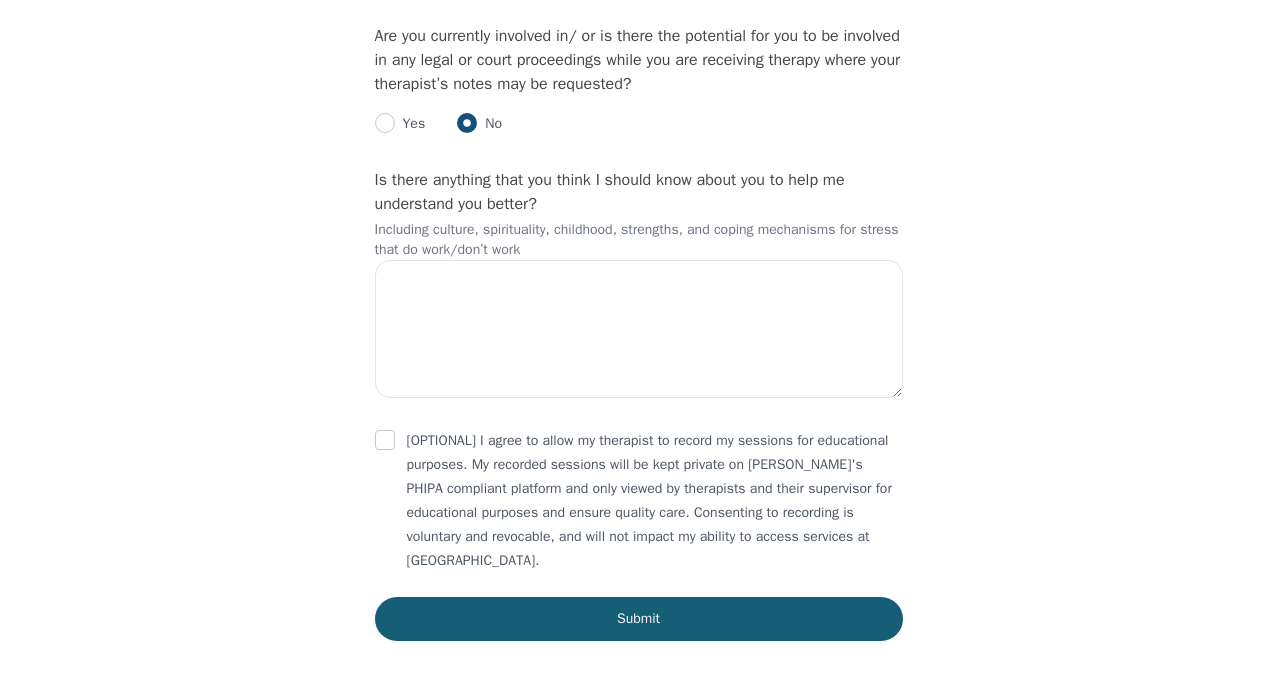 type on "Child abuse, being unwanted..   No family ties" 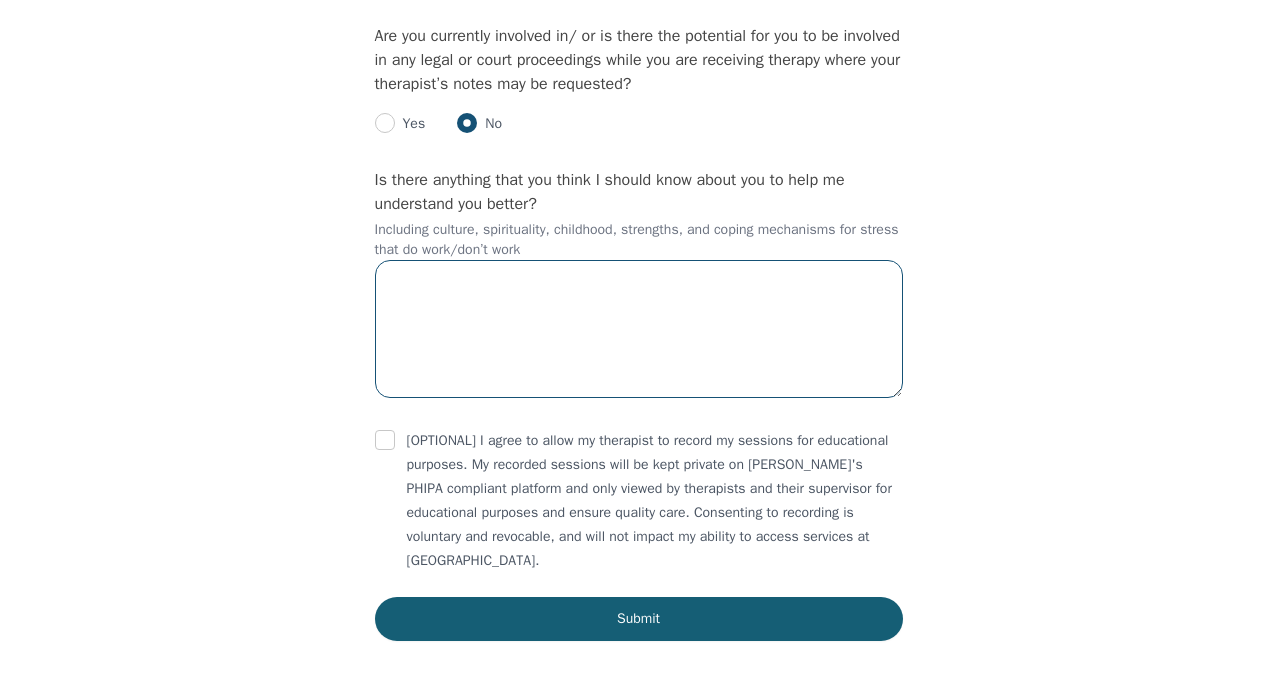 click at bounding box center [639, 329] 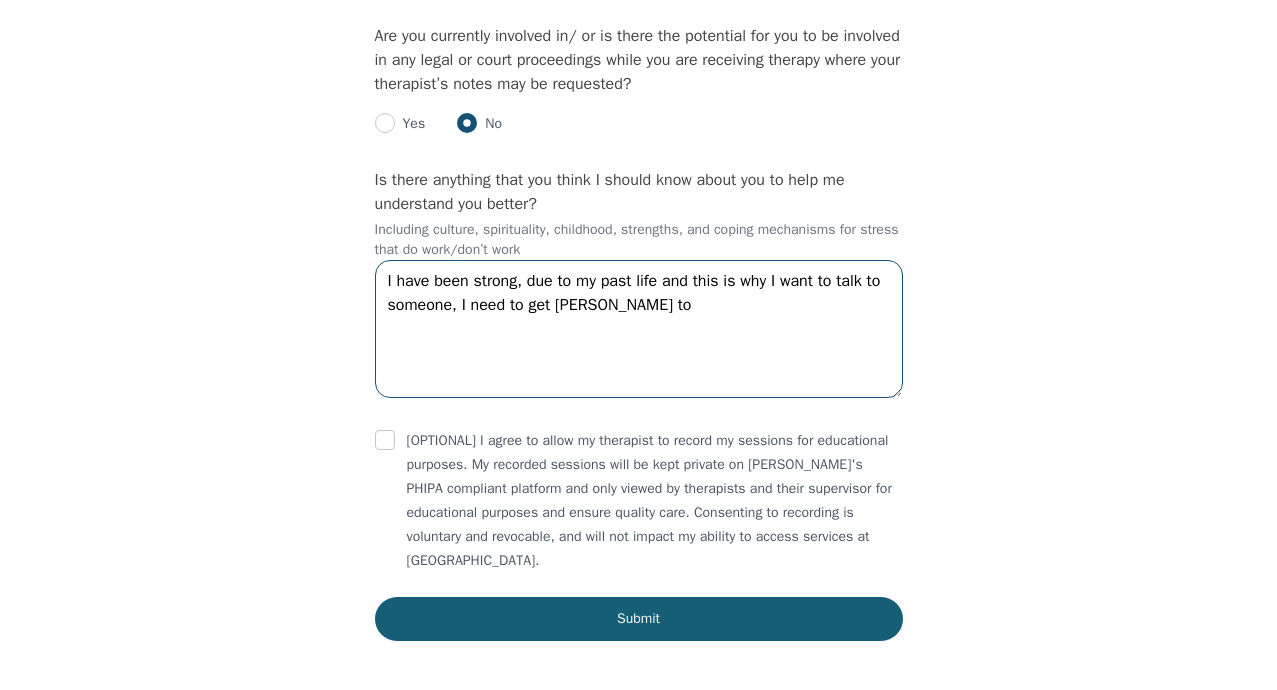 drag, startPoint x: 593, startPoint y: 296, endPoint x: 568, endPoint y: 297, distance: 25.019993 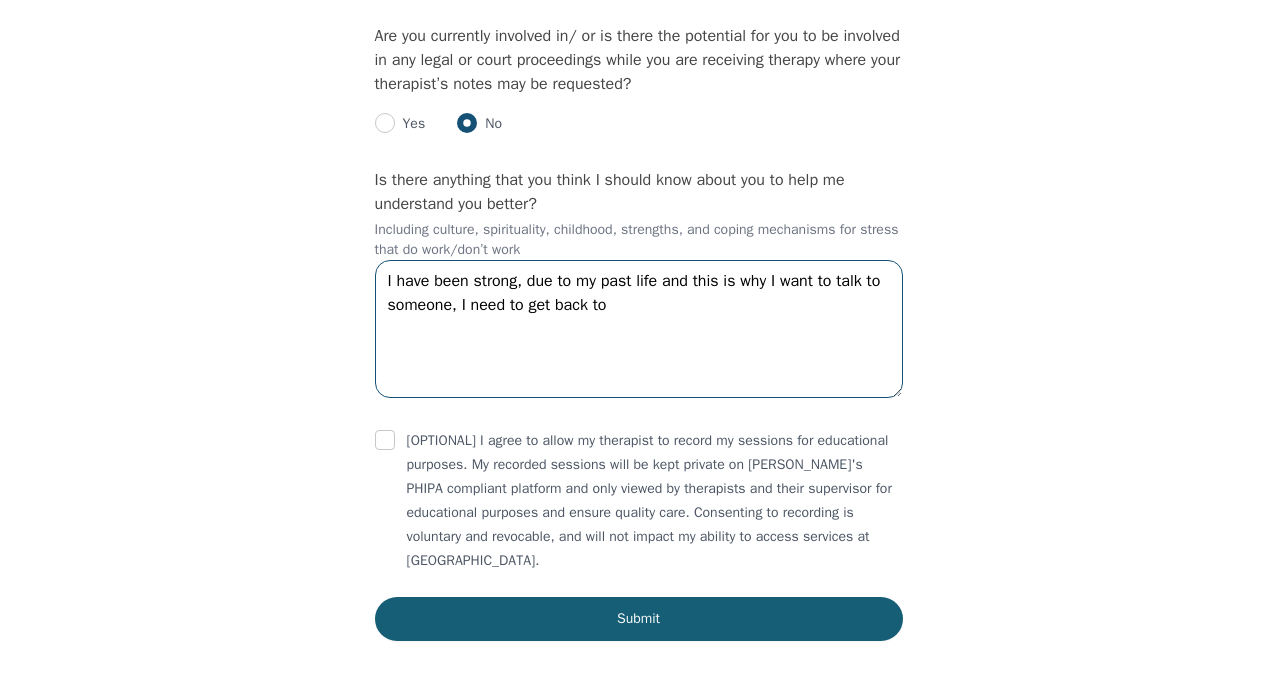 click on "I have been strong, due to my past life and this is why I want to talk to someone, I need to get back to" at bounding box center (639, 329) 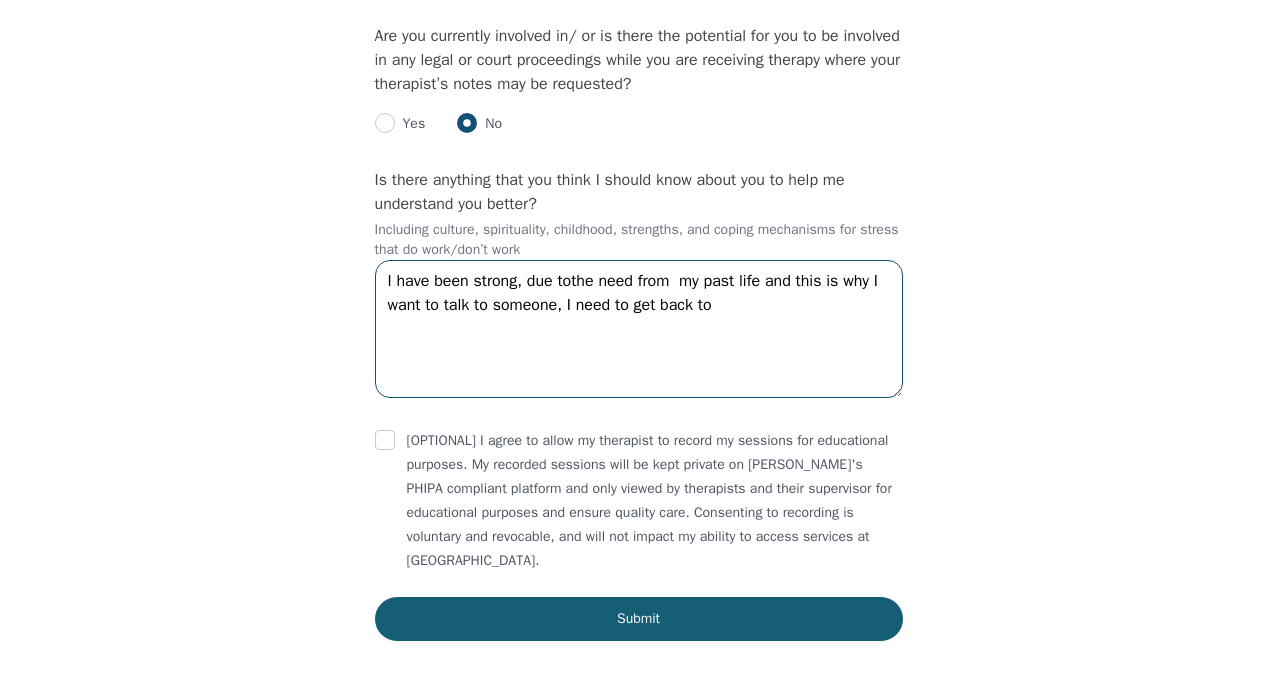 click on "I have been strong, due tothe need from  my past life and this is why I want to talk to someone, I need to get back to" at bounding box center [639, 329] 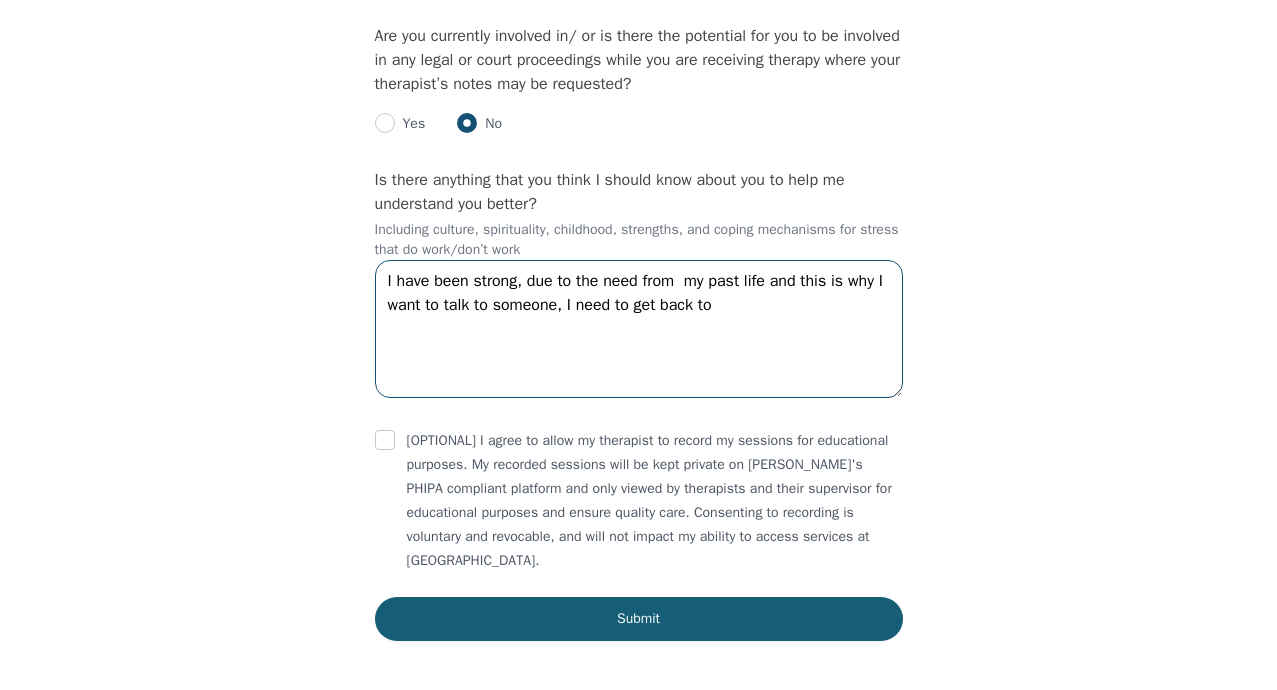 click on "I have been strong, due to the need from  my past life and this is why I want to talk to someone, I need to get back to" at bounding box center [639, 329] 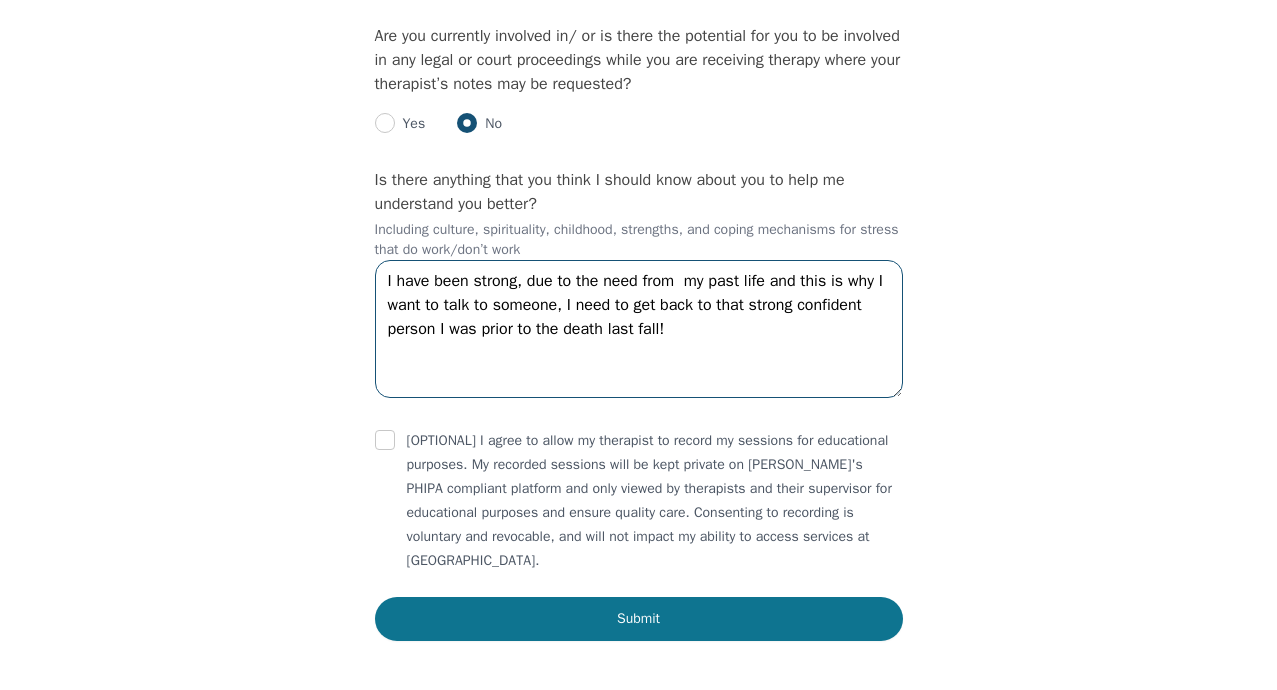 type on "I have been strong, due to the need from  my past life and this is why I want to talk to someone, I need to get back to that strong confident person I was prior to the death last fall!" 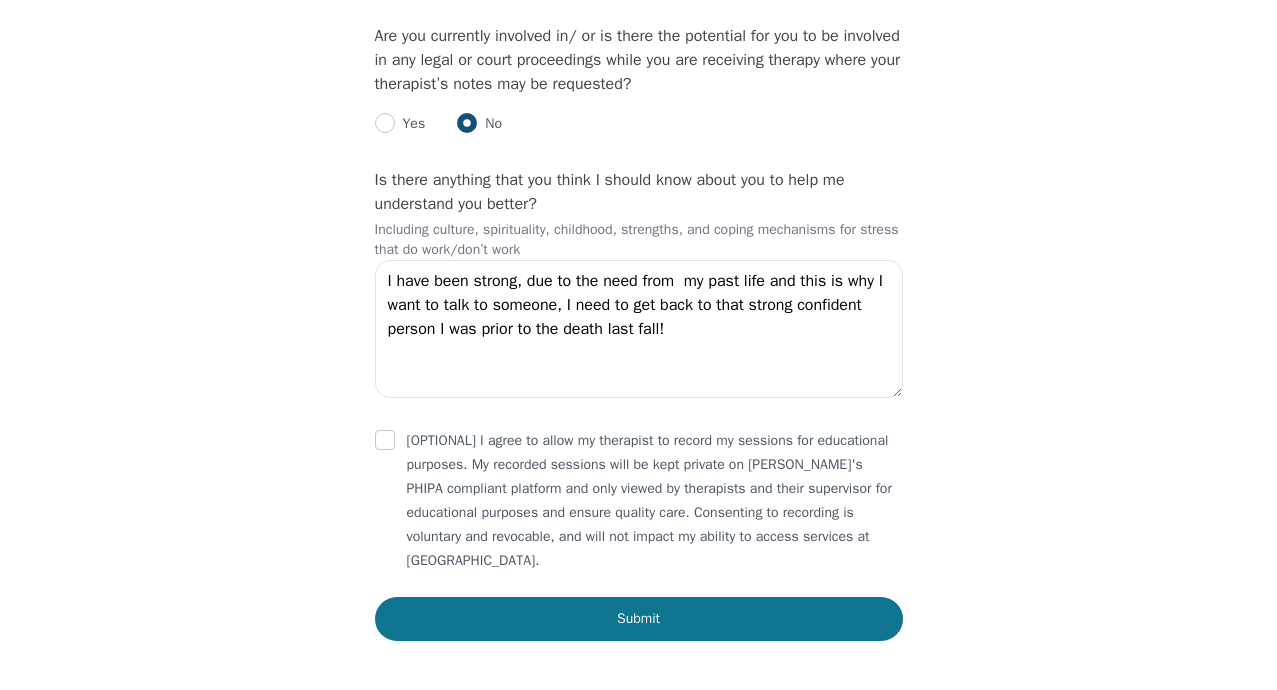 click on "Submit" at bounding box center [639, 619] 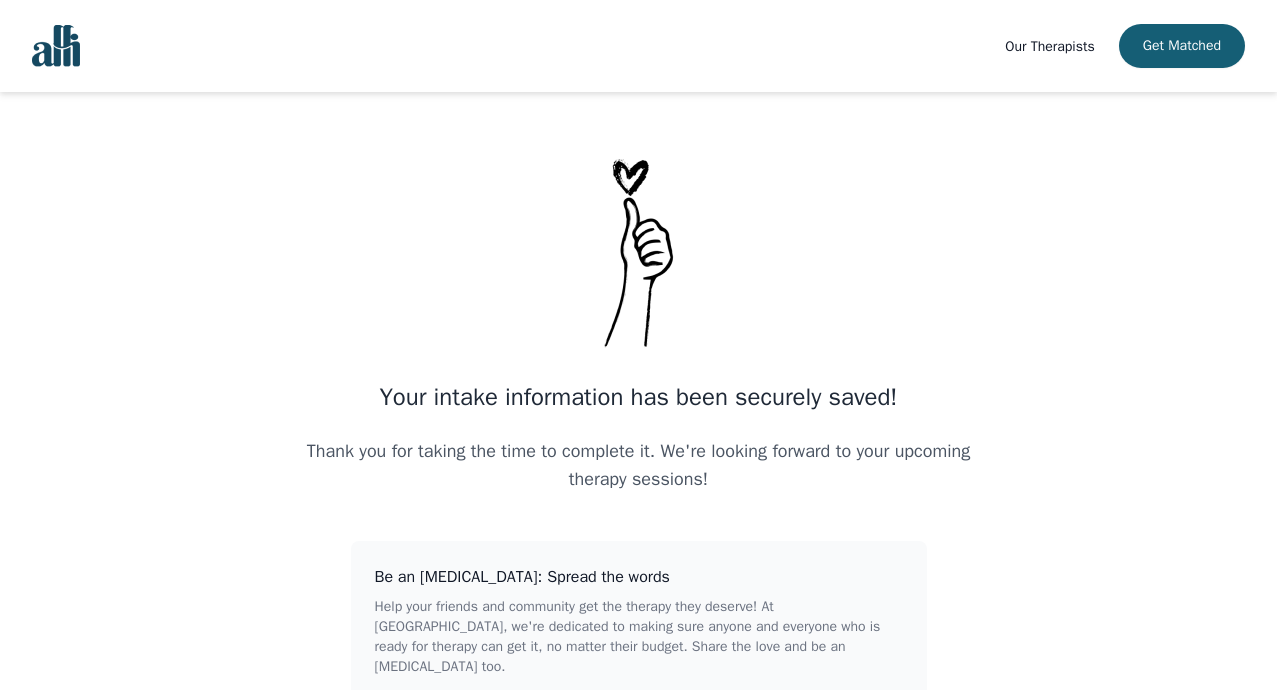 scroll, scrollTop: 0, scrollLeft: 0, axis: both 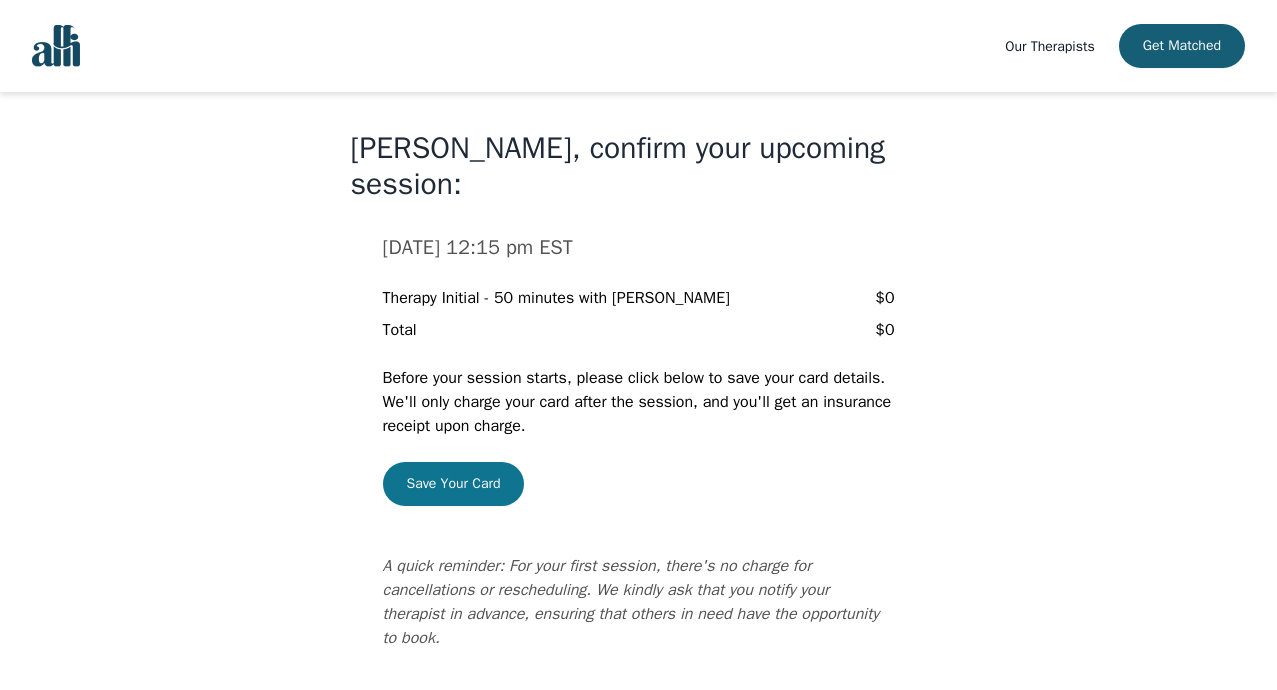 click on "Save Your Card" at bounding box center (454, 484) 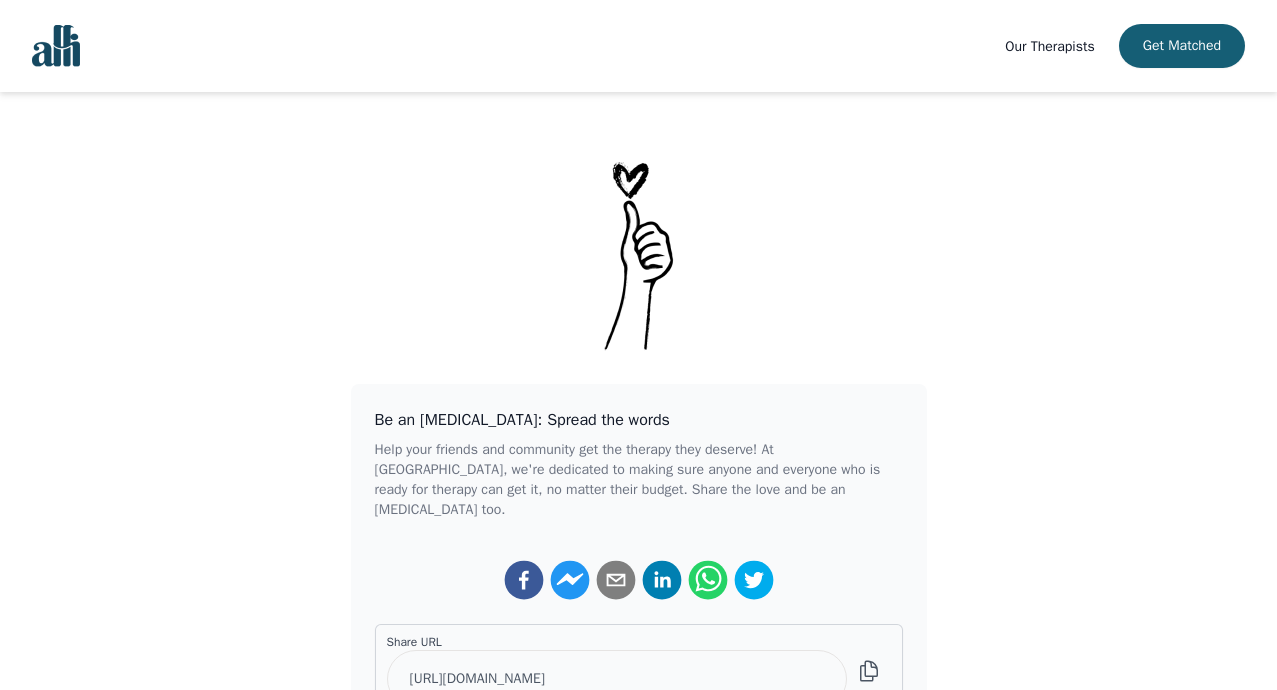 scroll, scrollTop: 0, scrollLeft: 0, axis: both 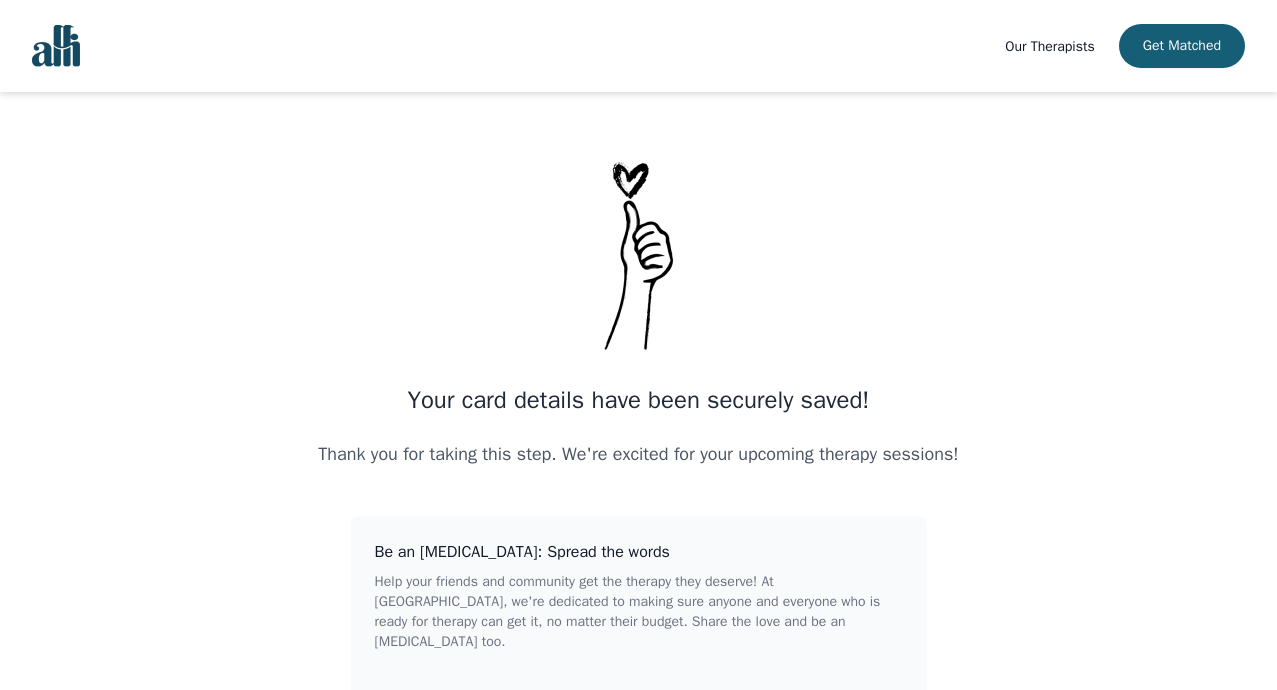 click at bounding box center [56, 46] 